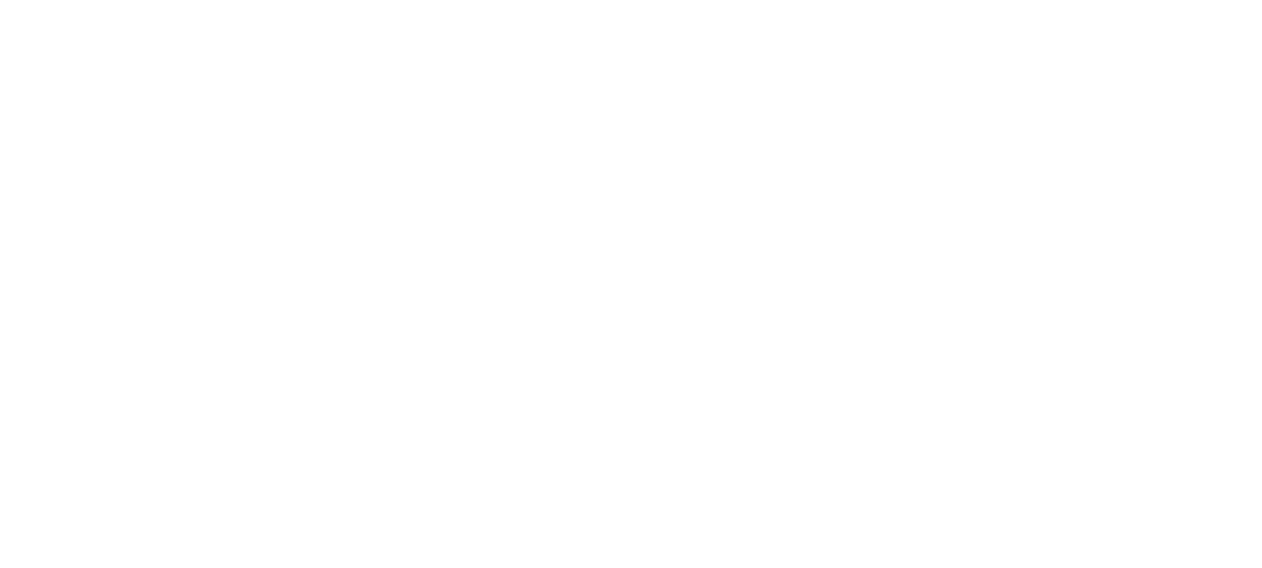 scroll, scrollTop: 0, scrollLeft: 0, axis: both 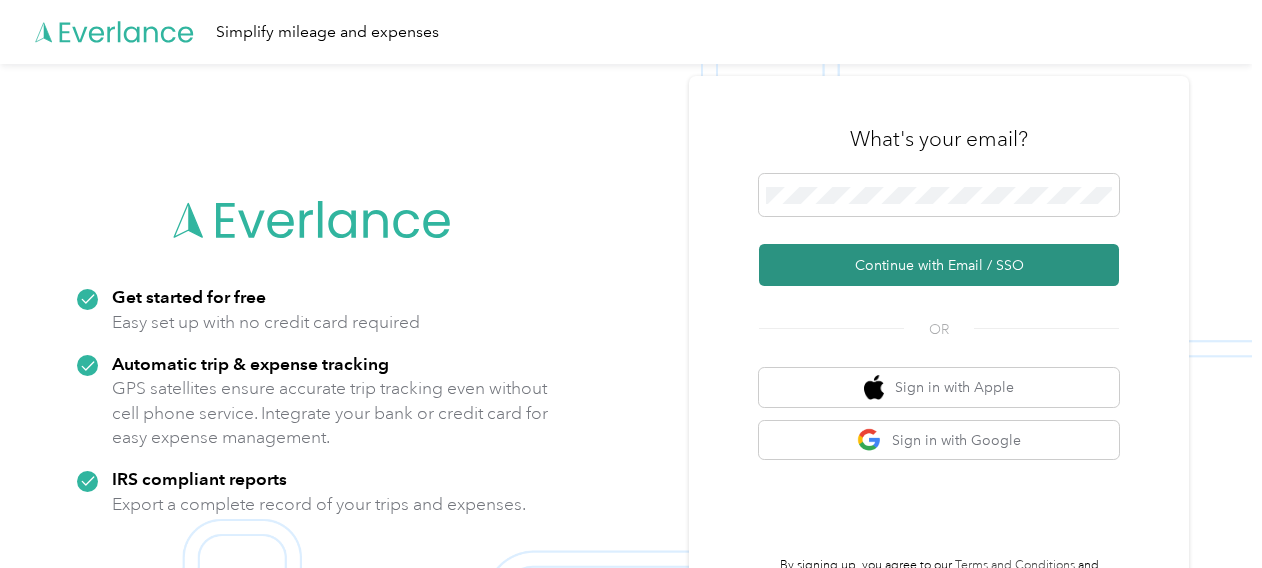click on "Continue with Email / SSO" at bounding box center [939, 265] 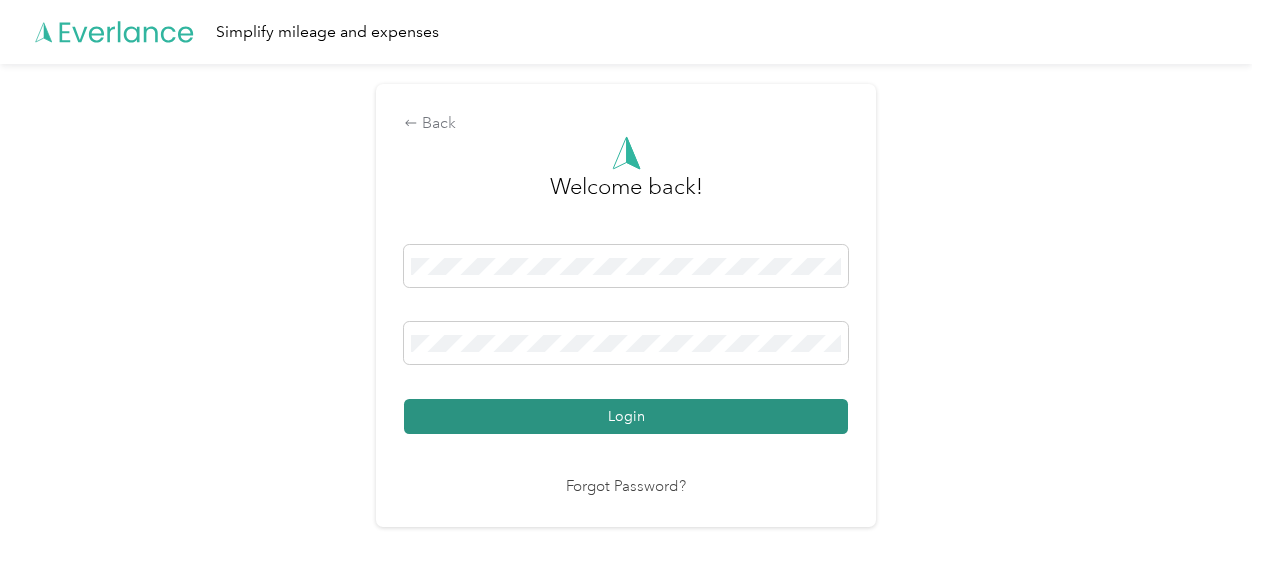 click on "Login" at bounding box center (626, 416) 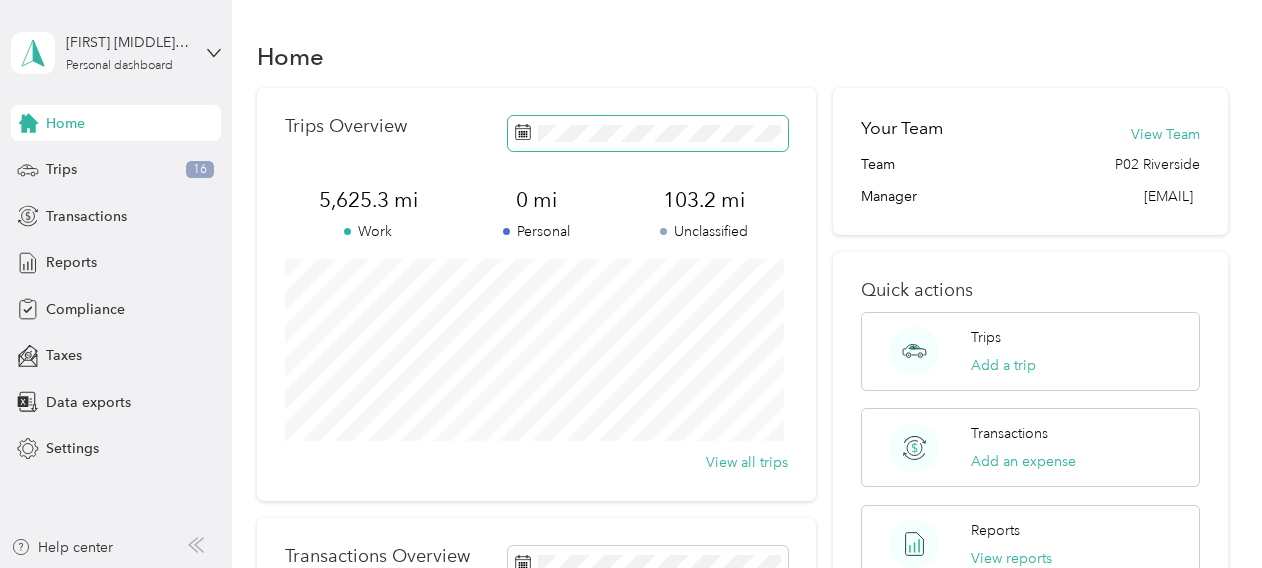 click at bounding box center [648, 133] 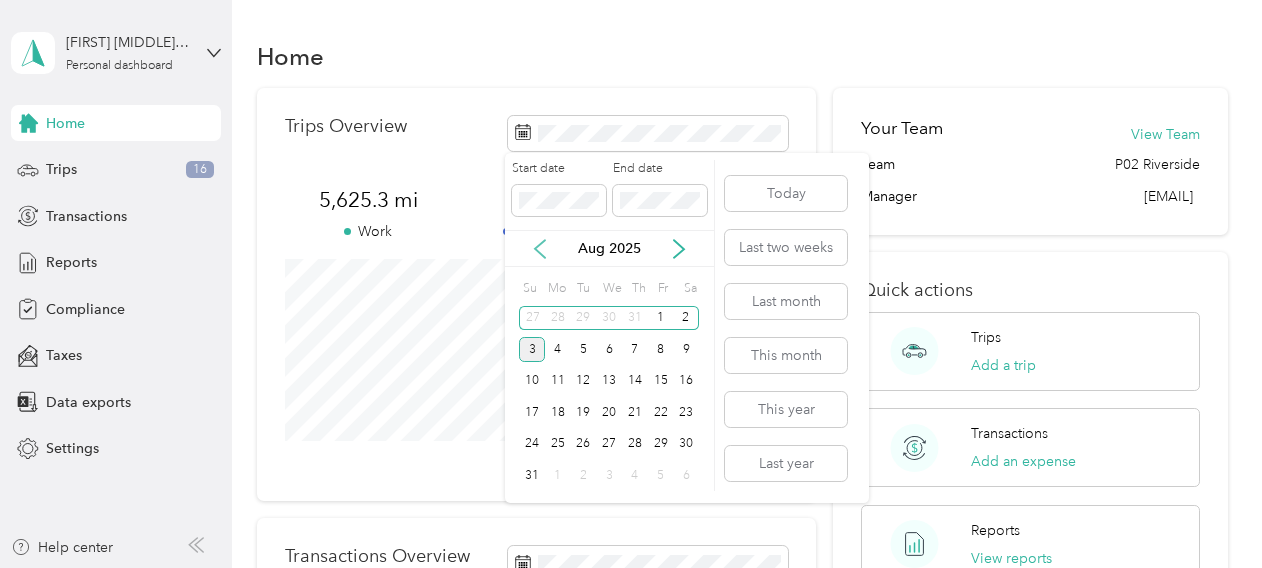 click 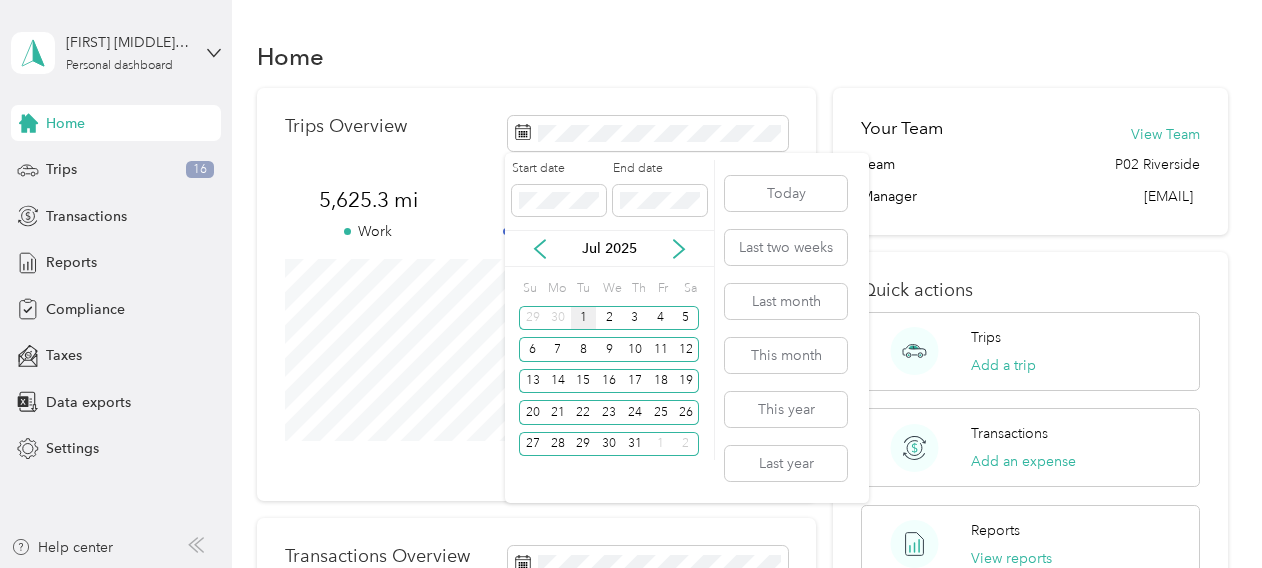 click on "1" at bounding box center [584, 318] 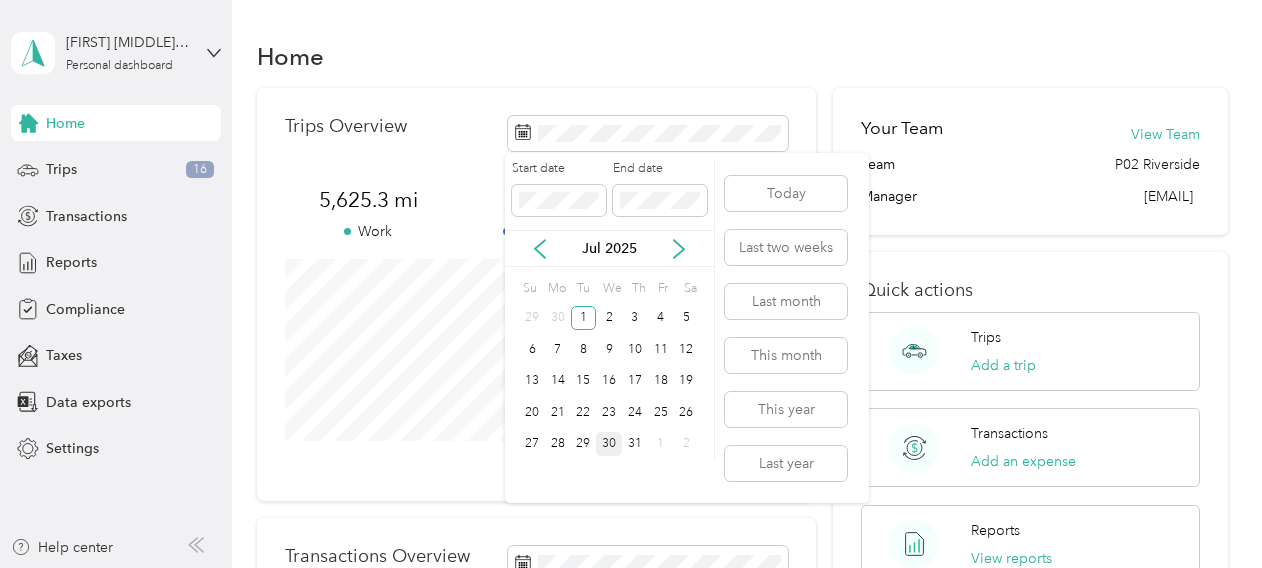 click on "30" at bounding box center [609, 444] 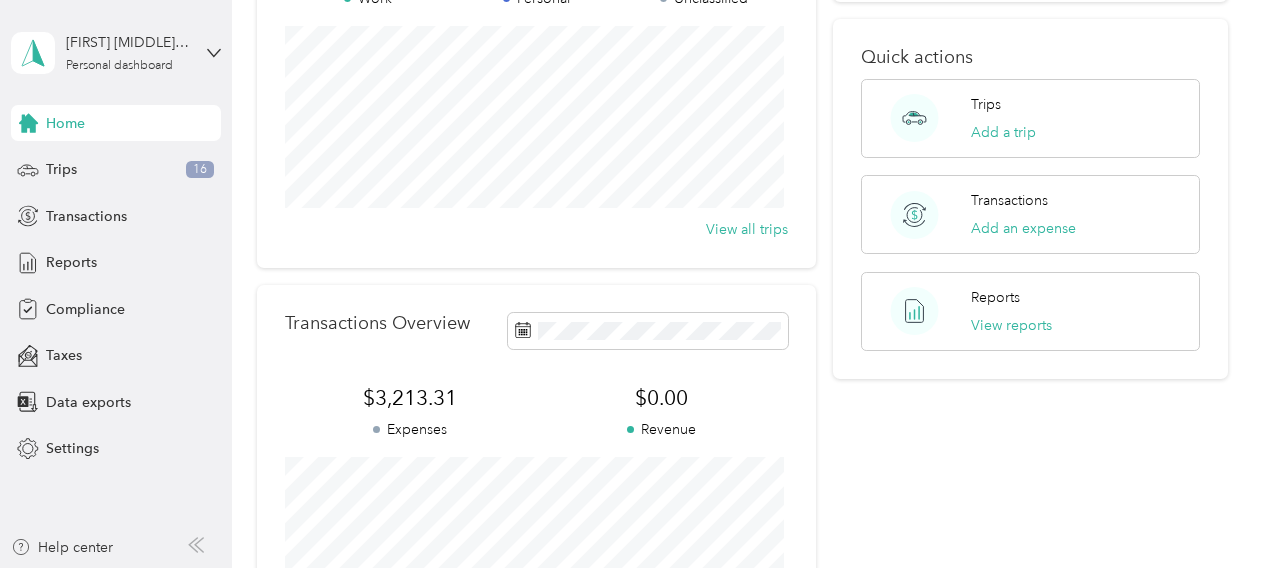 scroll, scrollTop: 0, scrollLeft: 0, axis: both 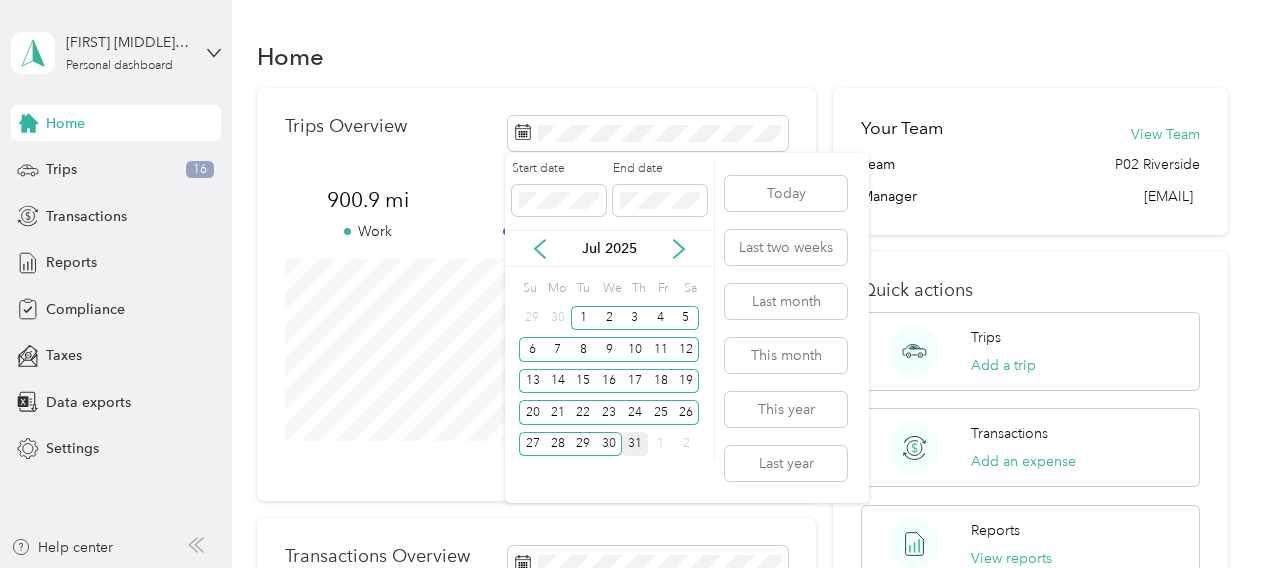 click on "31" at bounding box center (635, 444) 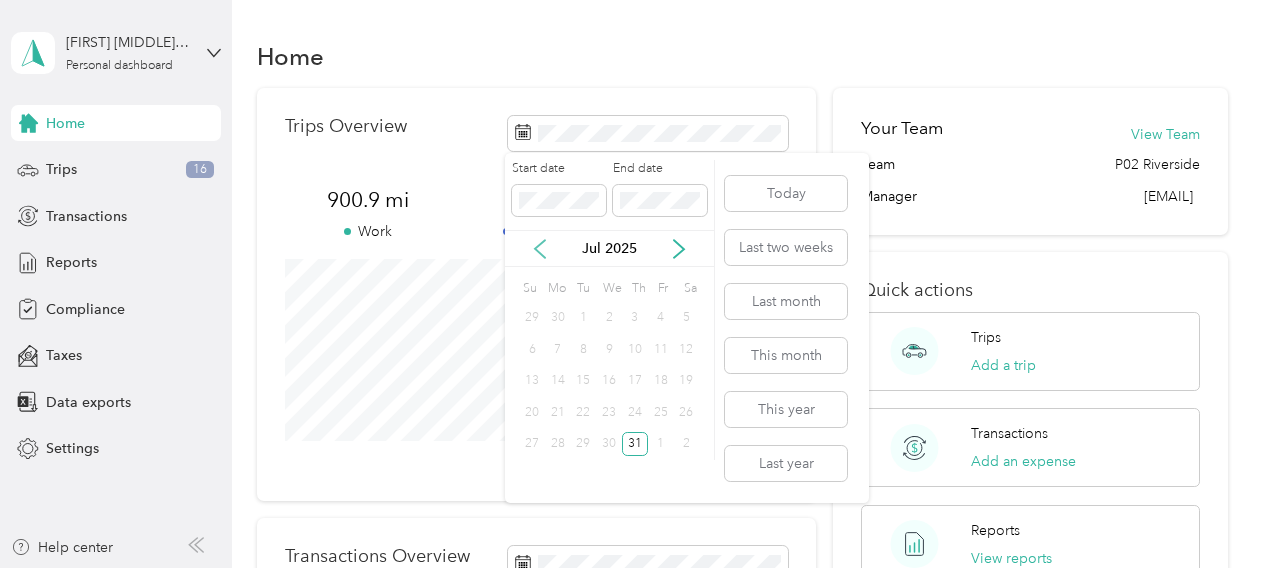 click 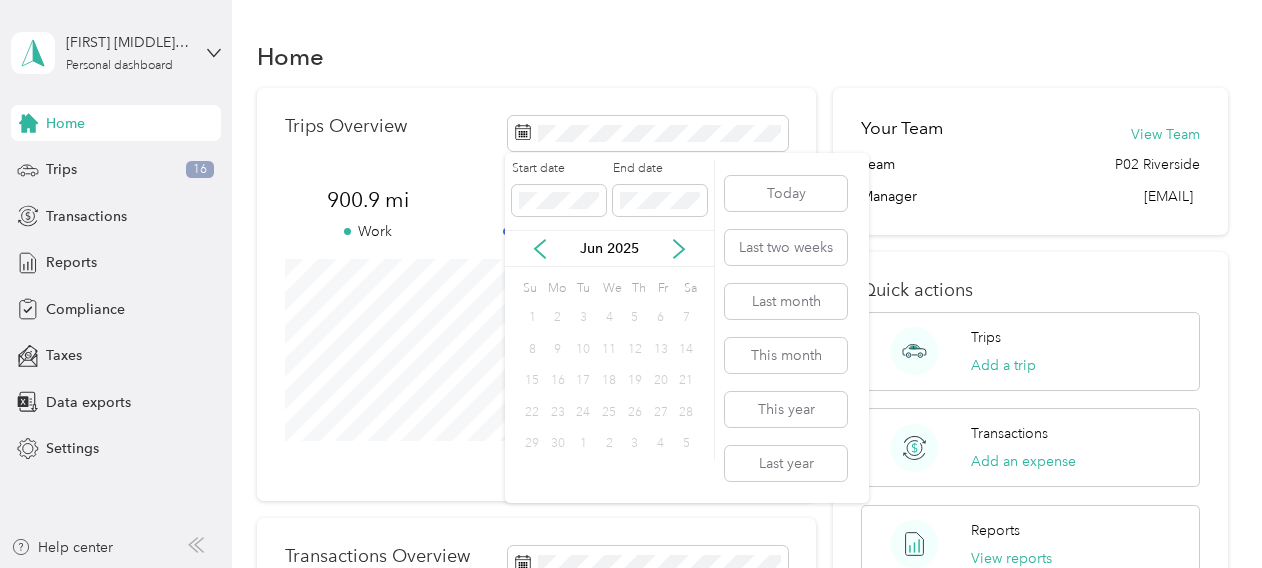 click on "Jun 2025" at bounding box center [609, 248] 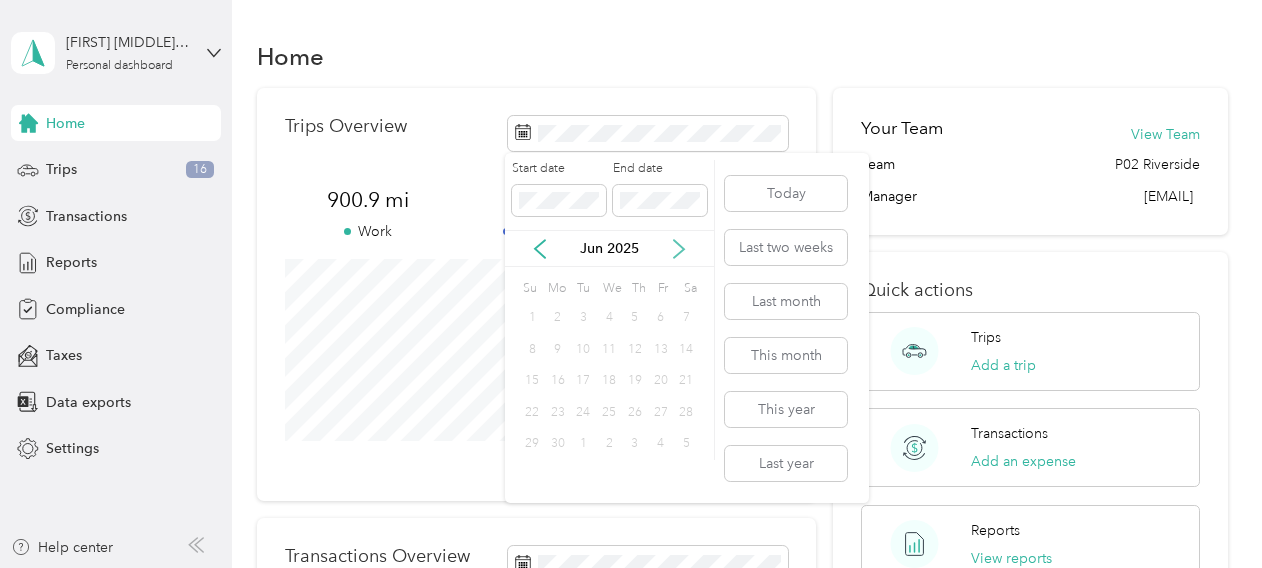 click 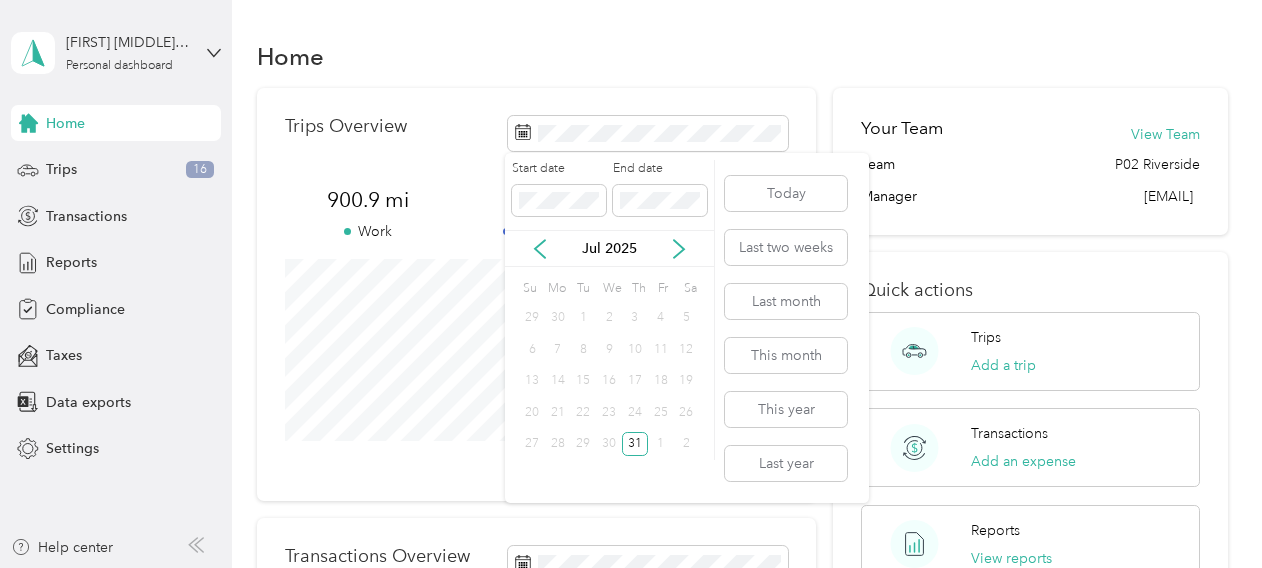 click on "1" at bounding box center (584, 318) 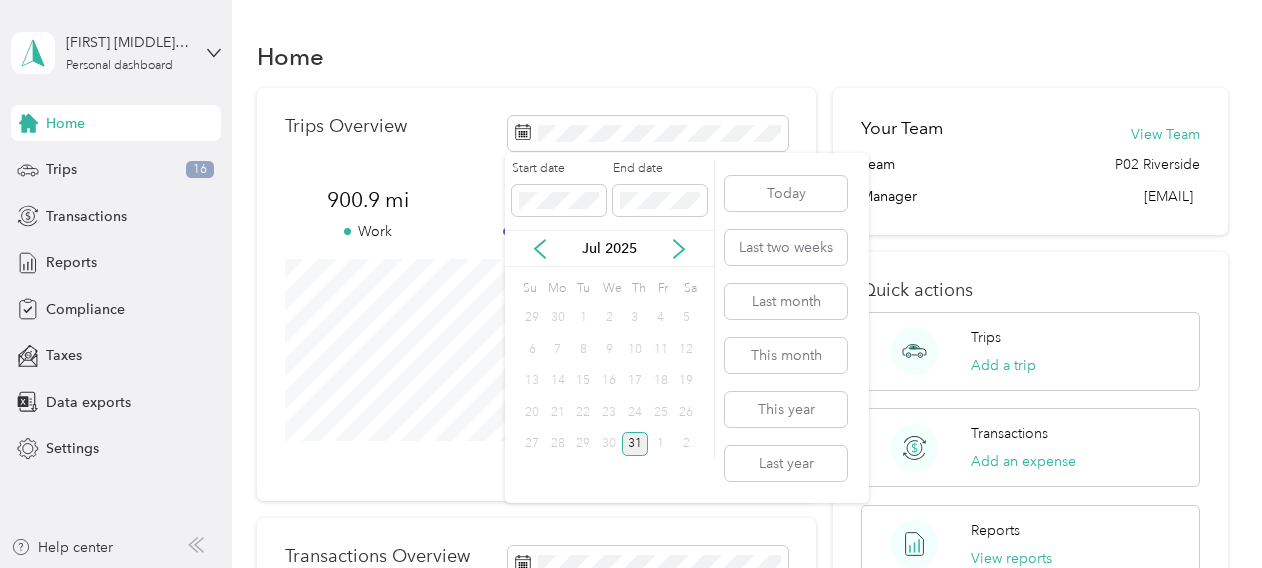 click on "31" at bounding box center [635, 444] 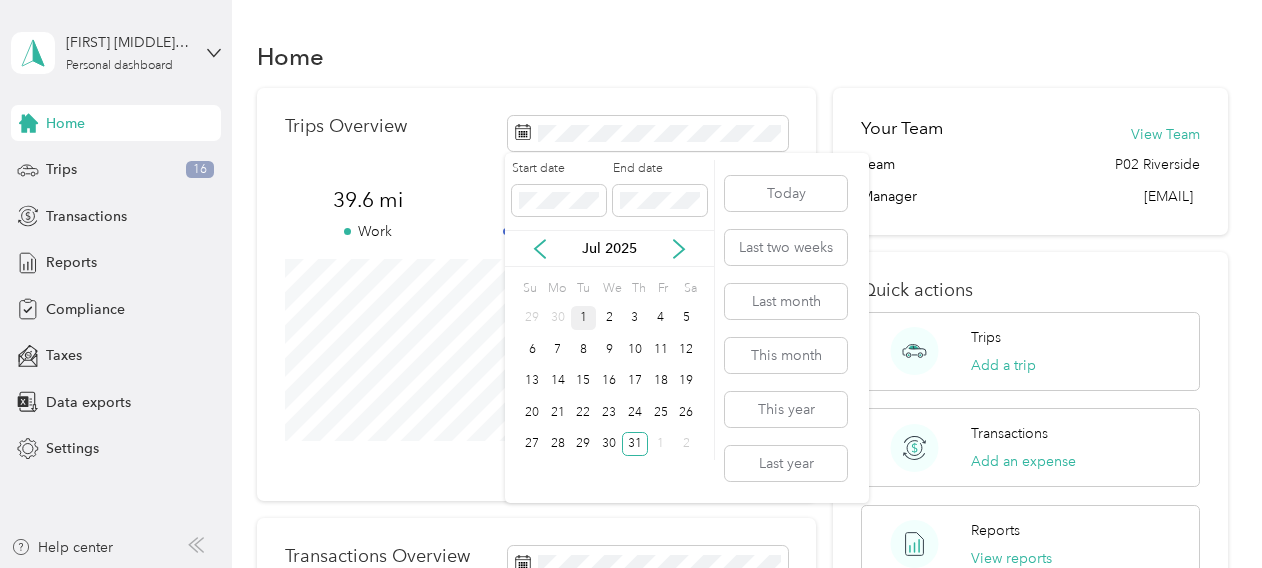 click on "1" at bounding box center [584, 318] 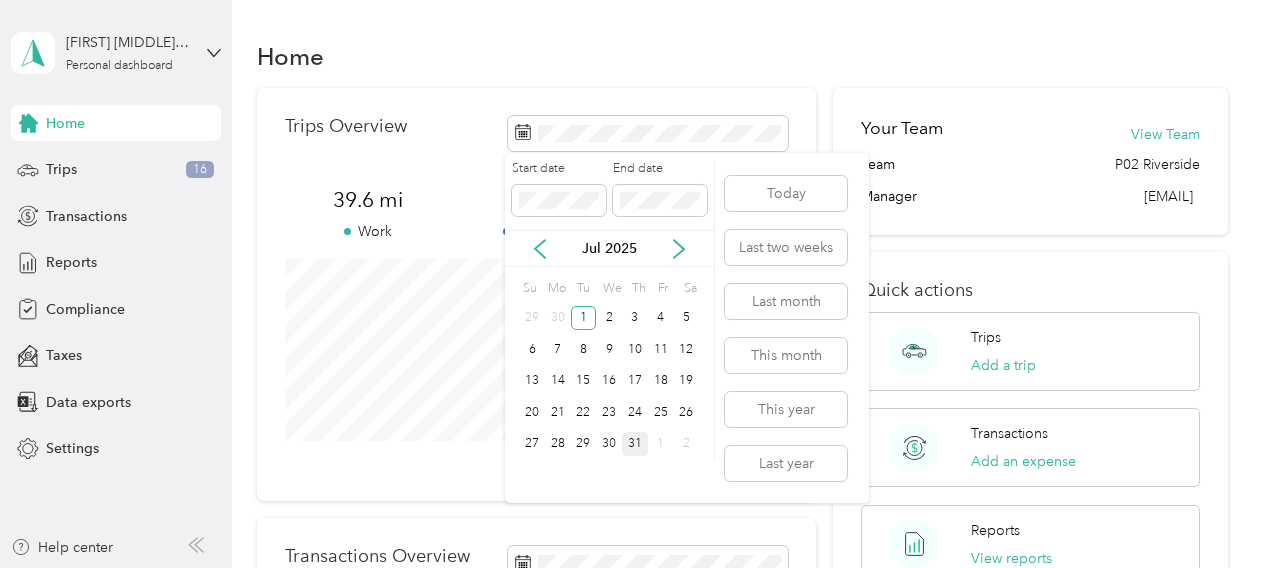 click on "31" at bounding box center [635, 444] 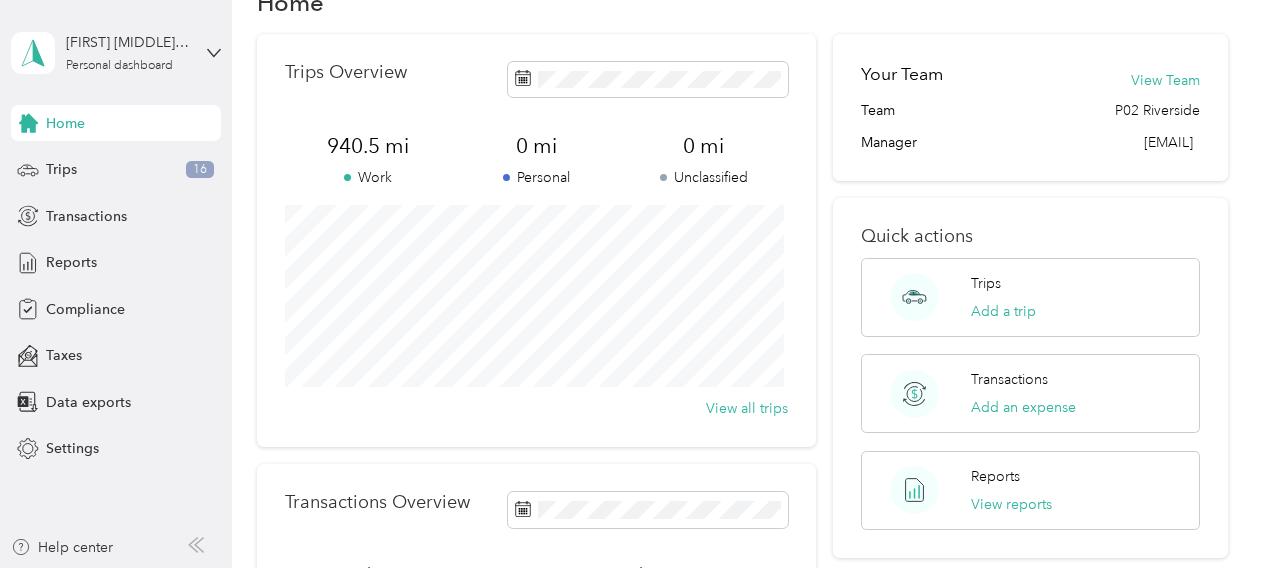 scroll, scrollTop: 0, scrollLeft: 0, axis: both 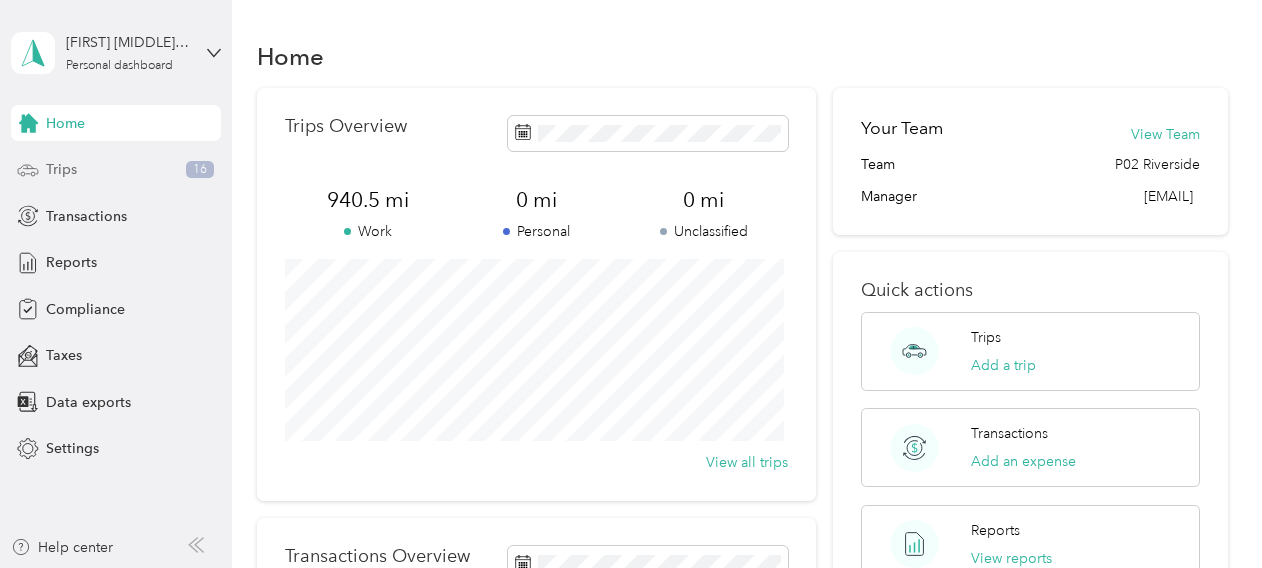 click on "Trips 16" at bounding box center [116, 170] 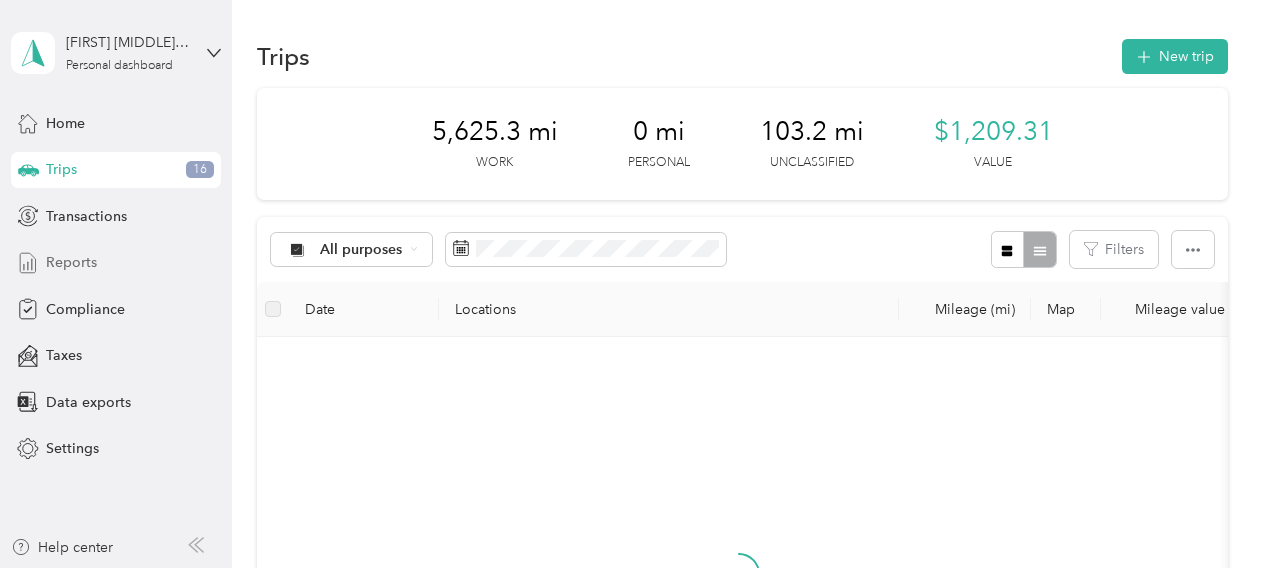 click on "Reports" at bounding box center [71, 262] 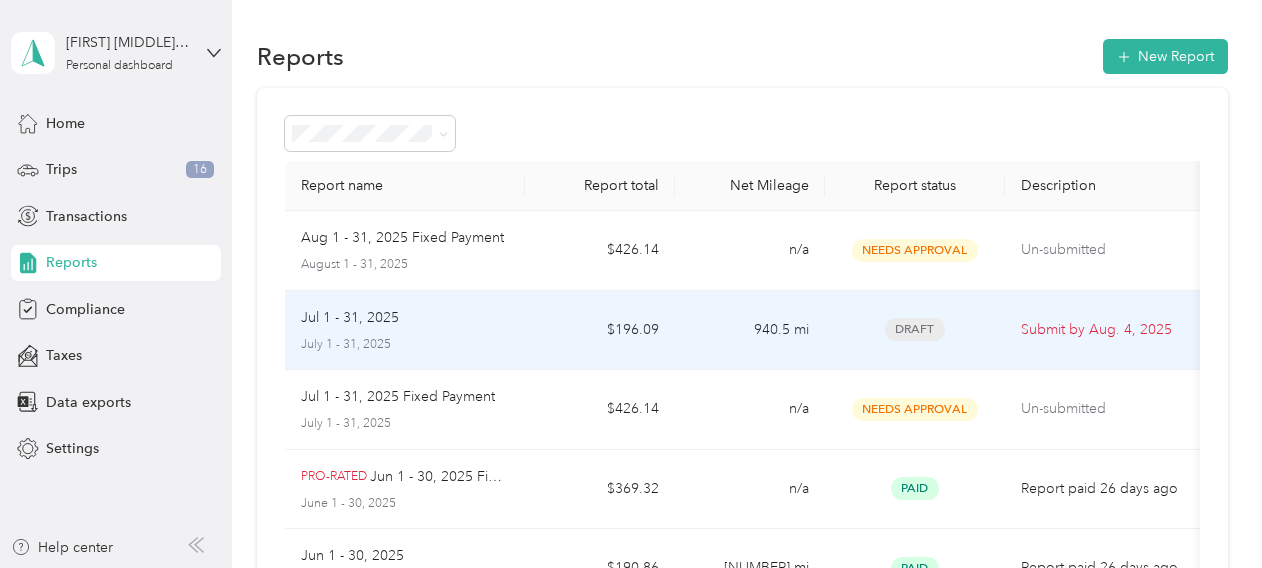 click on "$196.09" at bounding box center (600, 331) 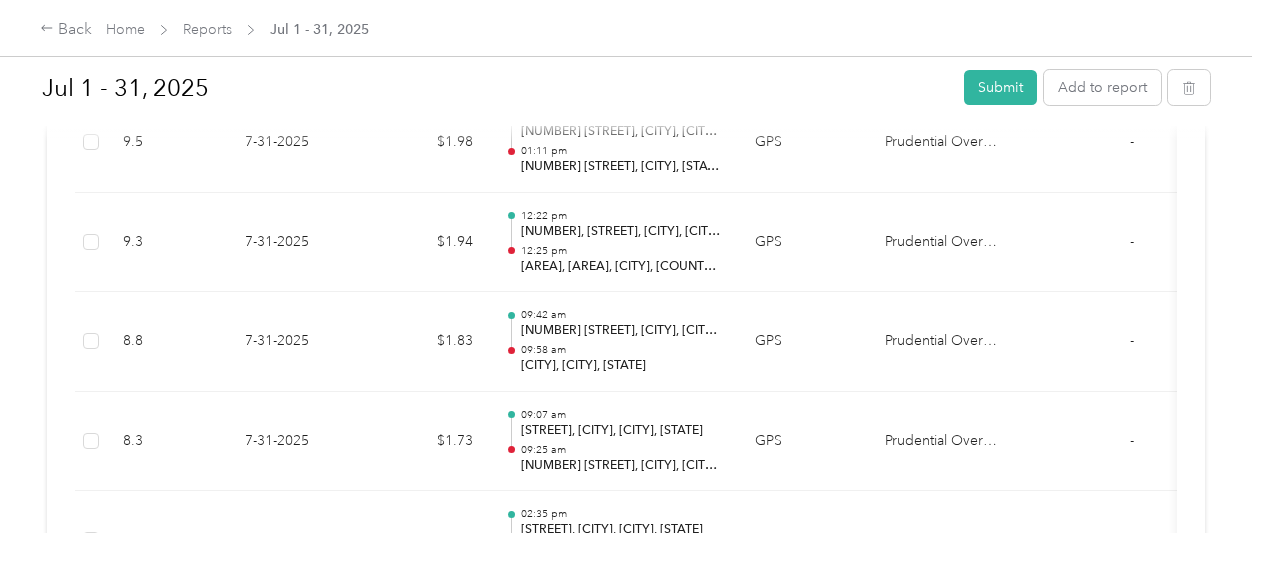 scroll, scrollTop: 362, scrollLeft: 0, axis: vertical 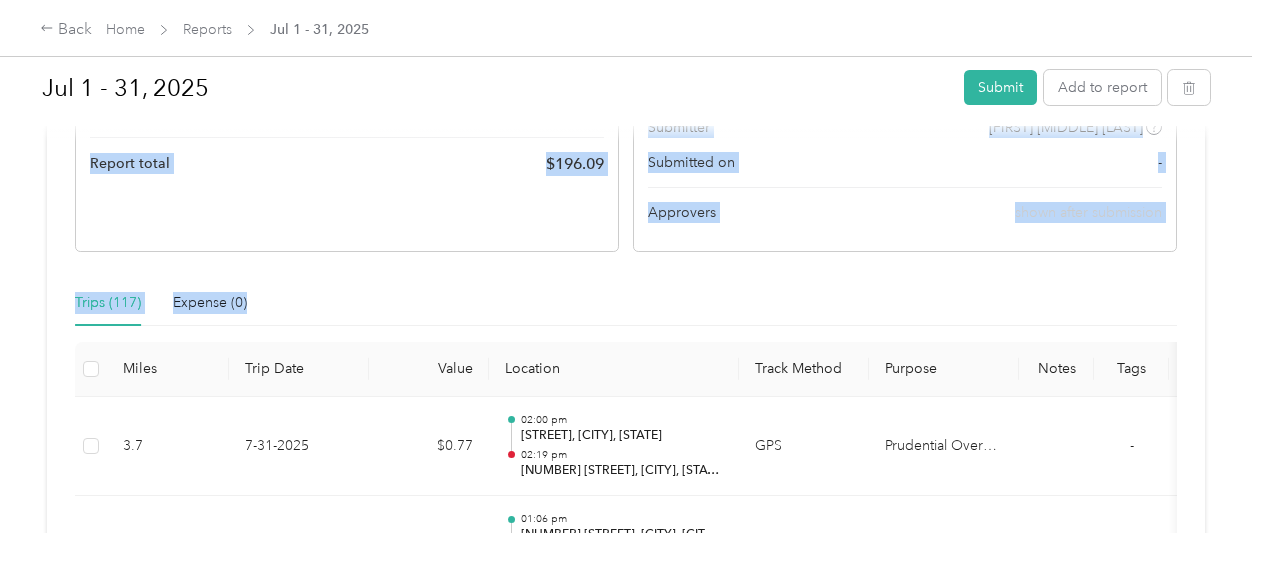 drag, startPoint x: 748, startPoint y: 240, endPoint x: 543, endPoint y: 290, distance: 211.00948 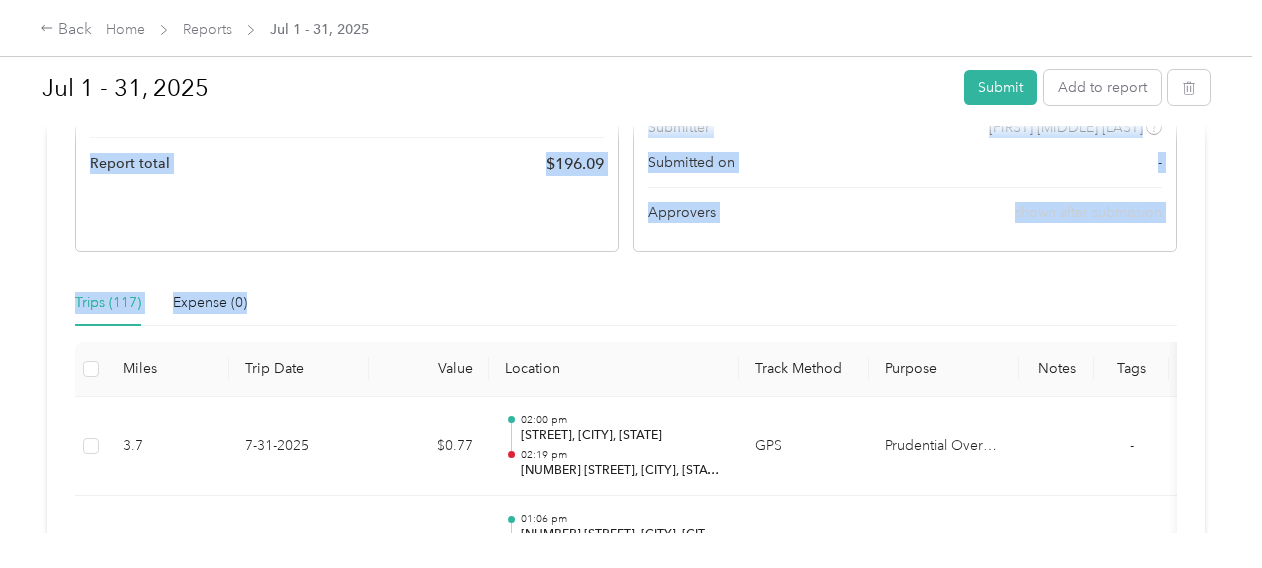 click on "Due tomorrow.  Submit this report by   Aug. 4, 2025 Draft Draft, awaiting submission View  activity & comments Report Summary Mileage Total $ 196.09 Recorded miles 940.5   mi Variable rate   $ 0.2085 / mi Expense Total $ 0.00 Report total $ 196.09 Report details Report ID 3A27E70D-0016 Report period Jul 1 - 31, 2025 Pay period shown after submission Submitter [FIRST] [MIDDLE] [LAST] Submitted on - Approvers shown after submission Trips (117) Expense (0) Miles Trip Date Value Location Track Method Purpose Notes Tags                     3.7 7-31-2025 $0.77 02:00 pm [STREET], [CITY], [CITY], [STATE] 02:19 pm [NUMBER] [STREET], [CITY], [CITY], [STATE] GPS Prudential Overall Supply - 9.5 7-31-2025 $1.98 01:06 pm [NUMBER] [STREET], [CITY], [CITY], [STATE] 01:11 pm [NUMBER] [STREET], [CITY], [CITY], [STATE] GPS Prudential Overall Supply - 9.3 7-31-2025 $1.94 12:22 pm [NUMBER], [STREET], [CITY], [CITY], [STATE], [COUNTY], [STATE], [POSTAL_CODE], [COUNTRY] 12:25 pm GPS Prudential Overall Supply - 8.8 7-31-2025" at bounding box center (626, 5947) 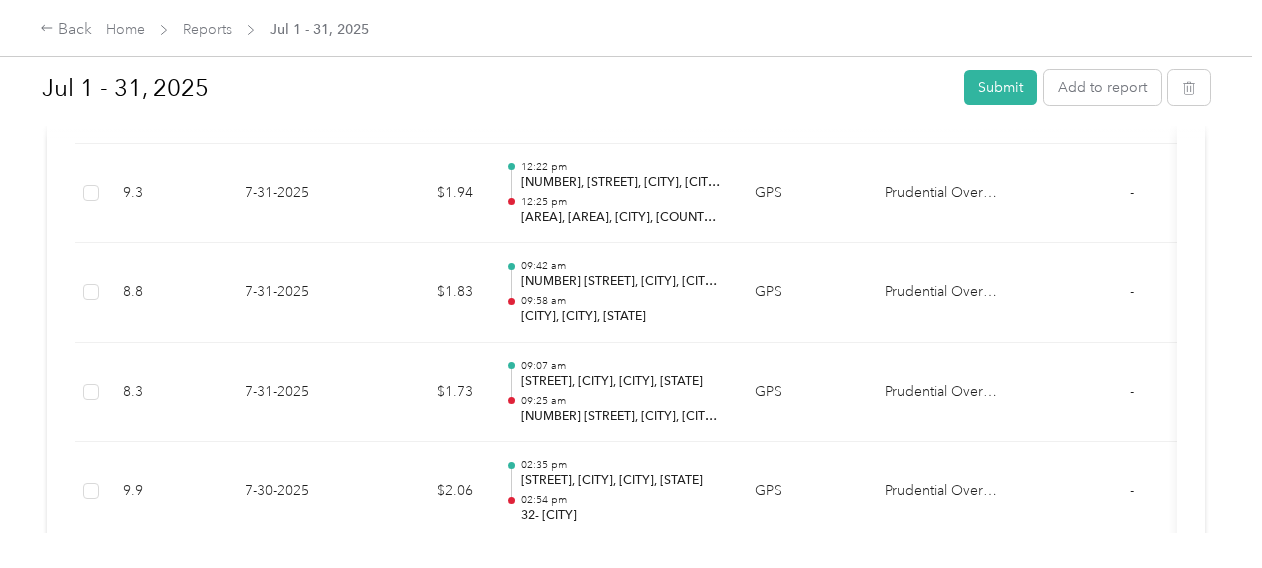 scroll, scrollTop: 2473, scrollLeft: 0, axis: vertical 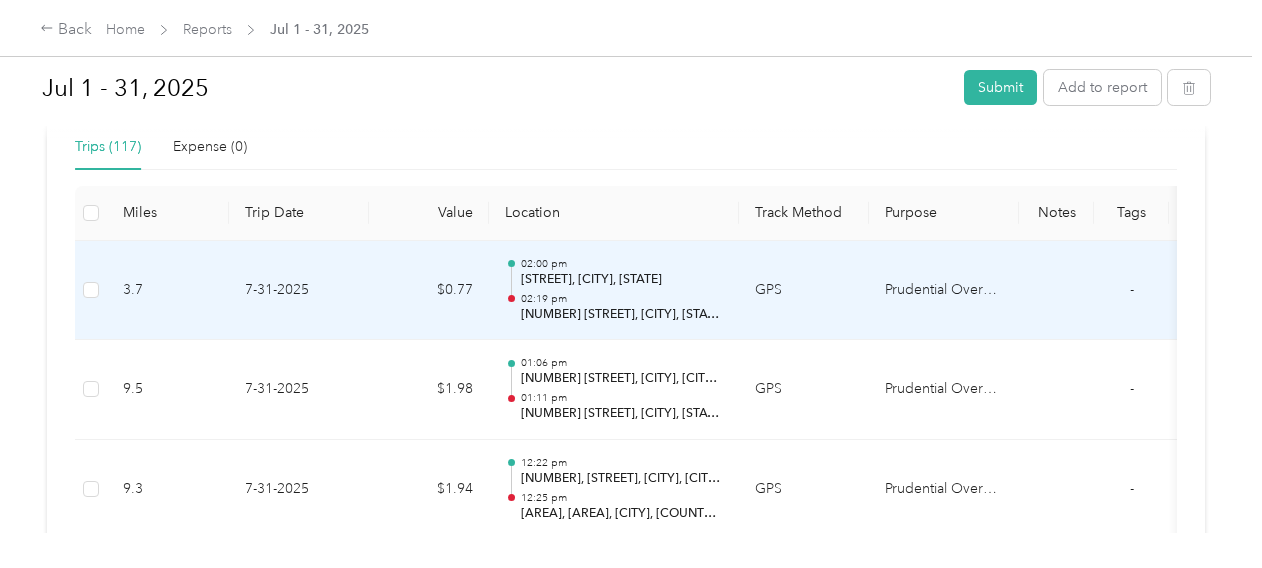 click at bounding box center (91, 291) 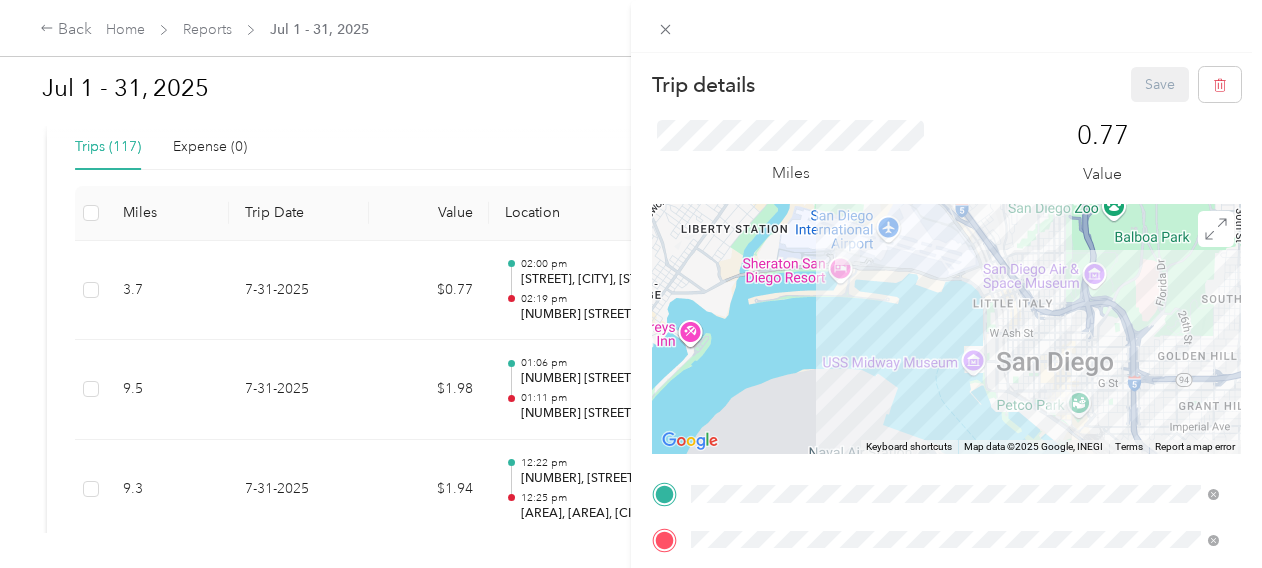 click on "Trip details Save This trip cannot be edited because it is either under review, approved, or paid. Contact your Team Manager to edit it. Miles 0.77 Value  ← Move left → Move right ↑ Move up ↓ Move down + Zoom in - Zoom out Home Jump left by 75% End Jump right by 75% Page Up Jump up by 75% Page Down Jump down by 75% Keyboard shortcuts Map Data Map data ©2025 Google, INEGI Map data ©2025 Google, INEGI 1 km  Click to toggle between metric and imperial units Terms Report a map error TO Add photo" at bounding box center (631, 284) 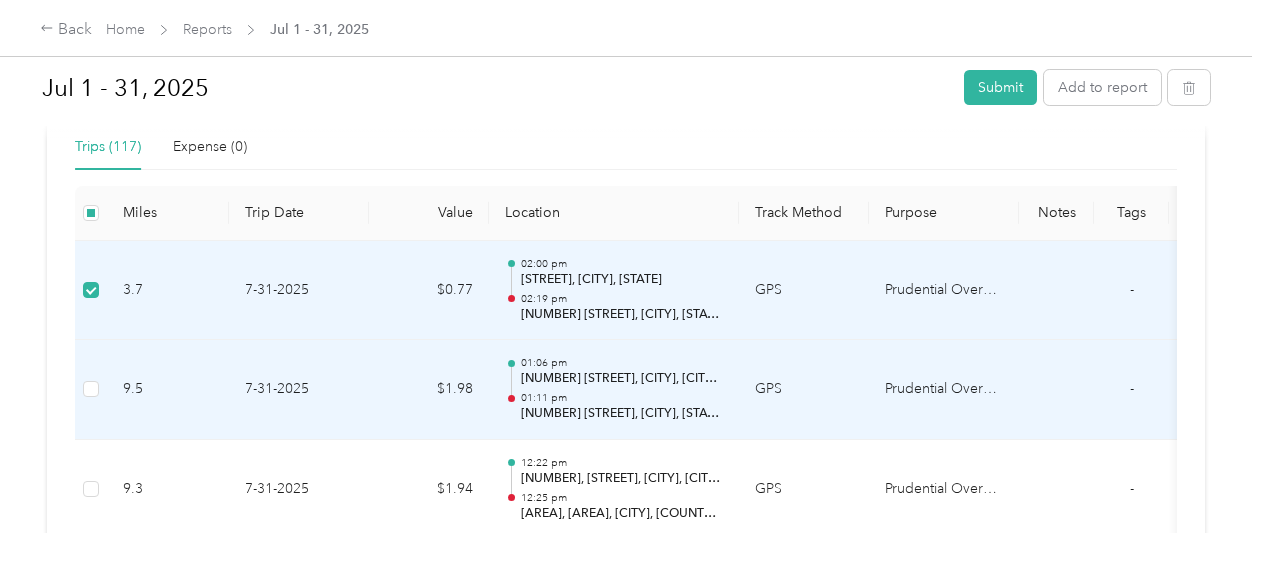 click at bounding box center (91, 390) 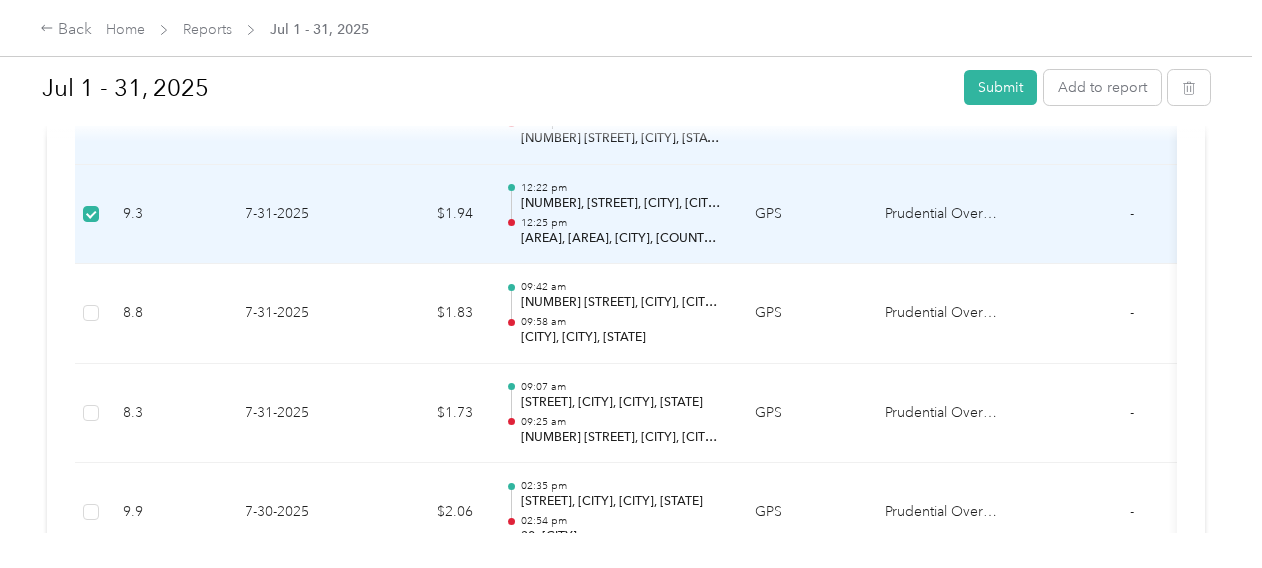 scroll, scrollTop: 798, scrollLeft: 0, axis: vertical 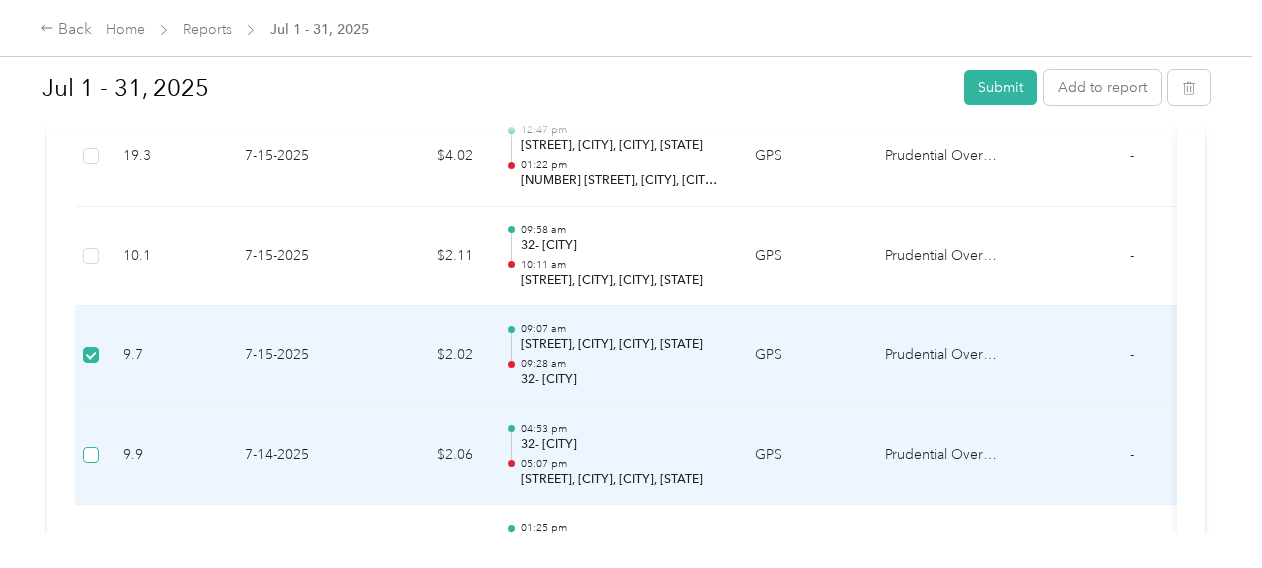 click at bounding box center (91, 455) 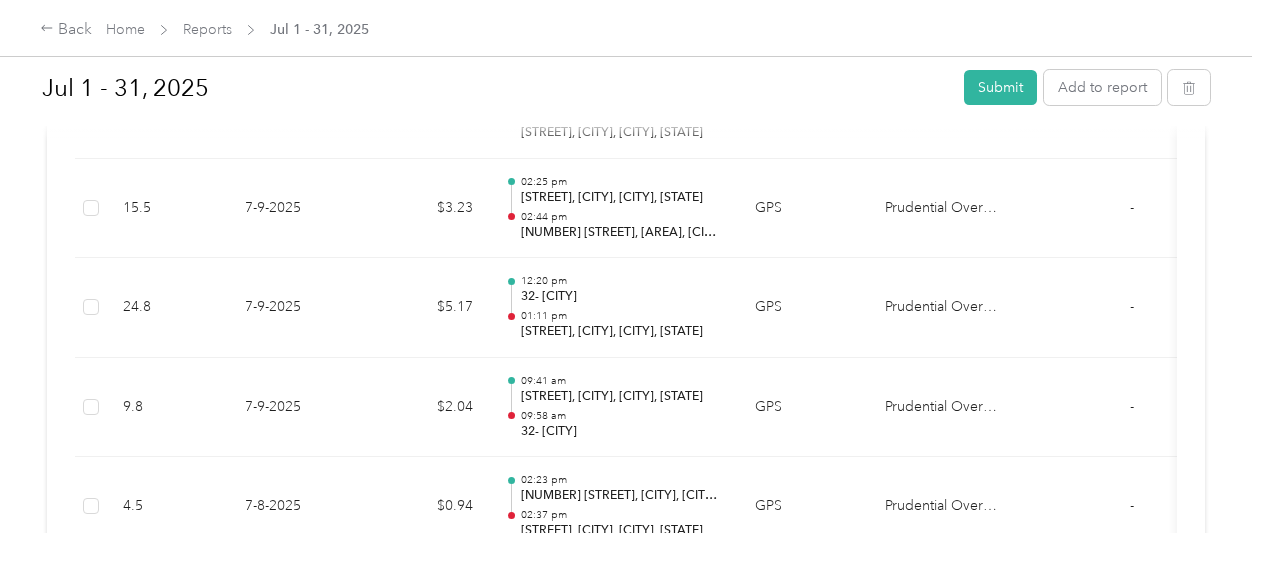 scroll, scrollTop: 8998, scrollLeft: 0, axis: vertical 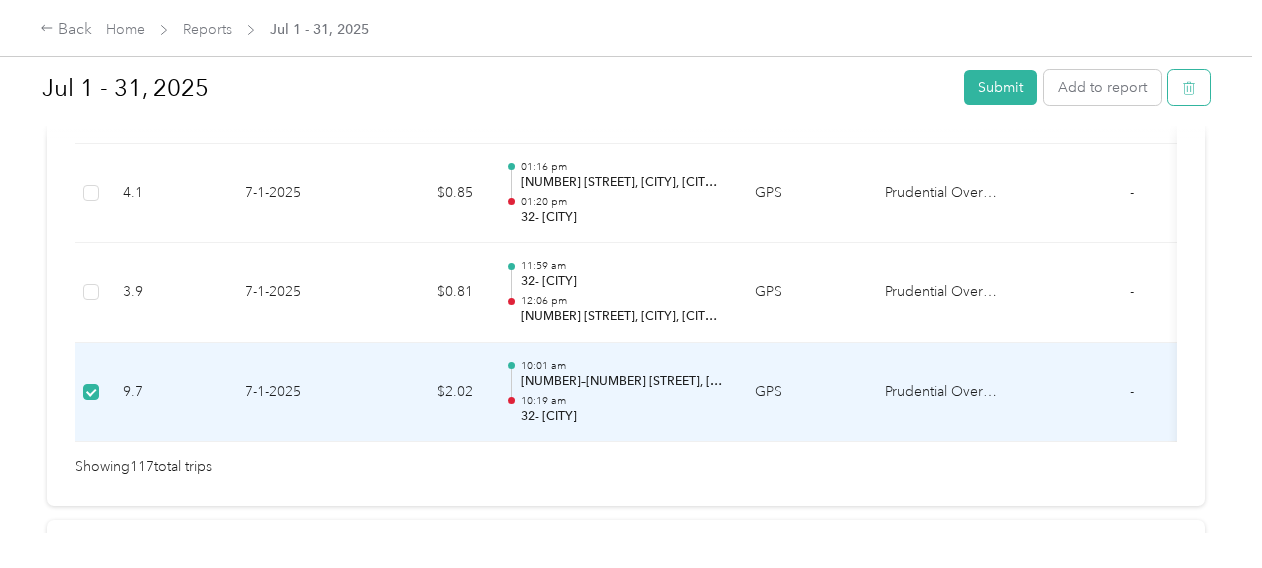 click at bounding box center (1189, 87) 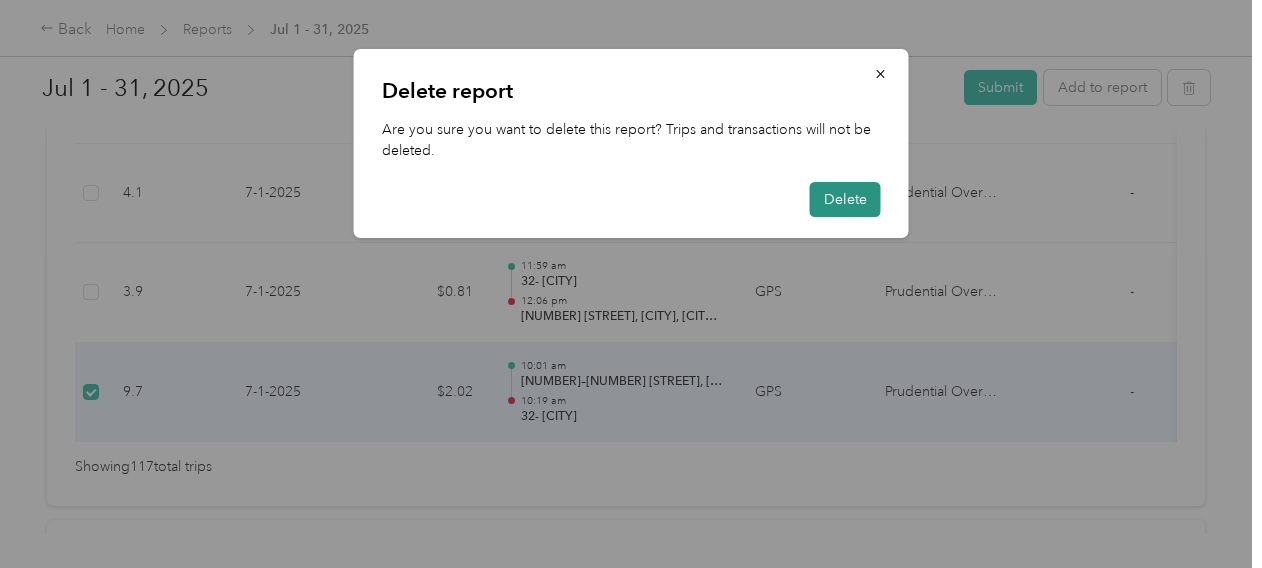 click on "Delete" at bounding box center [845, 199] 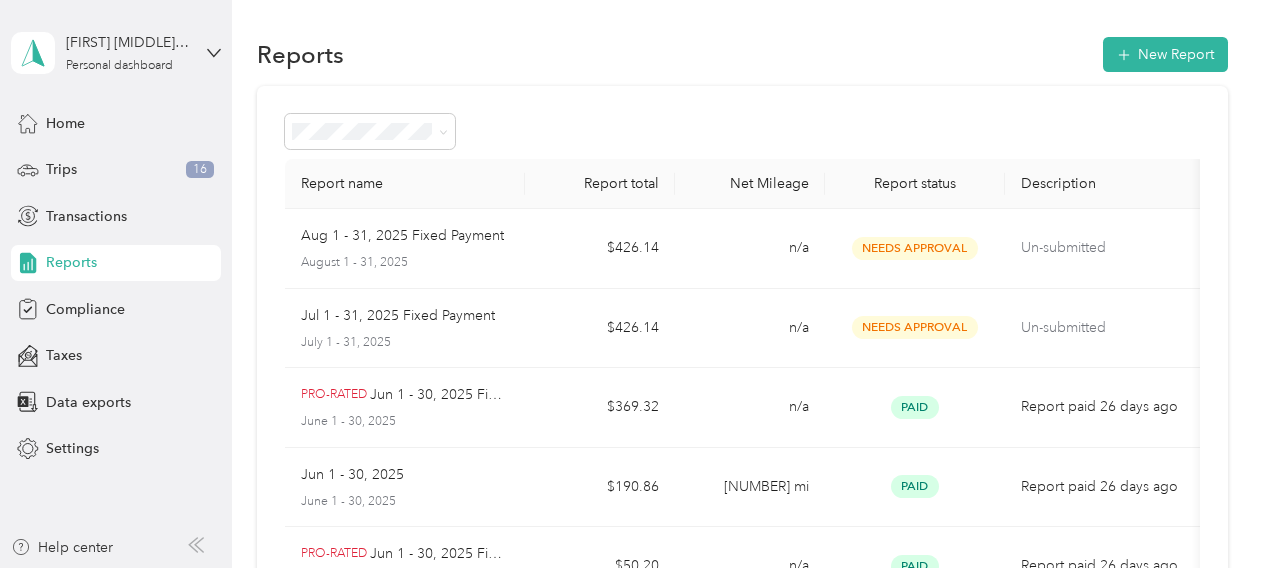 scroll, scrollTop: 0, scrollLeft: 0, axis: both 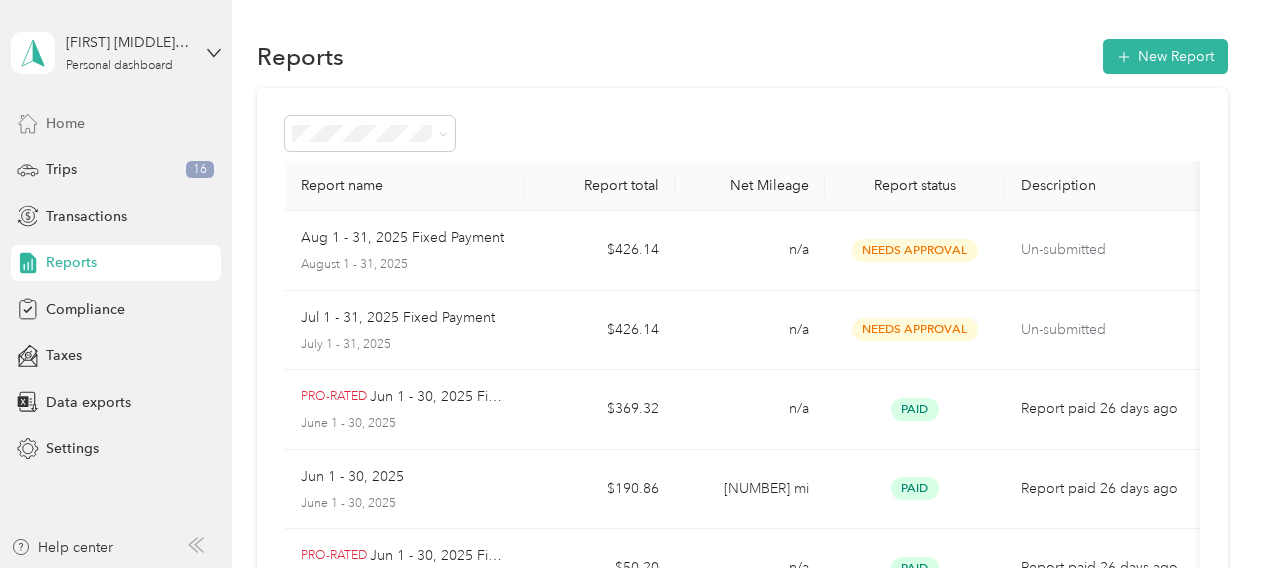click on "Home" at bounding box center (65, 123) 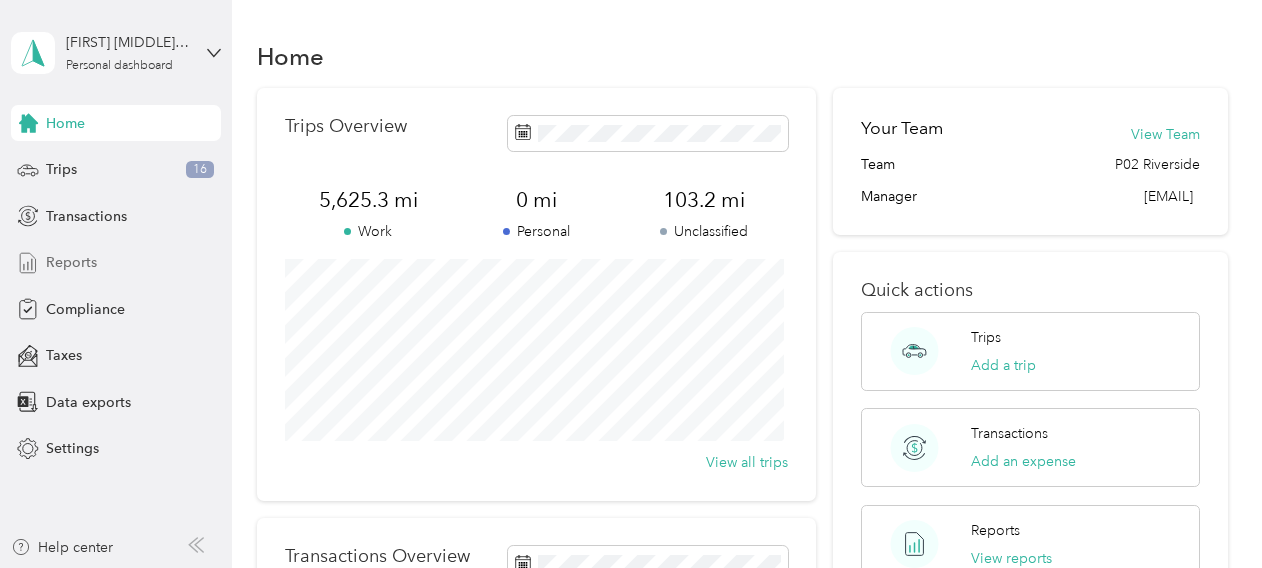click on "Reports" at bounding box center (71, 262) 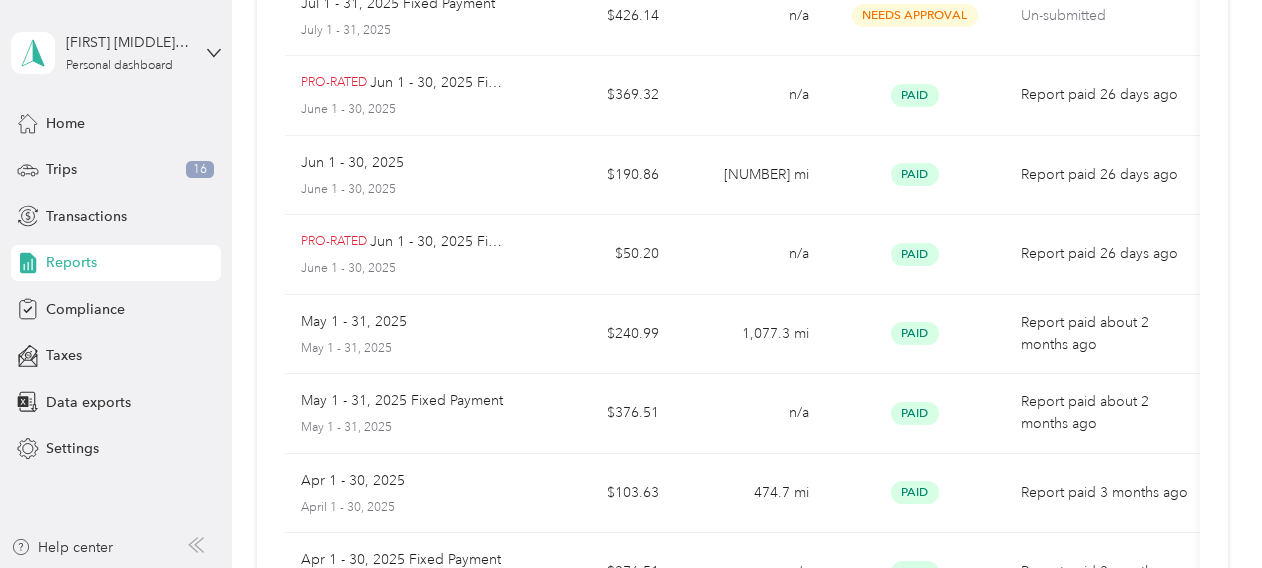 scroll, scrollTop: 0, scrollLeft: 0, axis: both 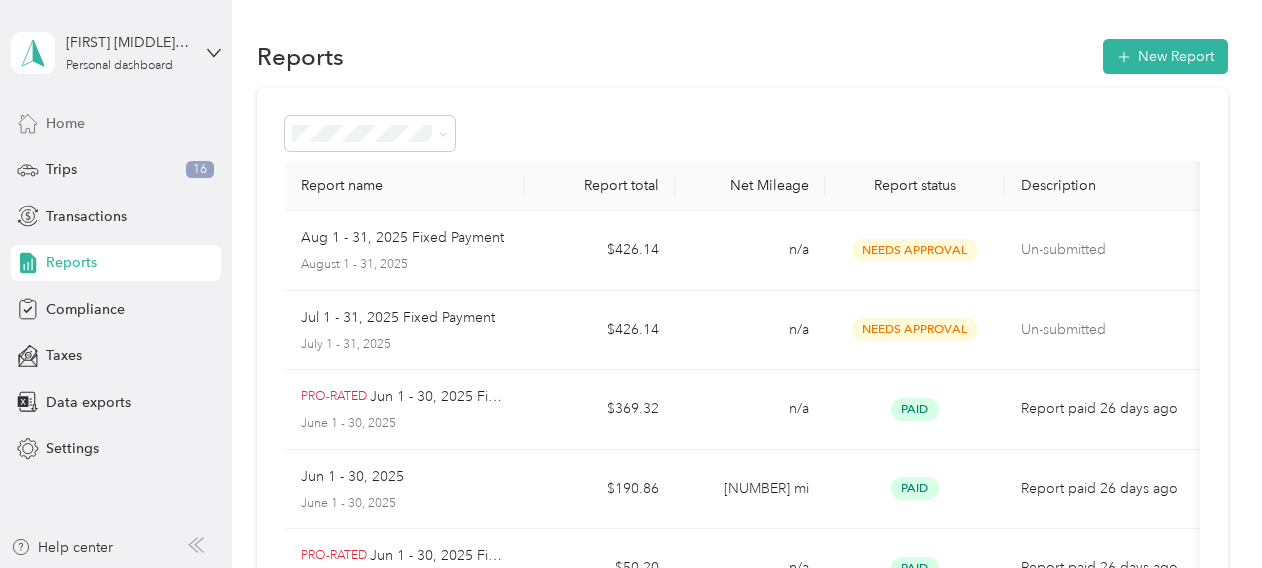 click on "Home" at bounding box center [65, 123] 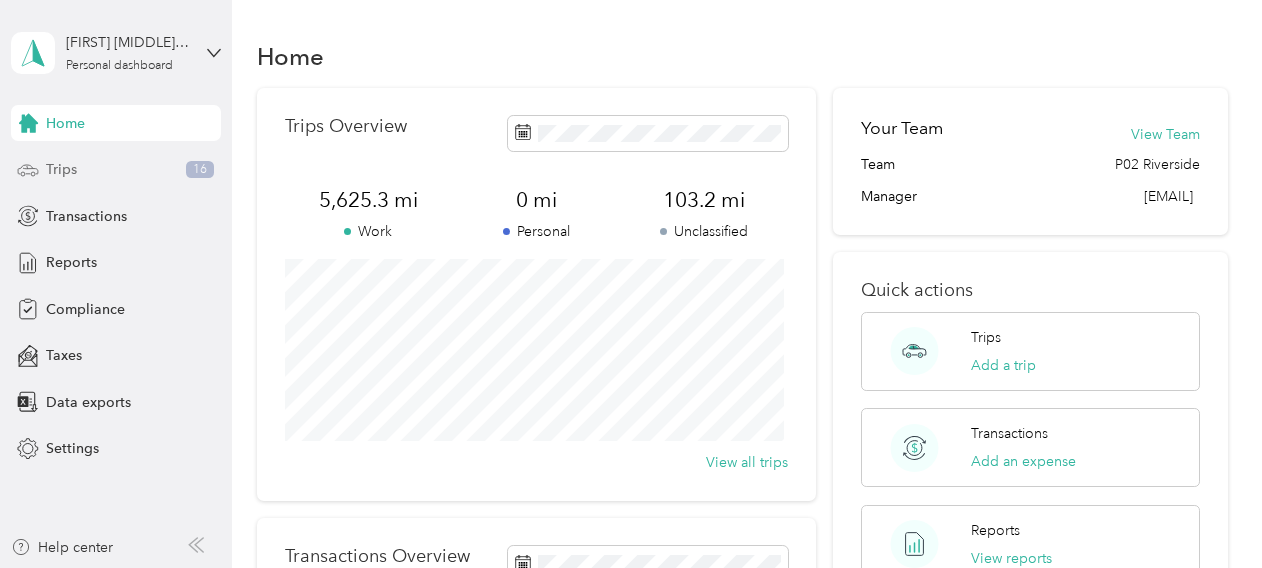 click on "Trips 16" at bounding box center [116, 170] 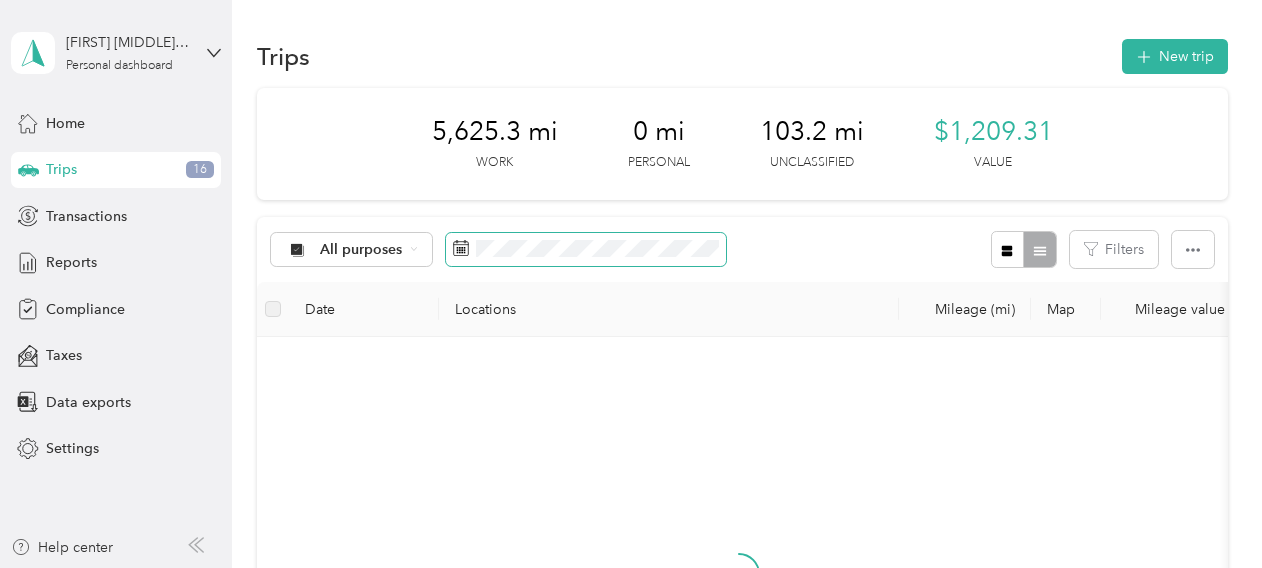 click at bounding box center [586, 250] 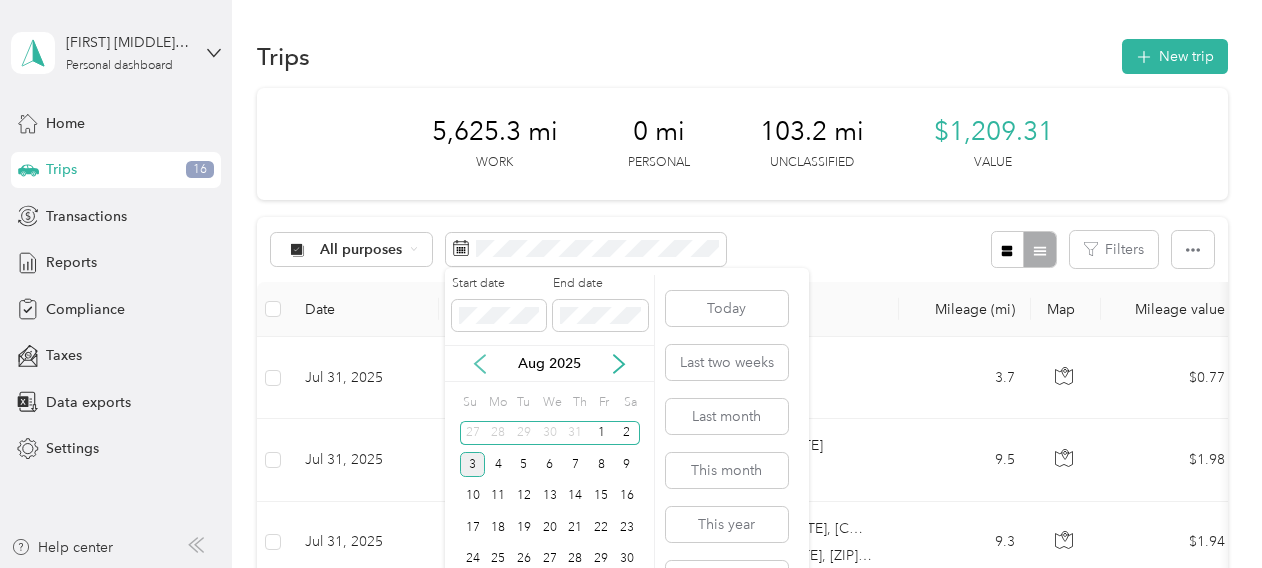 click 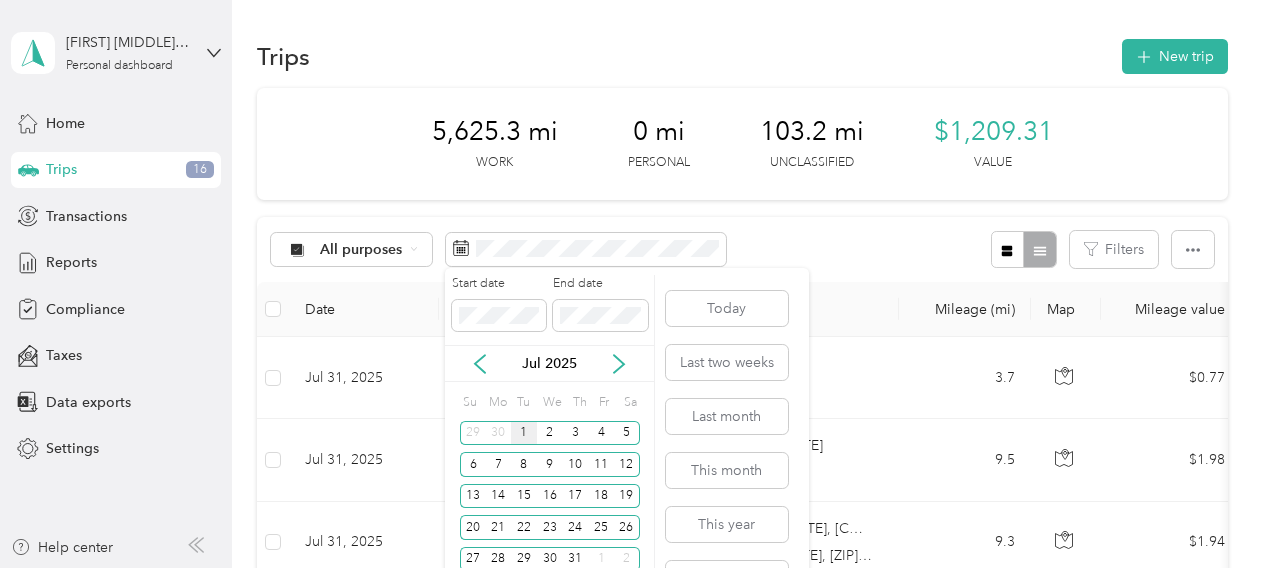 click on "1" at bounding box center (524, 433) 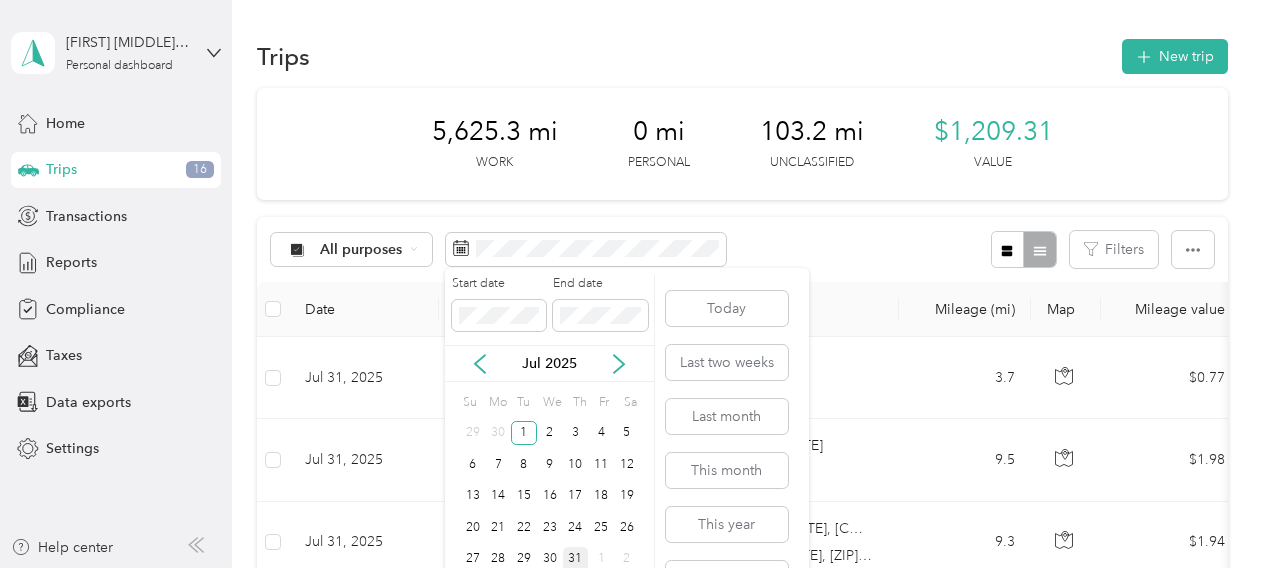 click on "31" at bounding box center (576, 559) 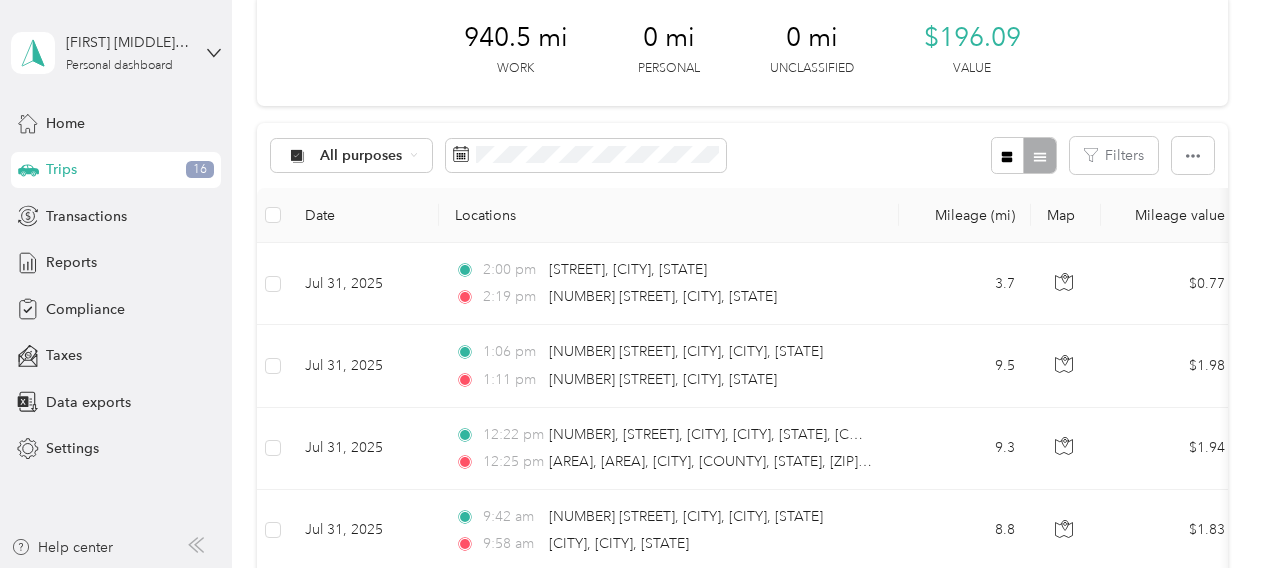 scroll, scrollTop: 116, scrollLeft: 0, axis: vertical 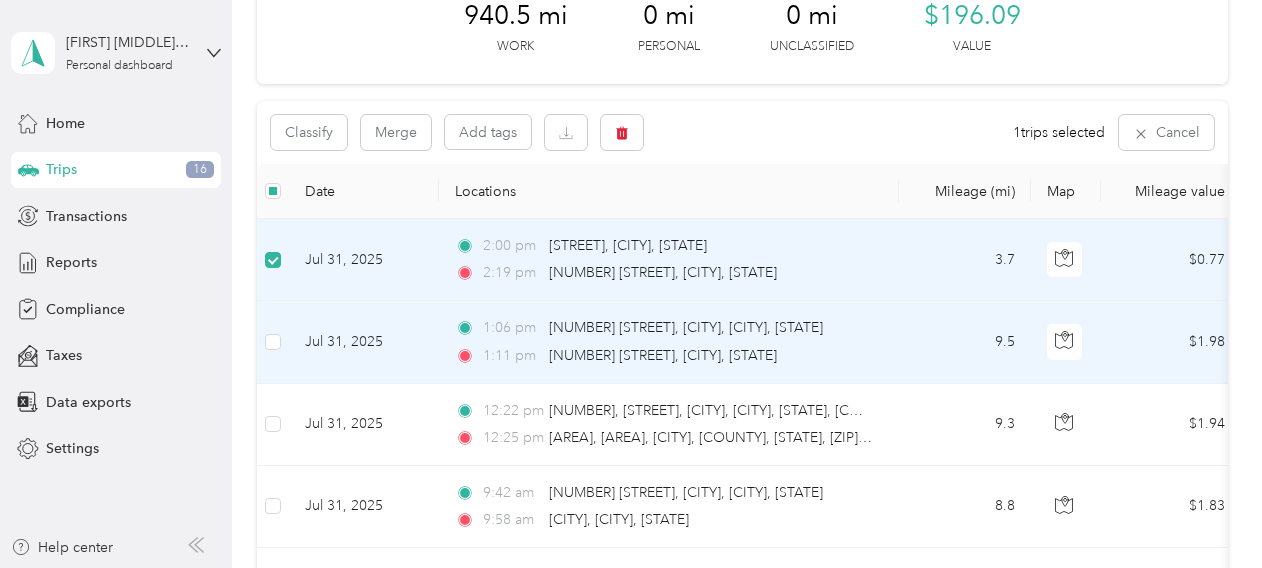click at bounding box center [273, 342] 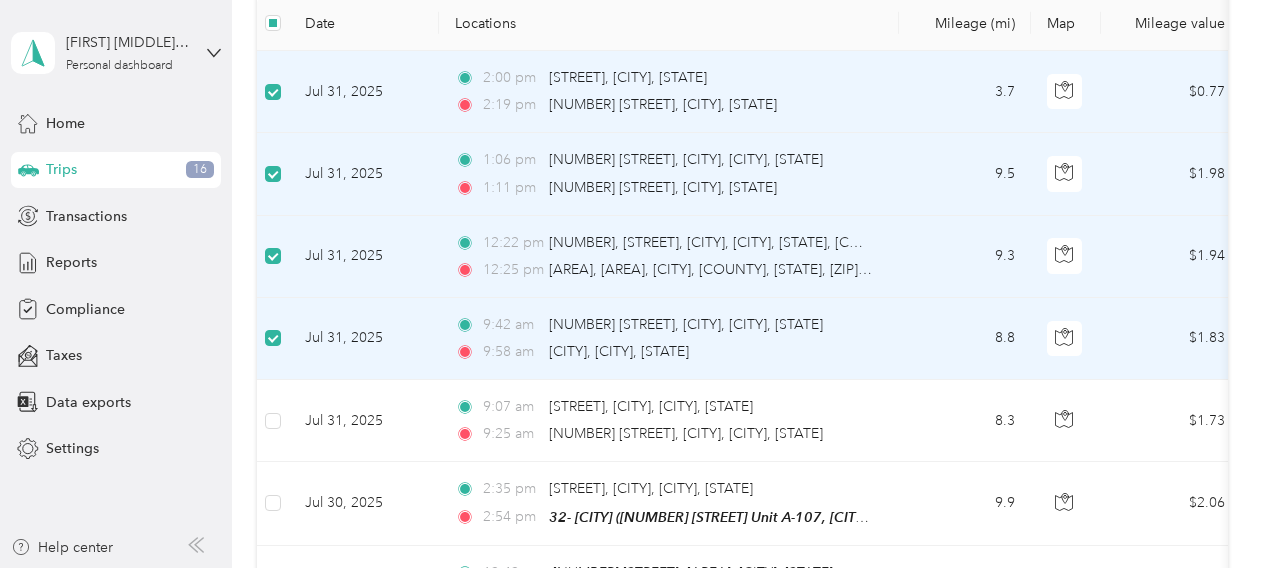 scroll, scrollTop: 435, scrollLeft: 0, axis: vertical 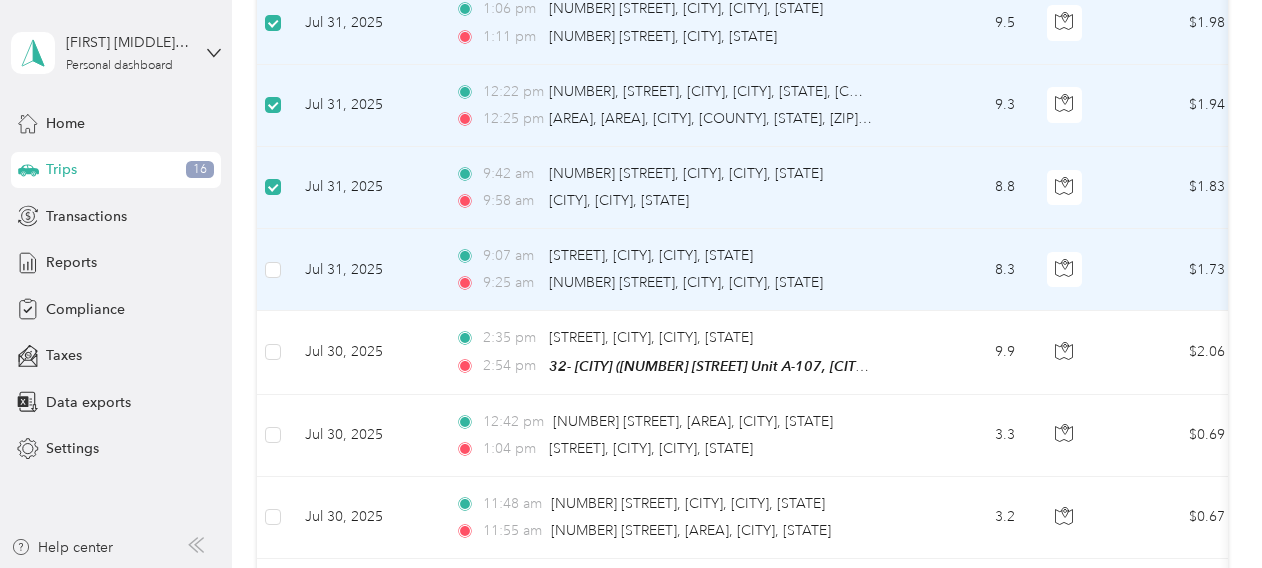 click at bounding box center (273, 270) 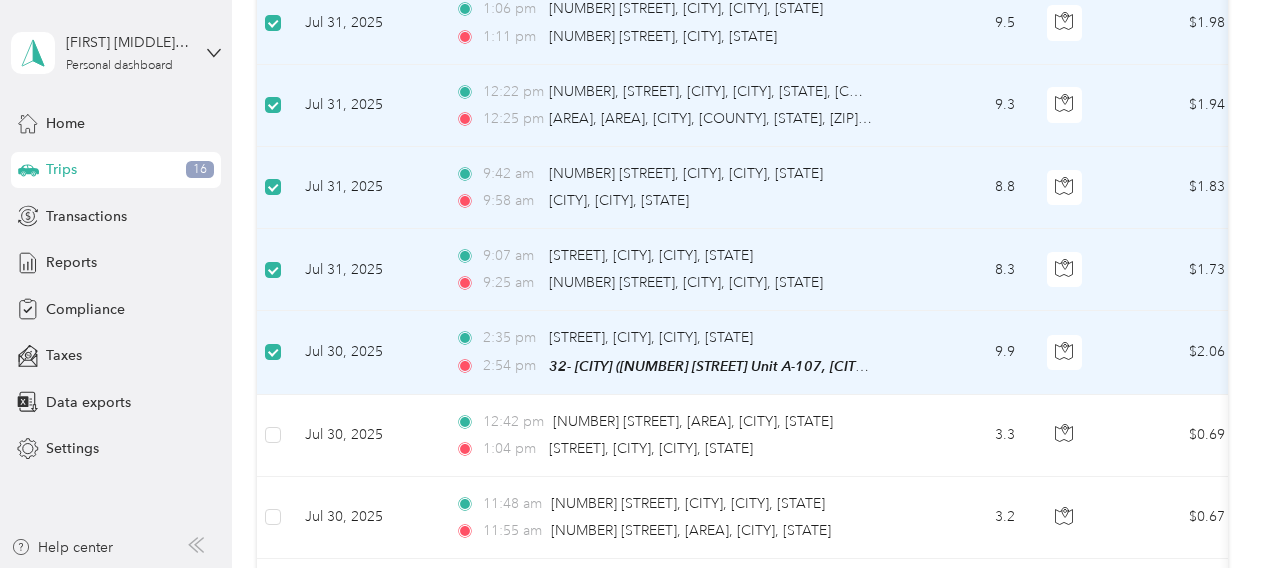 scroll, scrollTop: 0, scrollLeft: 0, axis: both 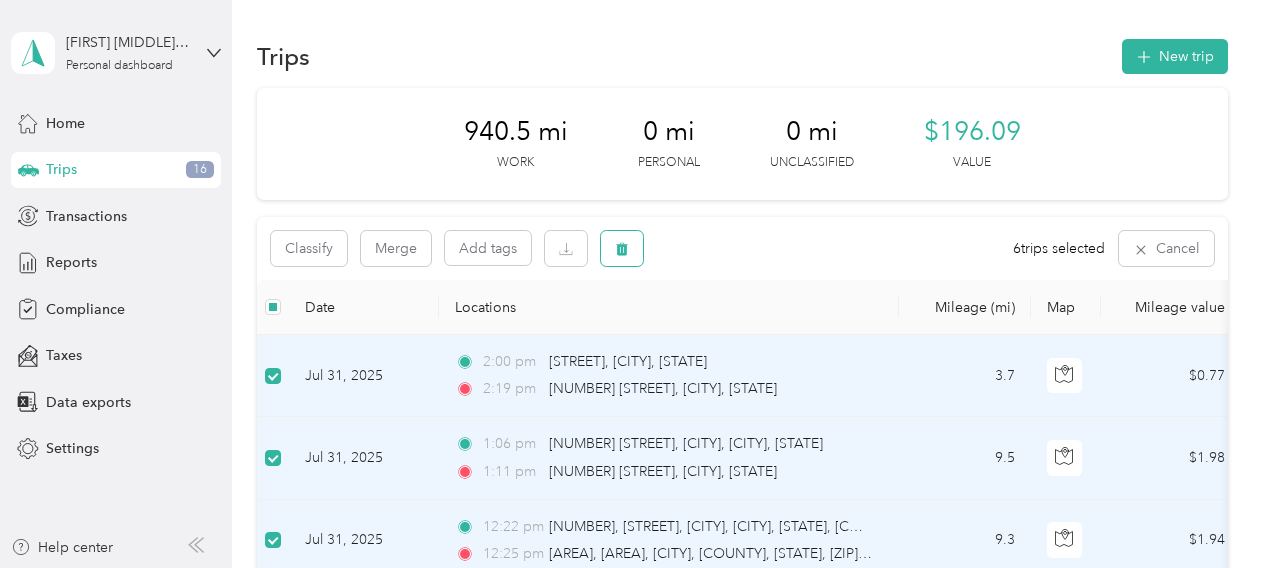 click at bounding box center (622, 248) 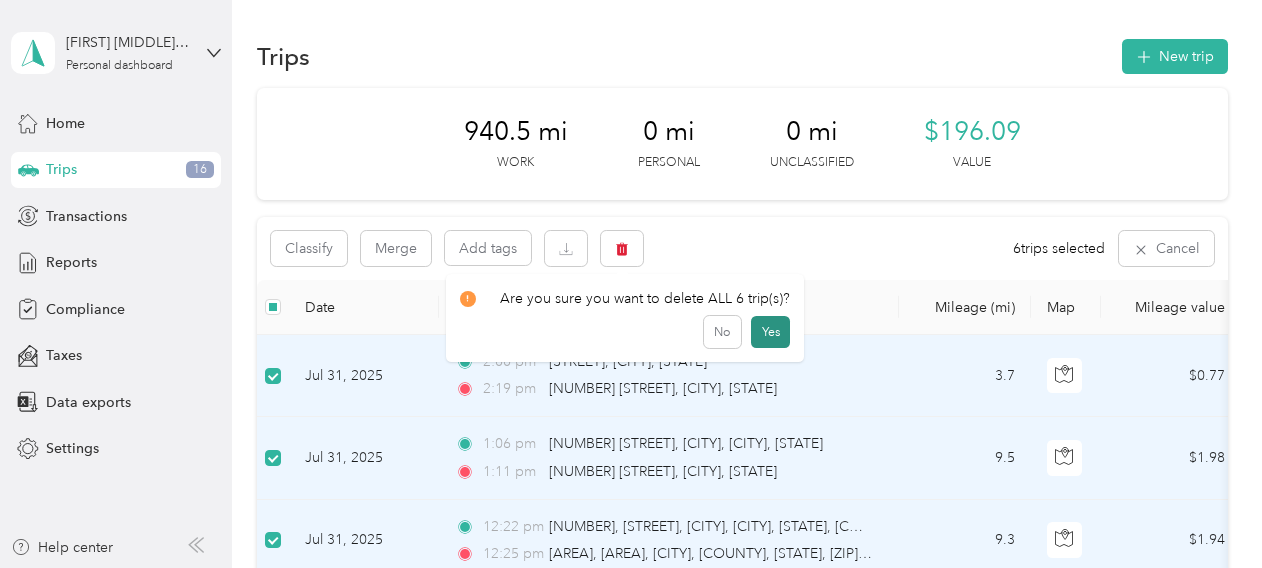 click on "Yes" at bounding box center (770, 332) 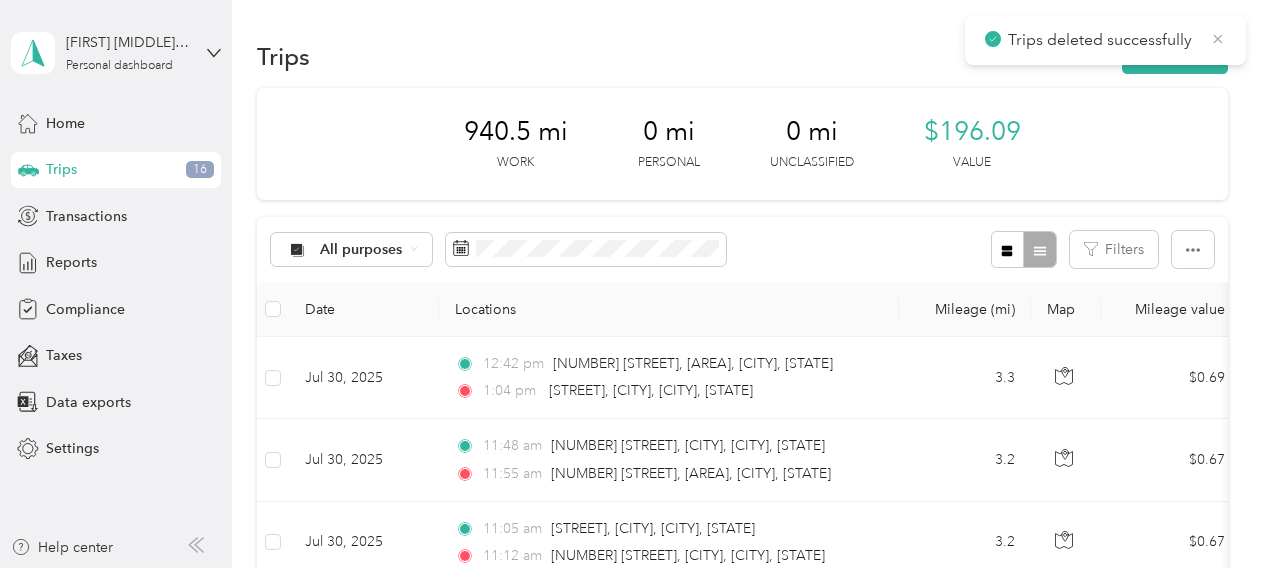 click 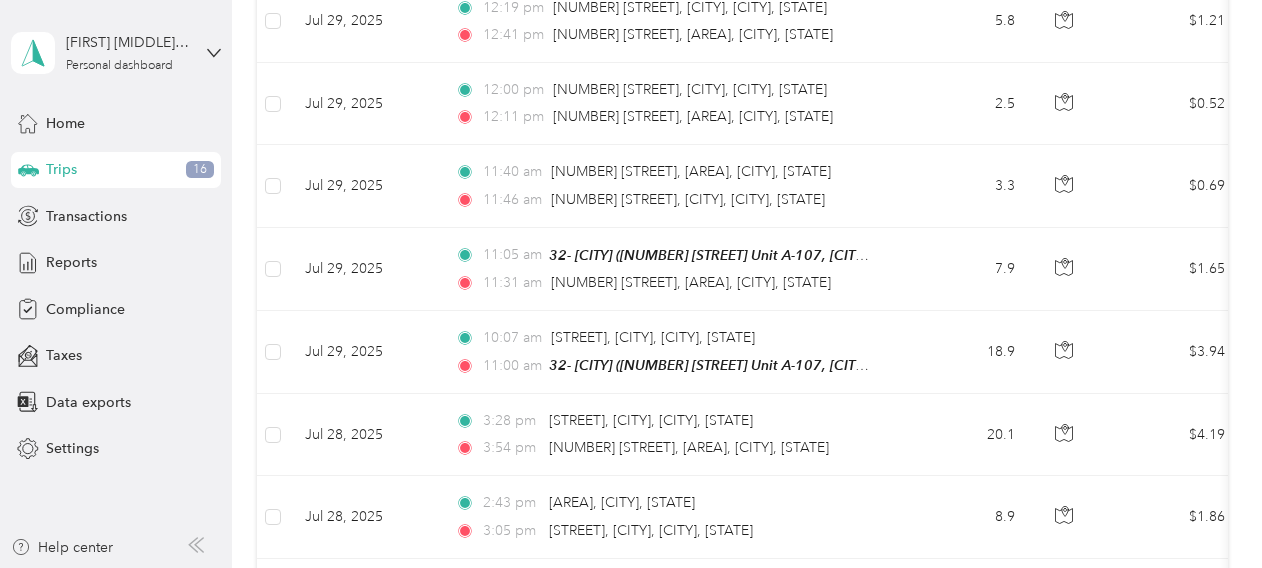 scroll, scrollTop: 930, scrollLeft: 0, axis: vertical 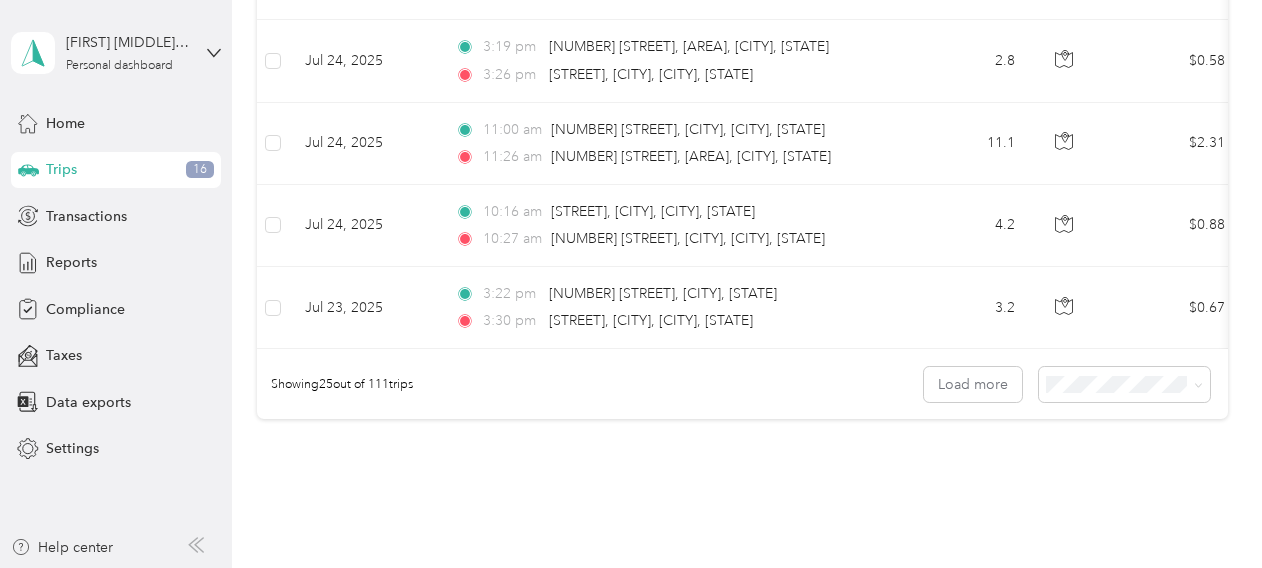 click on "100 per load" at bounding box center [1089, 492] 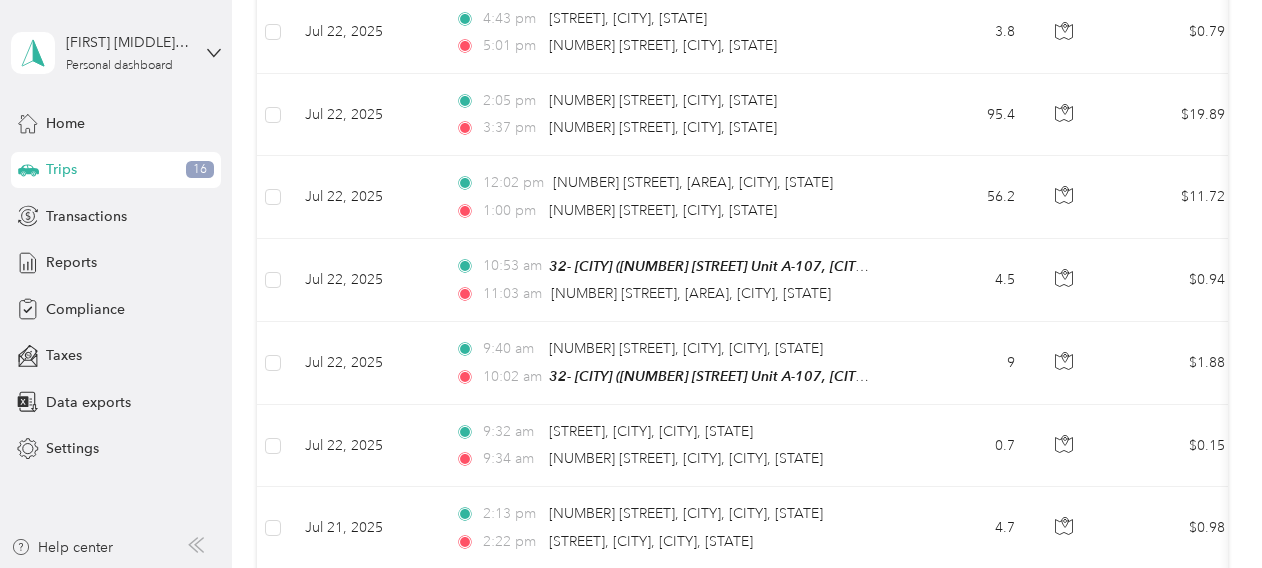 scroll, scrollTop: 2636, scrollLeft: 0, axis: vertical 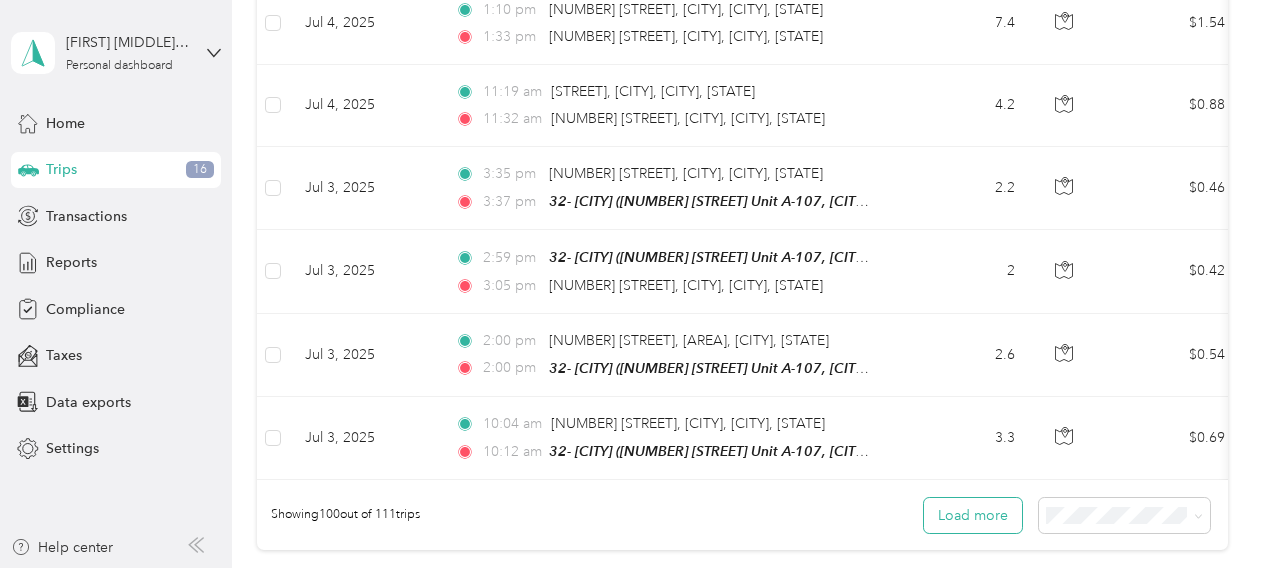 click on "Load more" at bounding box center [973, 515] 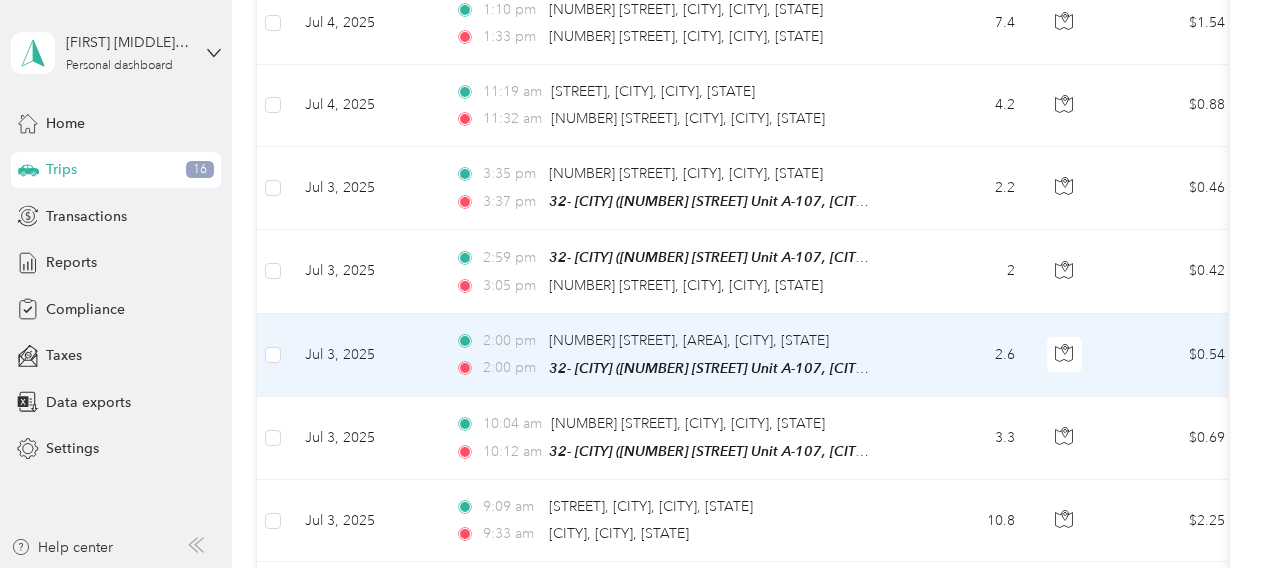 click at bounding box center (273, 355) 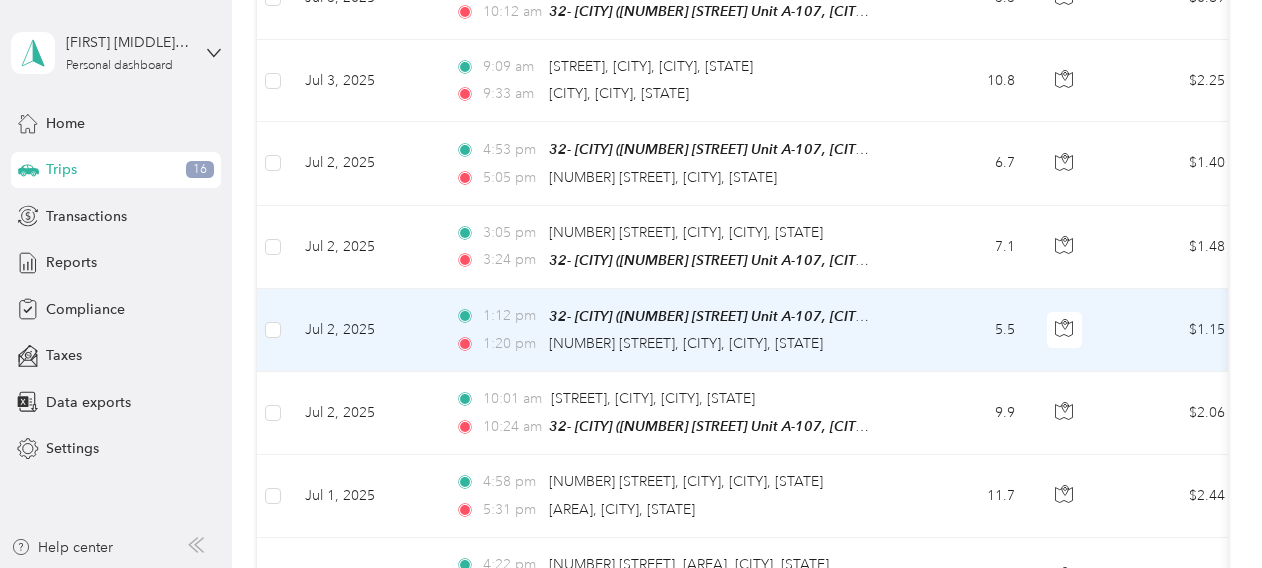 scroll, scrollTop: 8584, scrollLeft: 0, axis: vertical 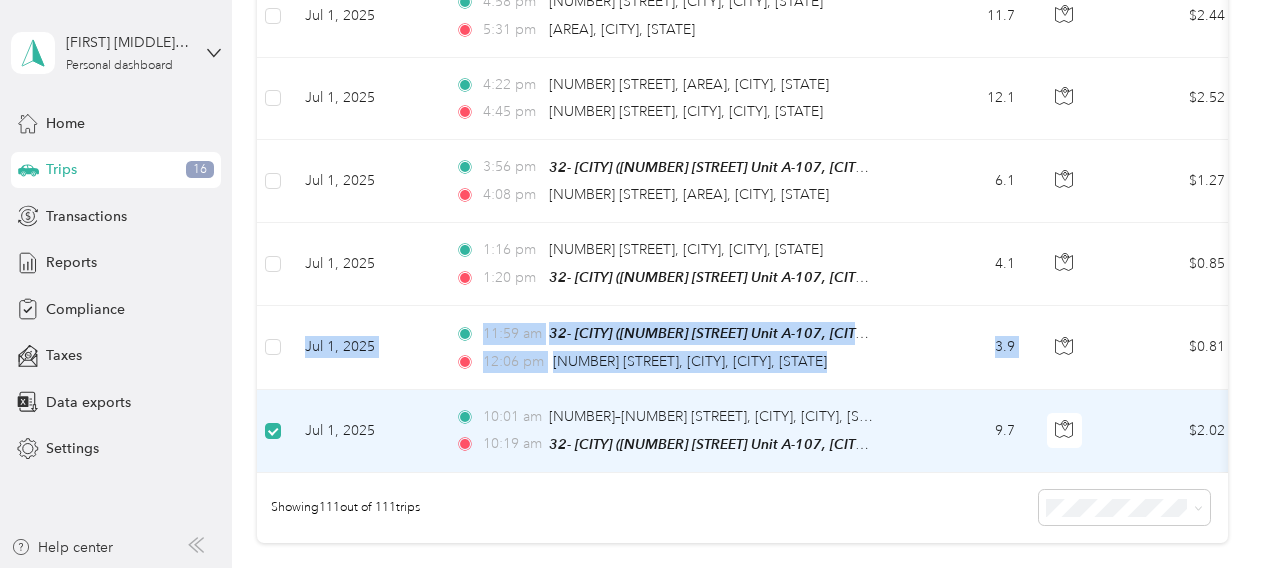 drag, startPoint x: 1126, startPoint y: 284, endPoint x: 1268, endPoint y: 205, distance: 162.49615 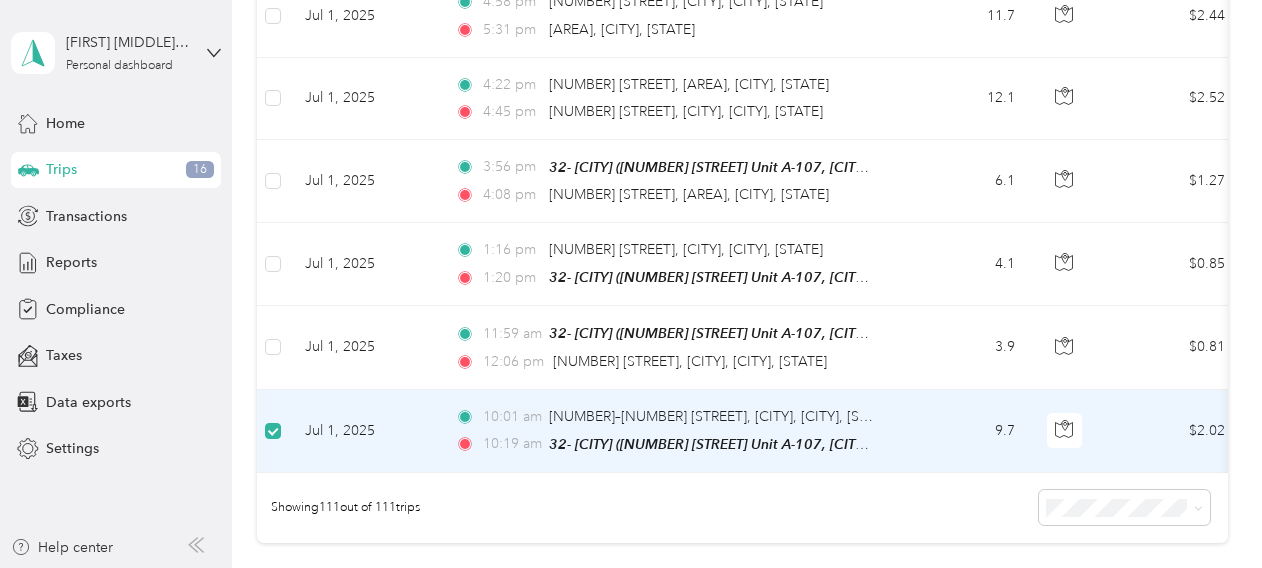 drag, startPoint x: 1245, startPoint y: 207, endPoint x: 1257, endPoint y: 176, distance: 33.24154 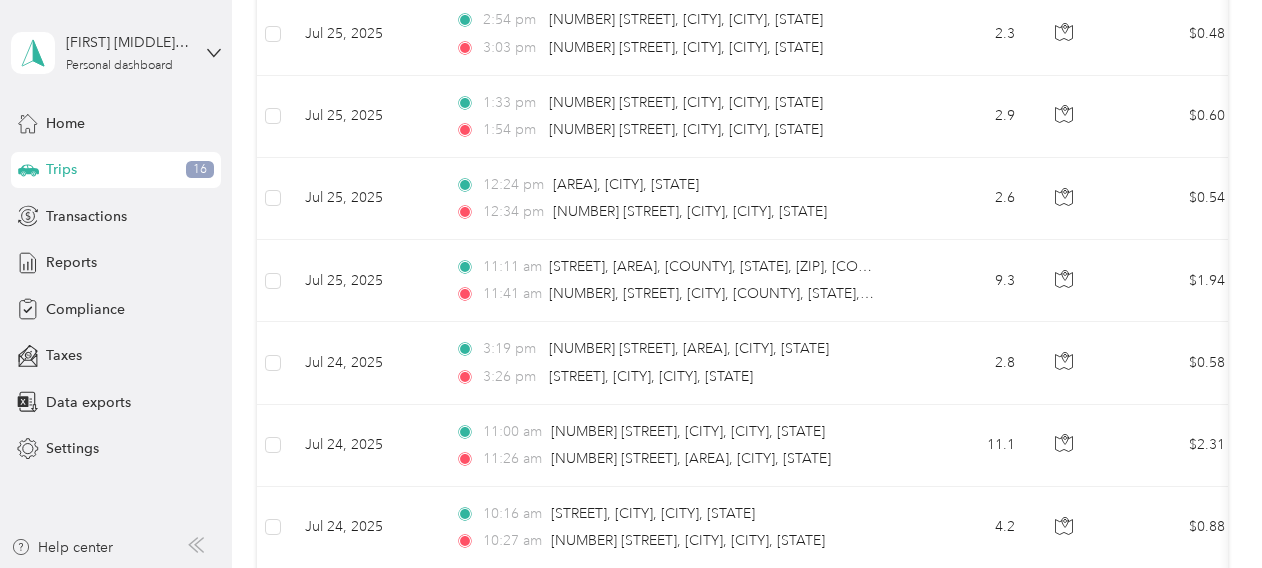 scroll, scrollTop: 90, scrollLeft: 0, axis: vertical 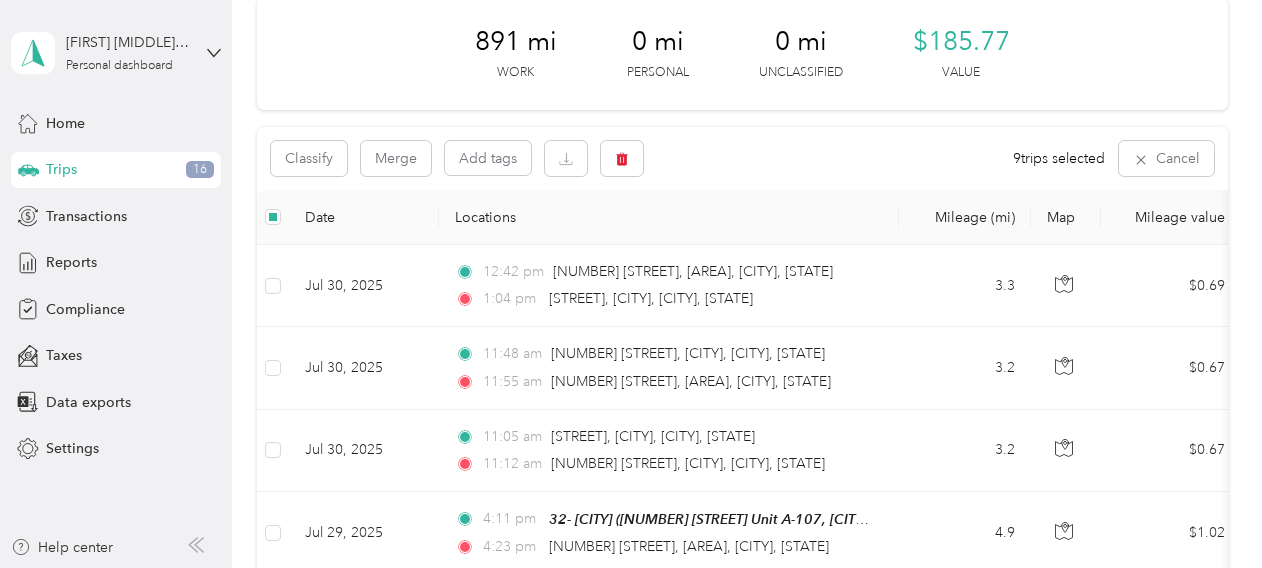 click on "Classify Merge Add tags 9  trips selected Cancel" at bounding box center [742, 158] 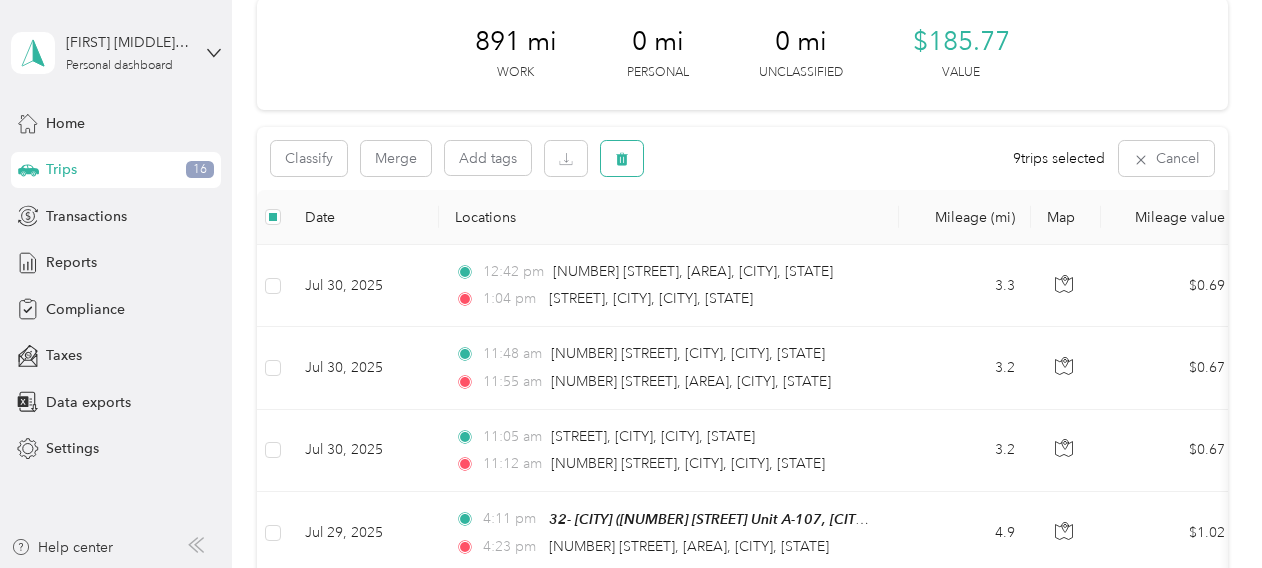 click 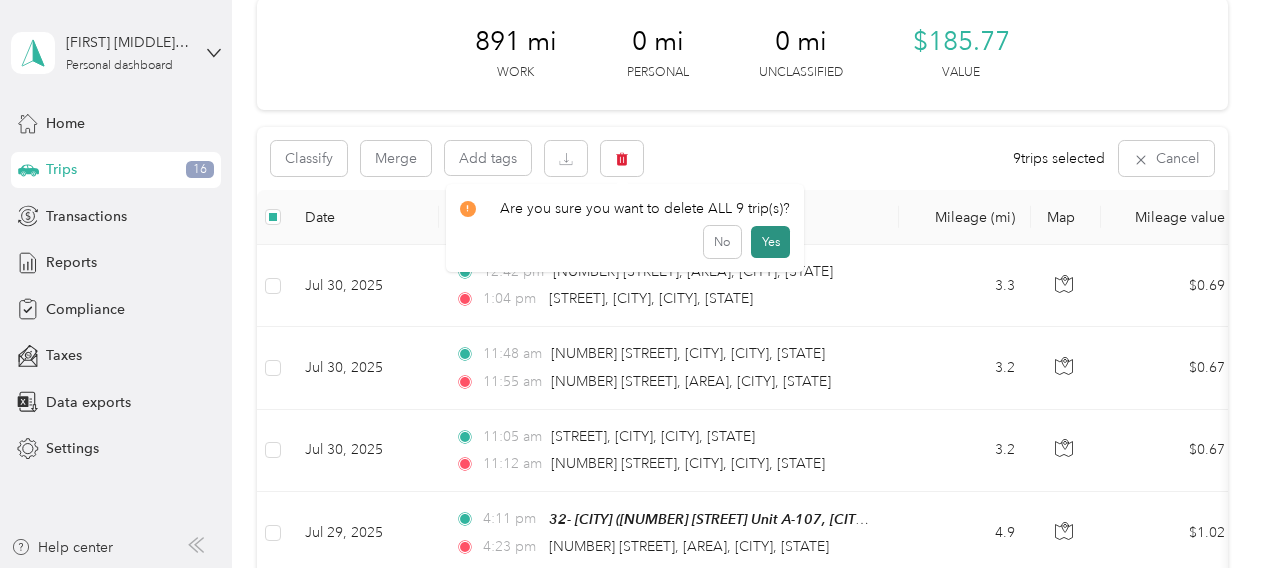 click on "Yes" at bounding box center (770, 242) 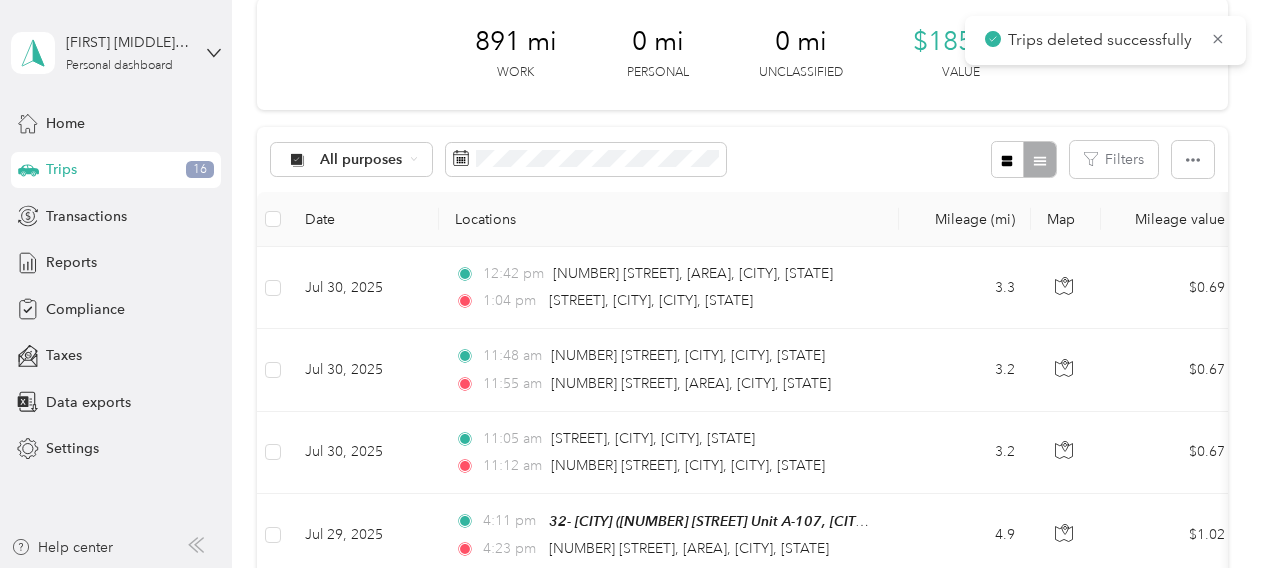 click on "Trips deleted successfully" at bounding box center (1105, 40) 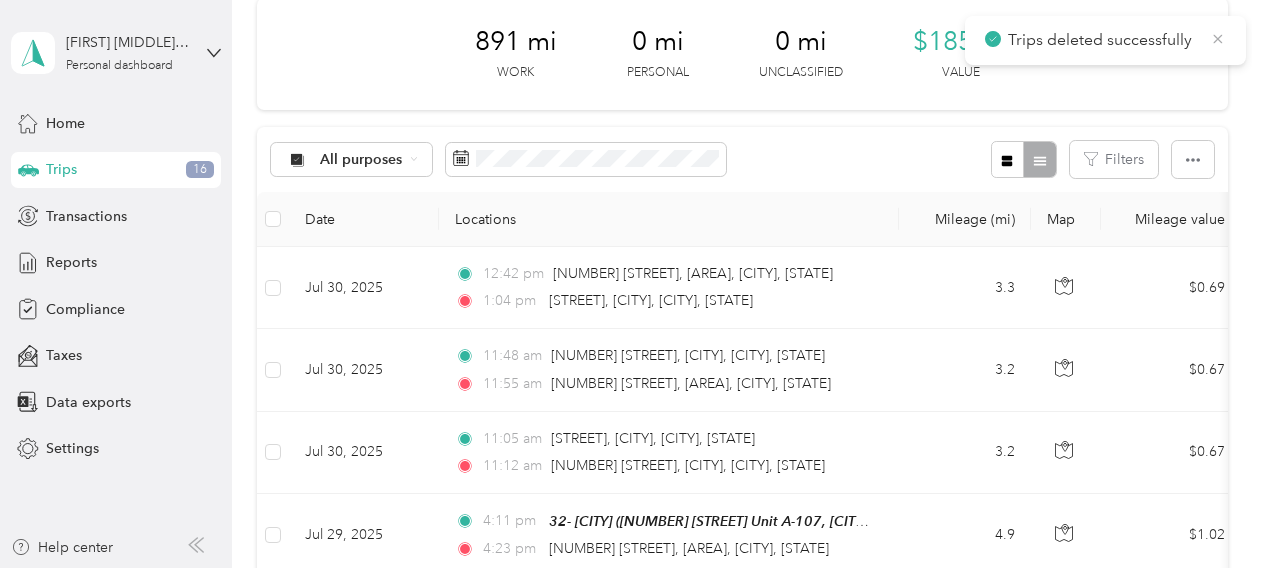 click 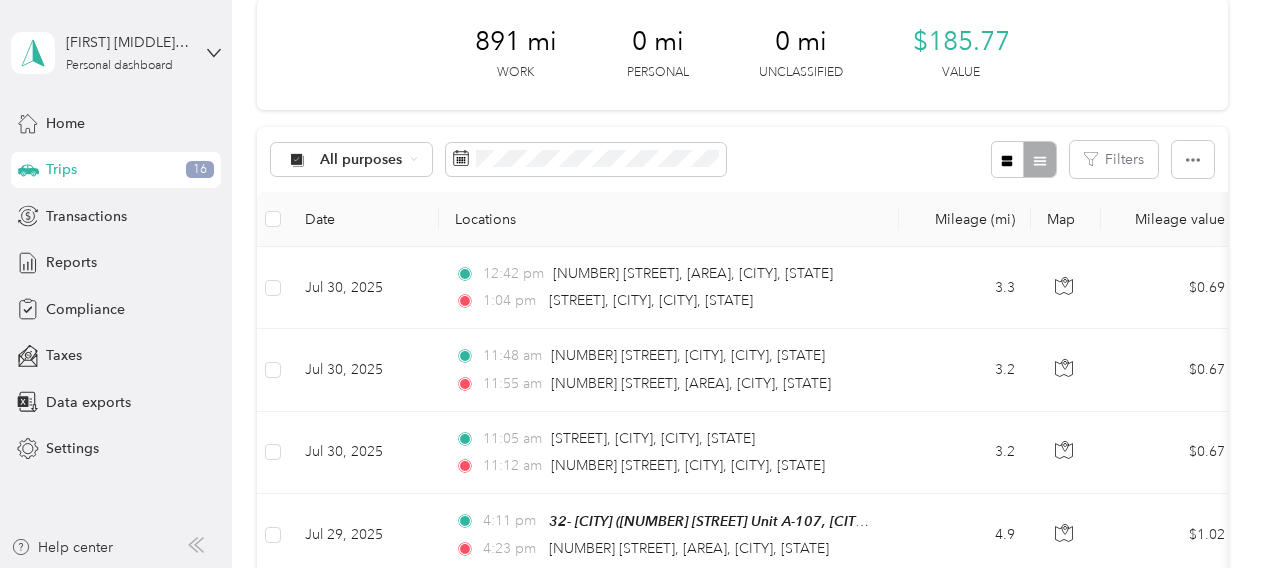 scroll, scrollTop: 0, scrollLeft: 0, axis: both 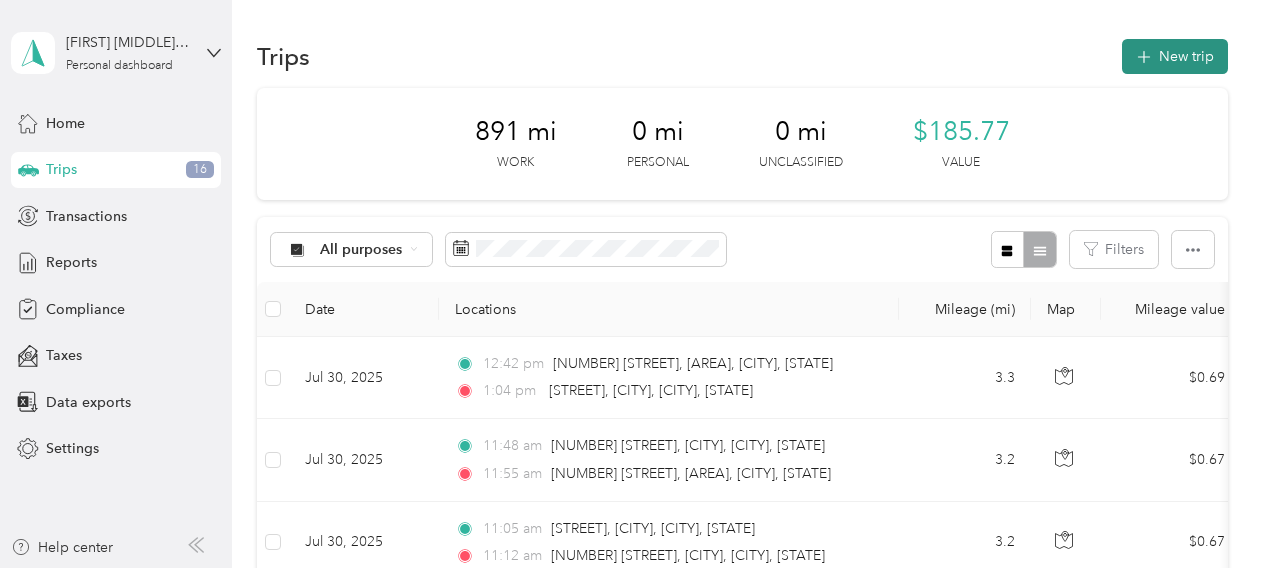 click on "New trip" at bounding box center (1175, 56) 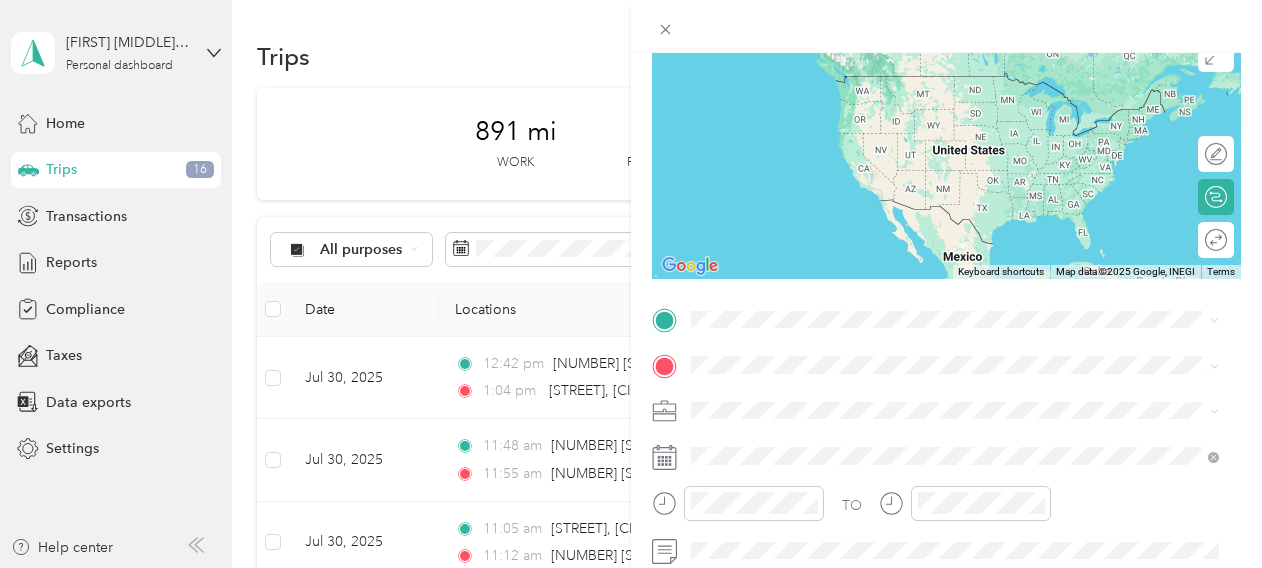 scroll, scrollTop: 249, scrollLeft: 0, axis: vertical 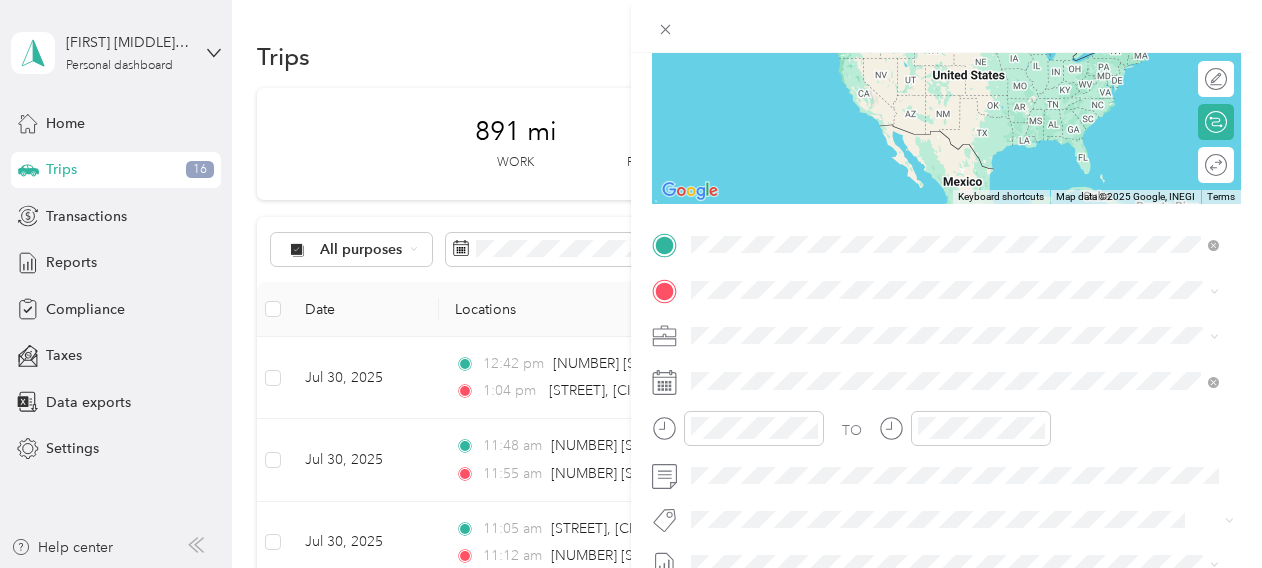 click on "[NUMBER] [STREET]
[CITY], [STATE] [POSTAL_CODE], [COUNTRY]" at bounding box center (873, 324) 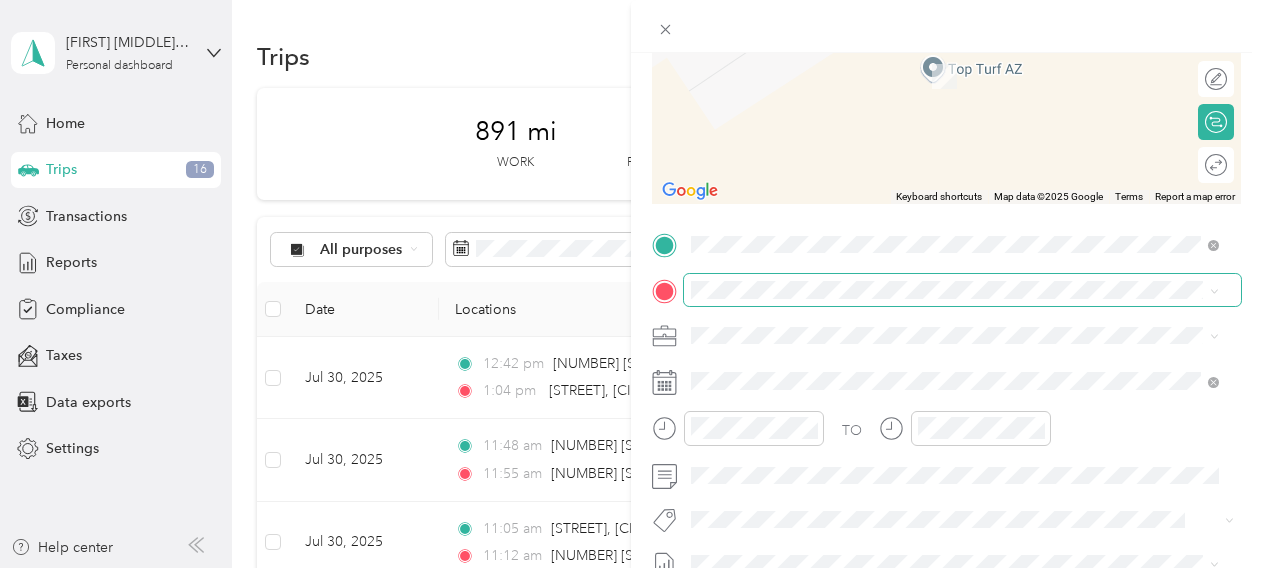 click at bounding box center (962, 290) 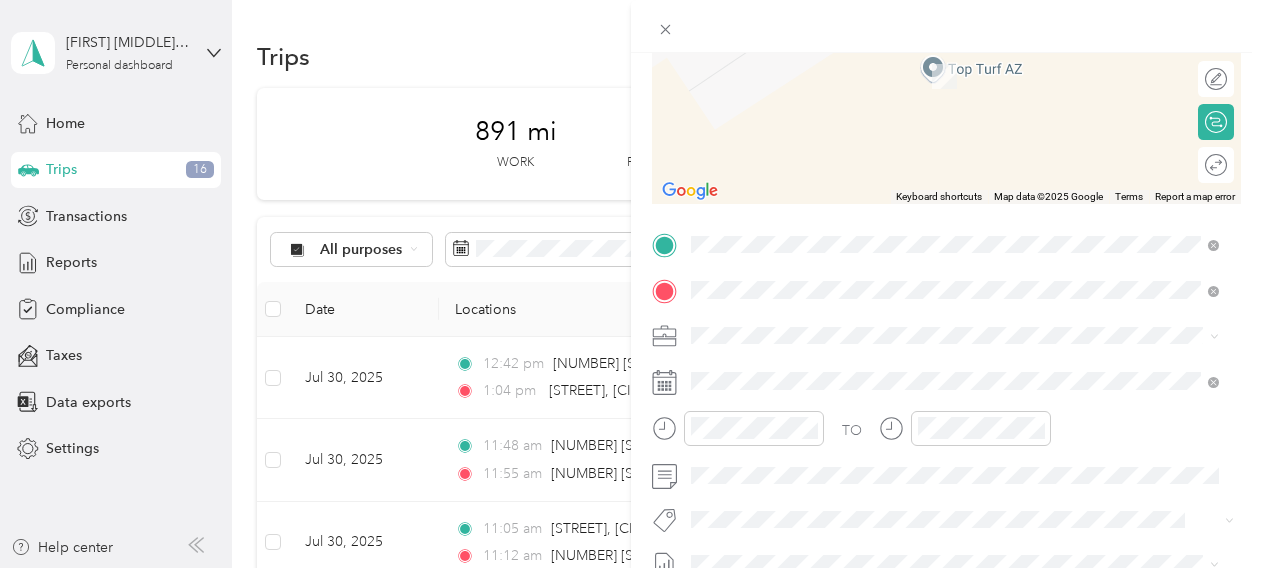 click on "[NUMBER] [STREET]
[CITY], [STATE] [ZIP], [COUNTRY]" at bounding box center (833, 54) 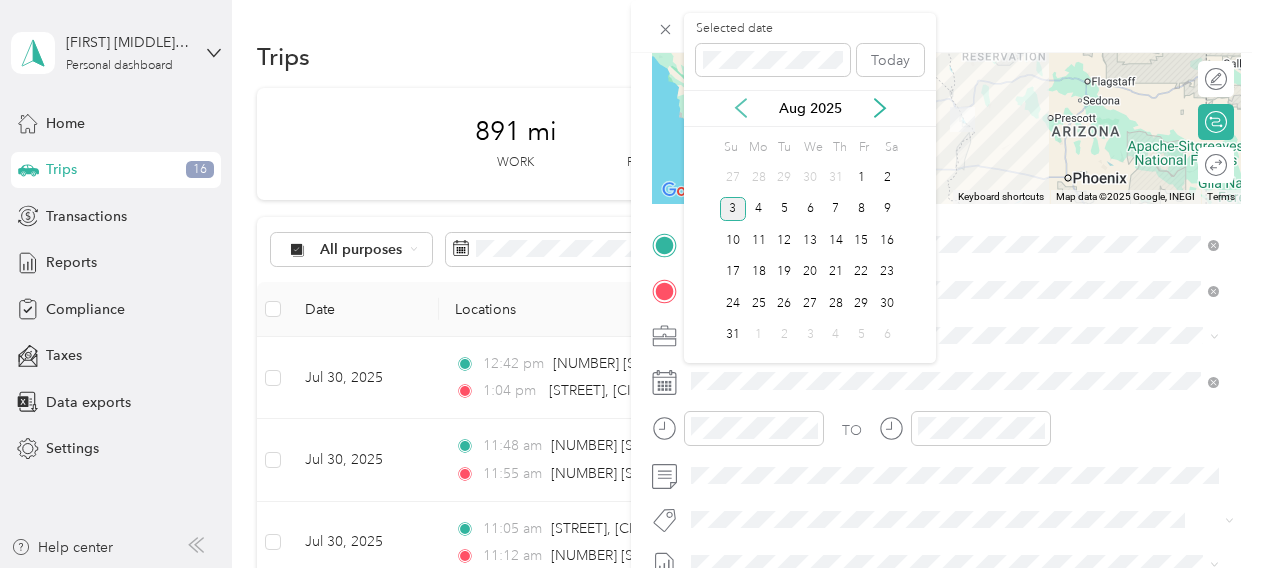 click 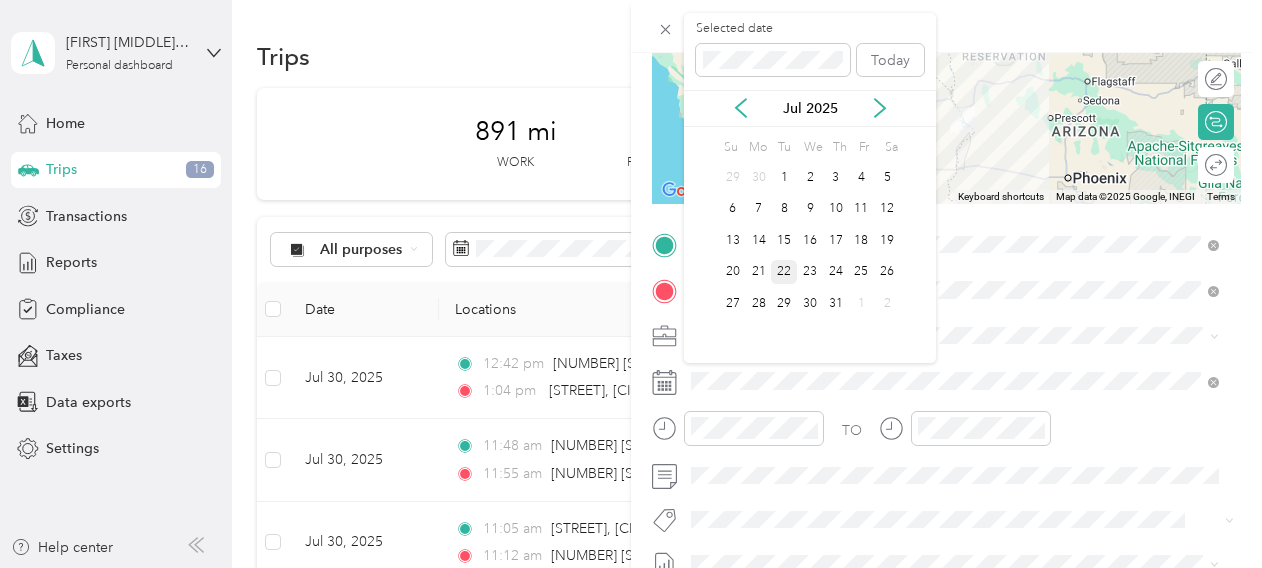 click on "22" at bounding box center (784, 272) 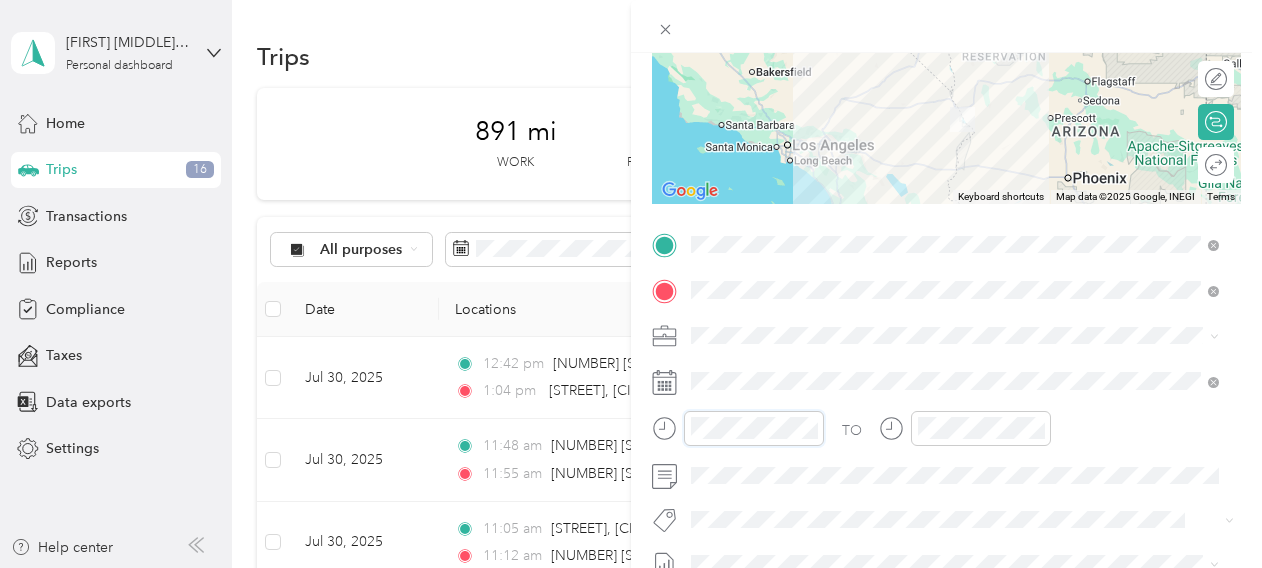 click at bounding box center [738, 428] 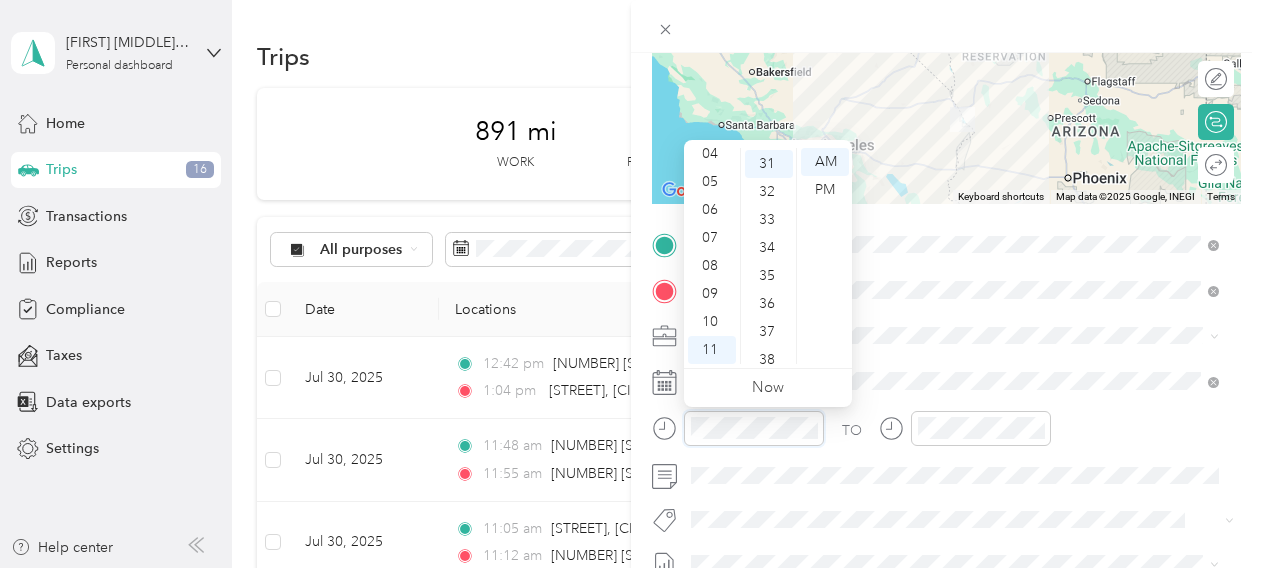 scroll, scrollTop: 868, scrollLeft: 0, axis: vertical 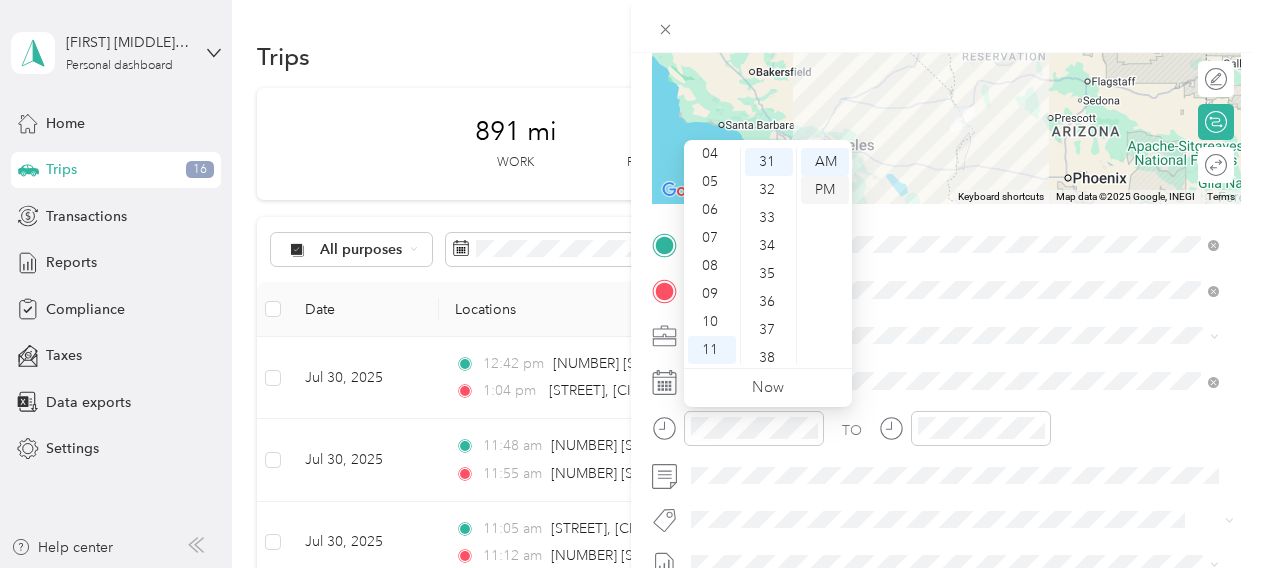 click on "PM" at bounding box center [825, 190] 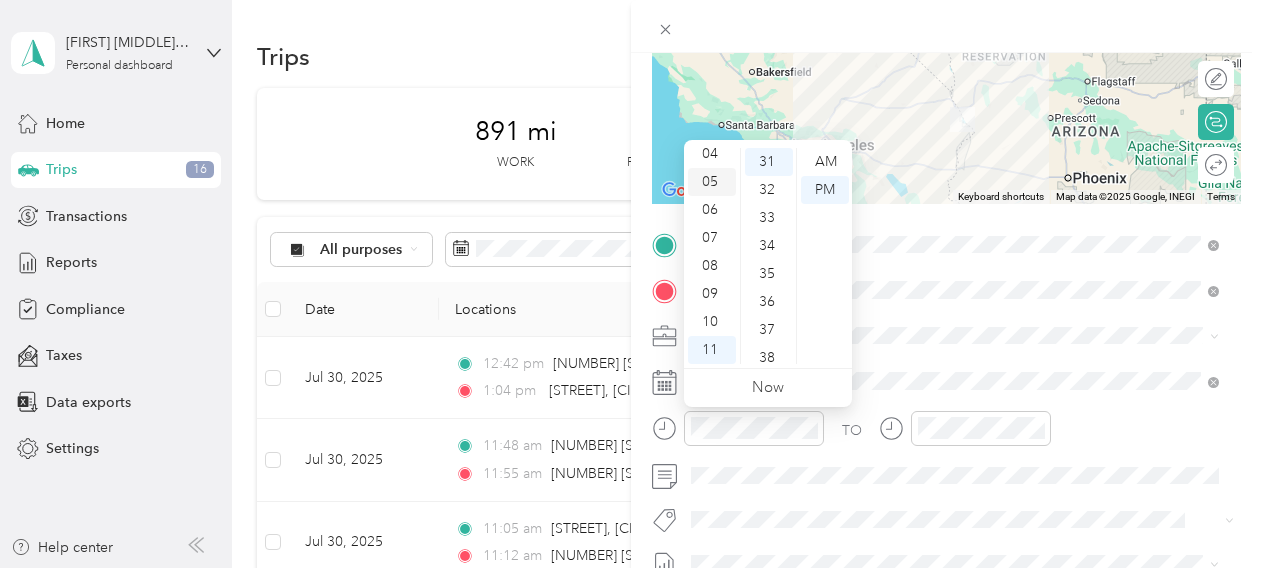 click on "05" at bounding box center [712, 182] 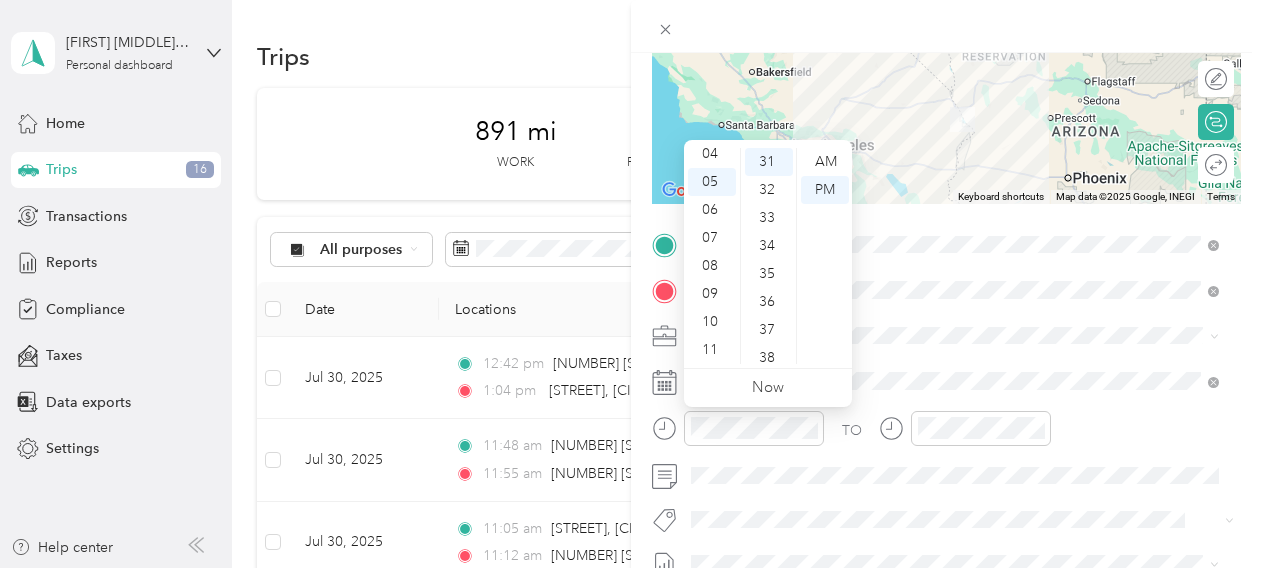 click on "AM PM" at bounding box center (824, 256) 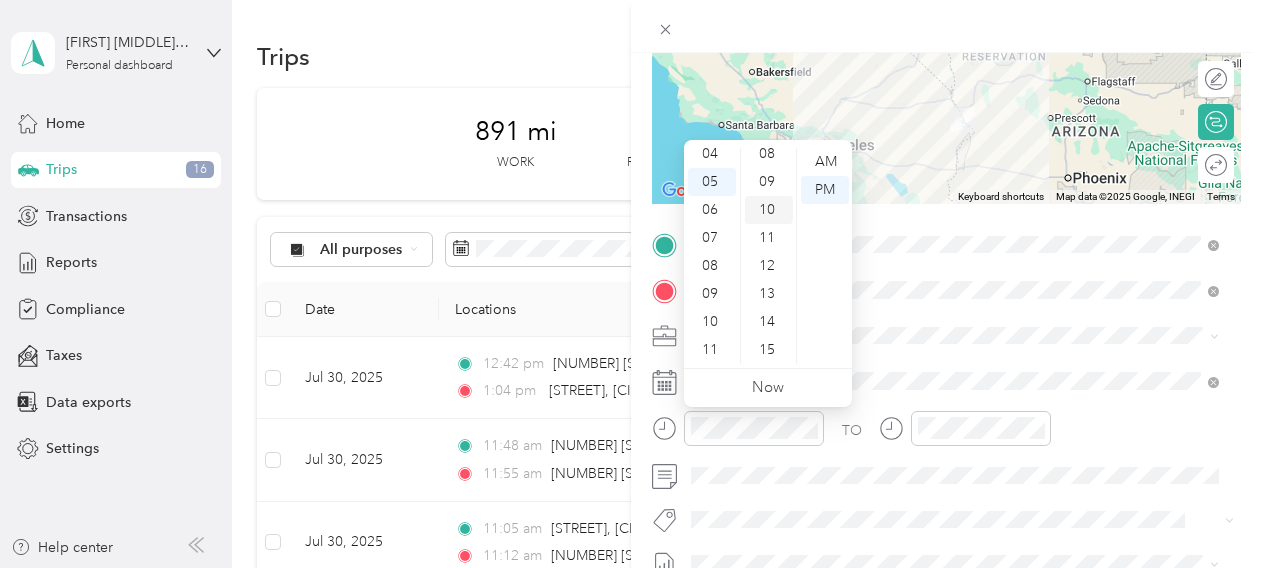 click on "10" at bounding box center (769, 210) 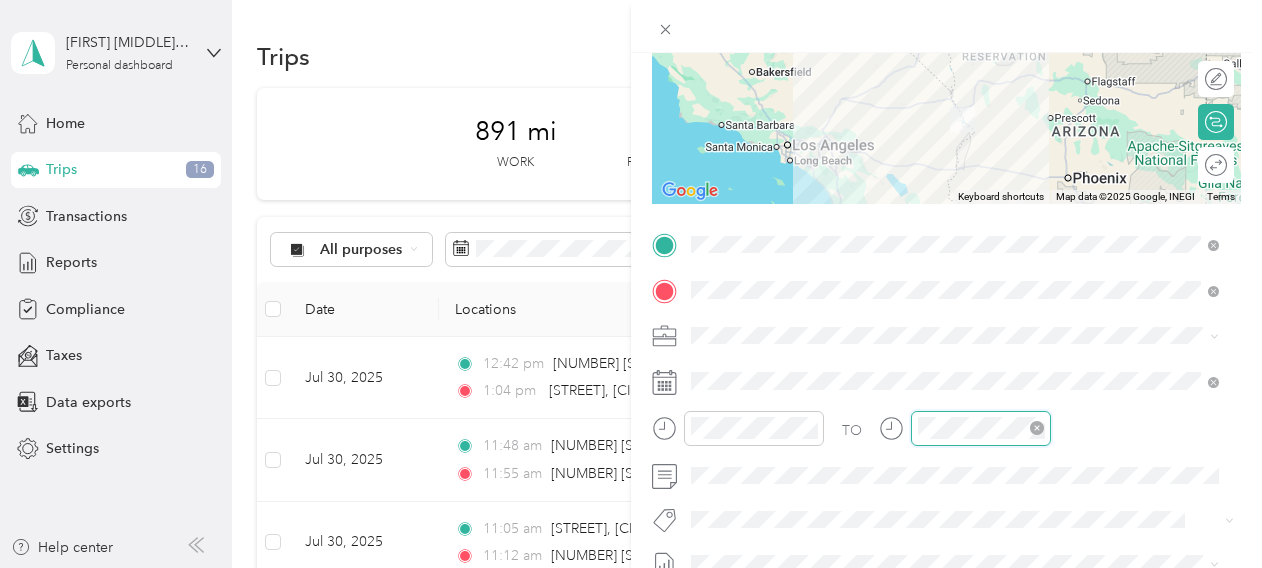 scroll, scrollTop: 120, scrollLeft: 0, axis: vertical 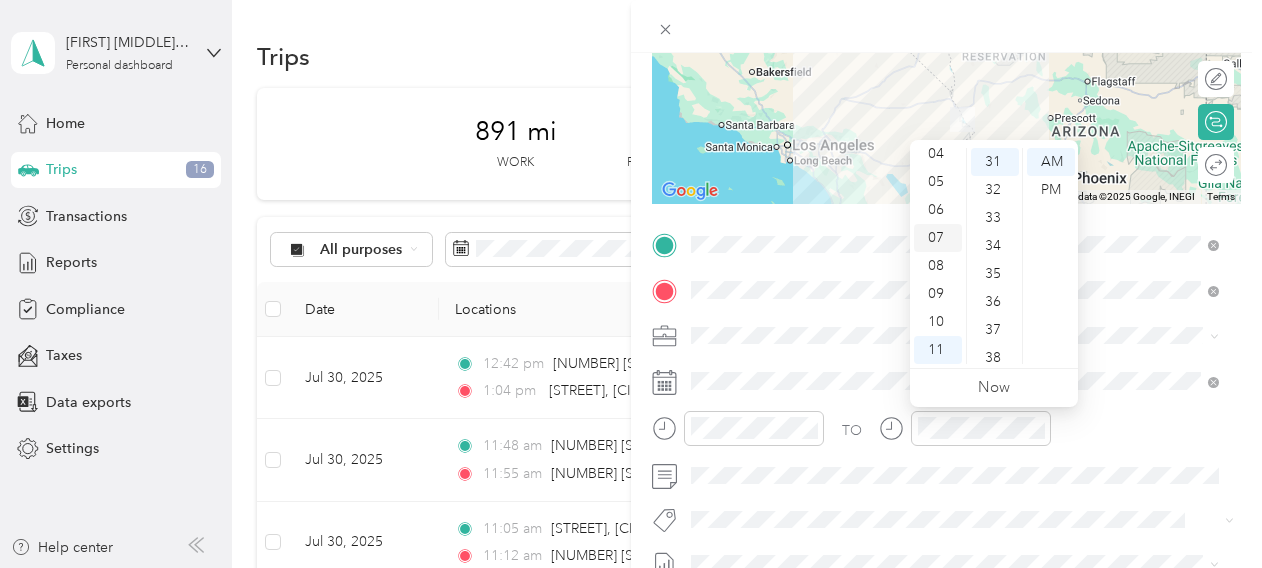 click on "07" at bounding box center [938, 238] 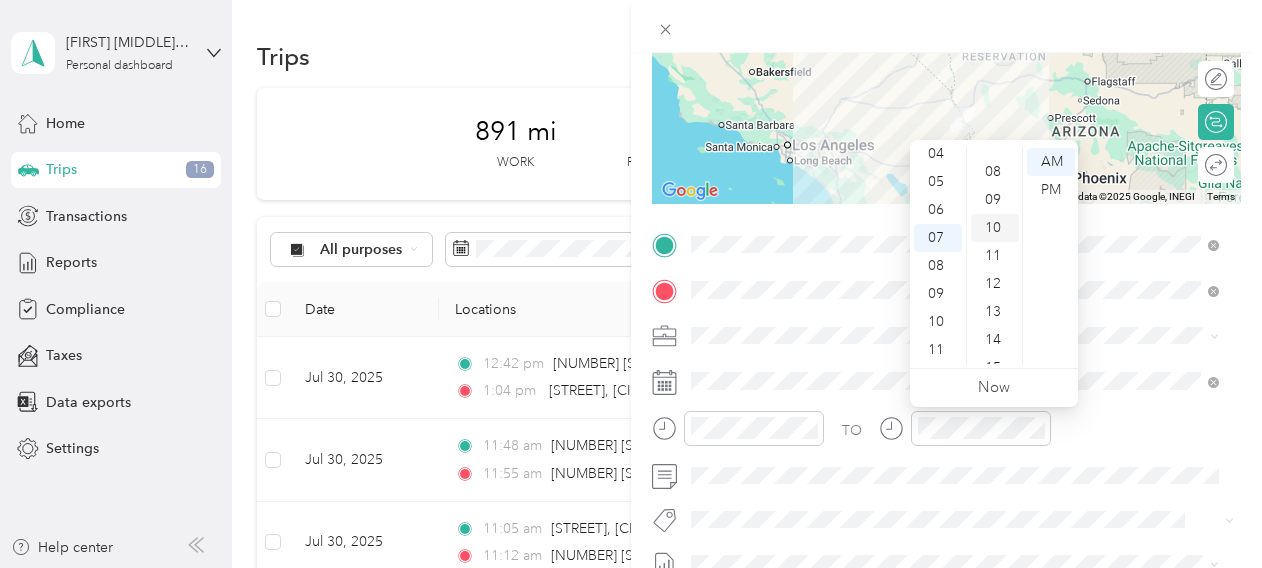 click on "10" at bounding box center [995, 228] 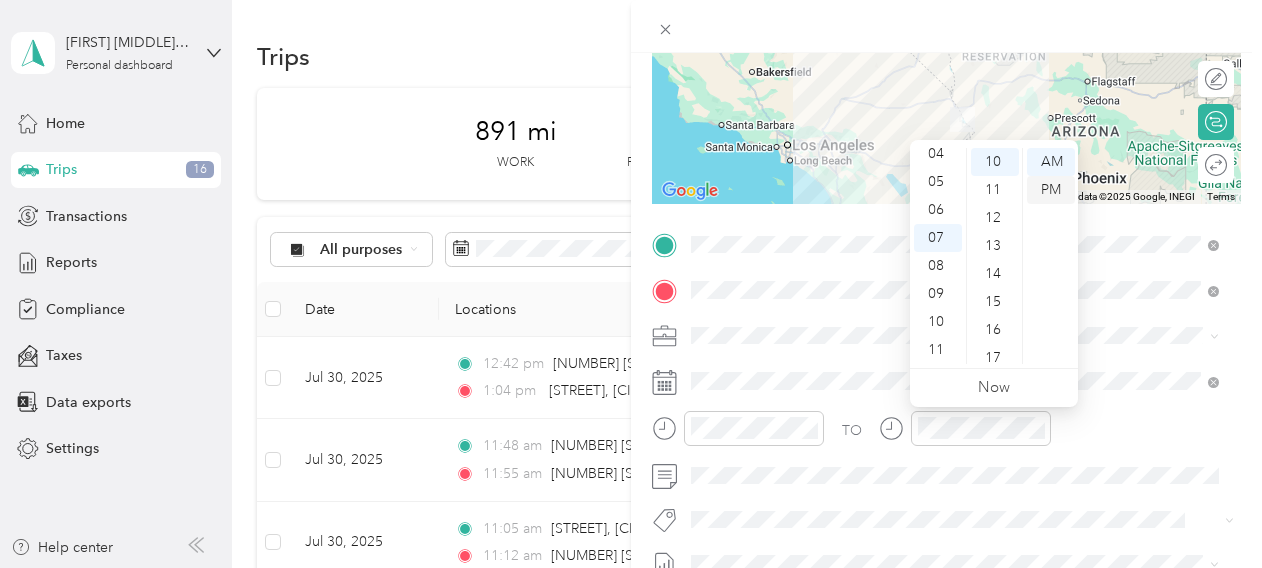 click on "PM" at bounding box center [1051, 190] 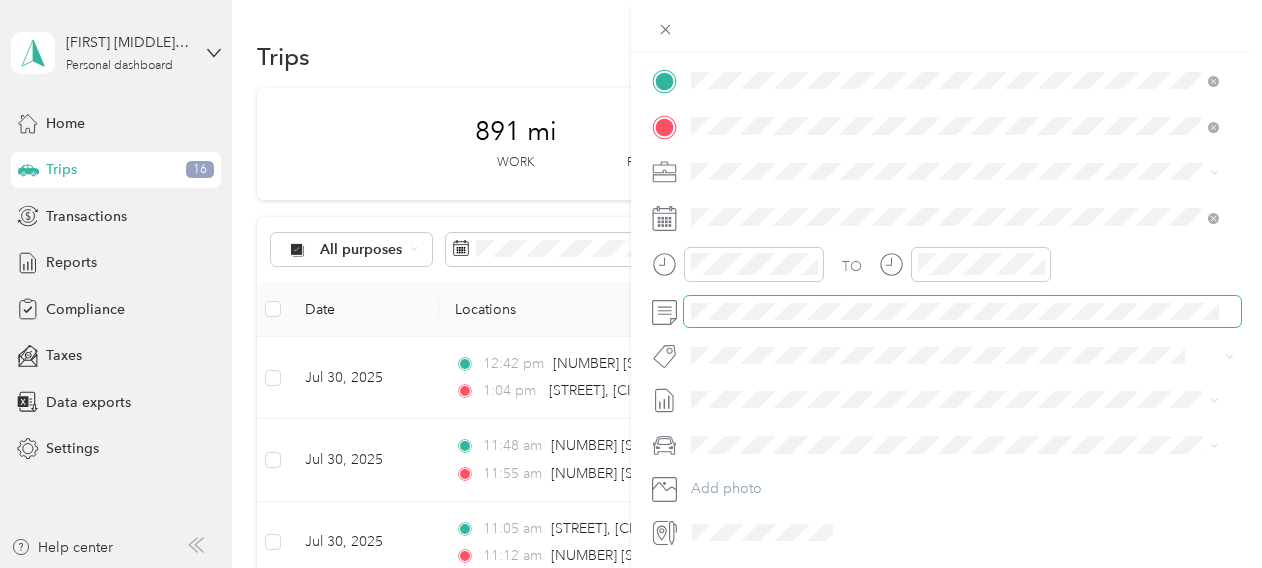 scroll, scrollTop: 481, scrollLeft: 0, axis: vertical 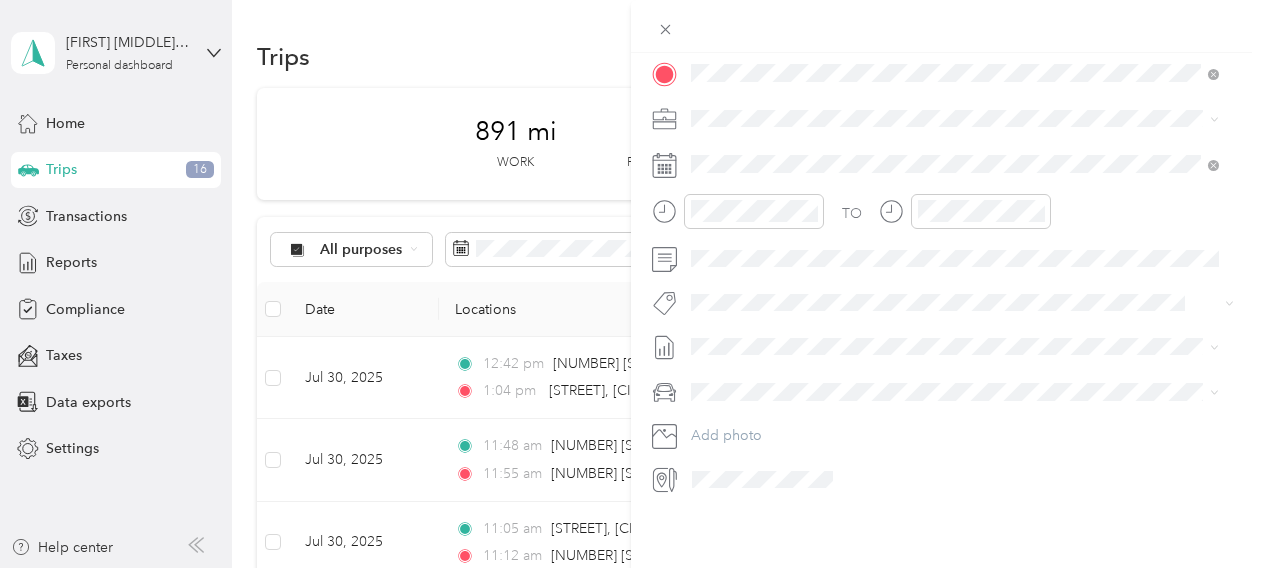 click on "New Trip Save This trip cannot be edited because it is either under review, approved, or paid. Contact your Team Manager to edit it. Miles ← Move left → Move right ↑ Move up ↓ Move down + Zoom in - Zoom out Home Jump left by 75% End Jump right by 75% Page Up Jump up by 75% Page Down Jump down by 75% Keyboard shortcuts Map Data Map data ©2025 Google, INEGI Map data ©2025 Google, INEGI 100 km  Click to toggle between metric and imperial units Terms Report a map error Edit route Calculate route Round trip TO Add photo" at bounding box center (946, 337) 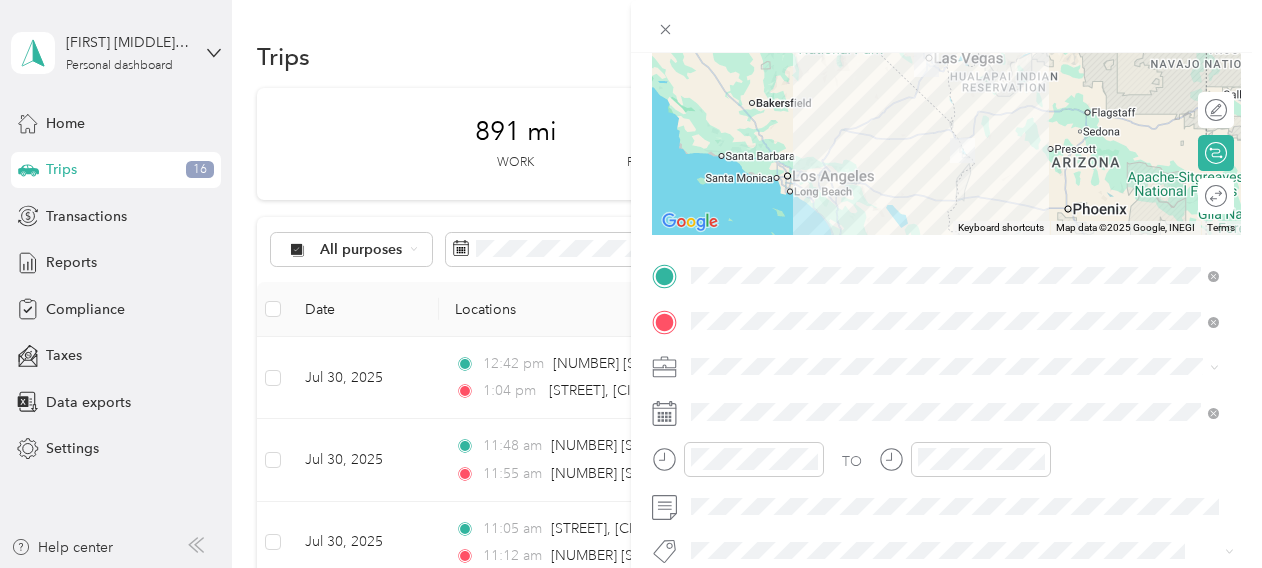 scroll, scrollTop: 0, scrollLeft: 0, axis: both 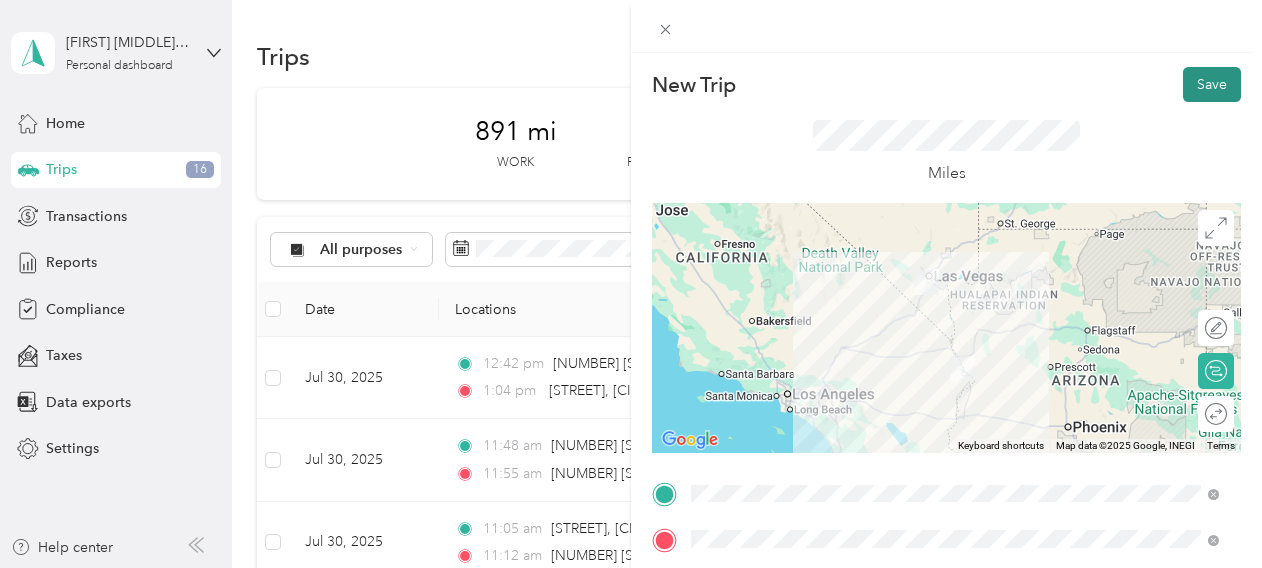click on "Save" at bounding box center (1212, 84) 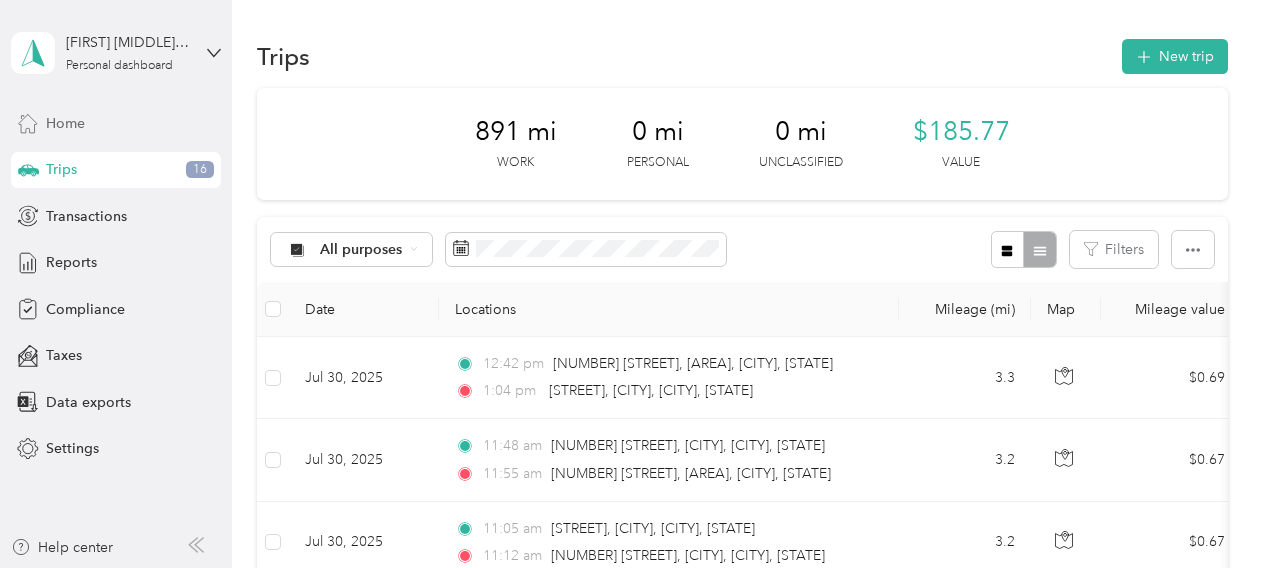 click on "Home" at bounding box center [65, 123] 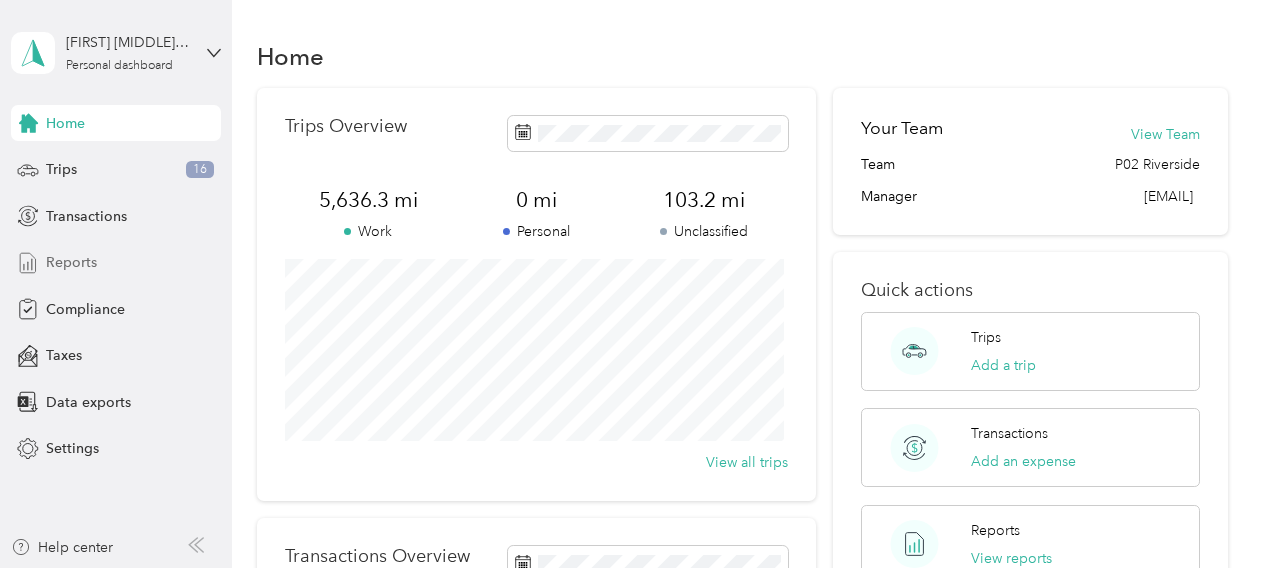 click on "Reports" at bounding box center [71, 262] 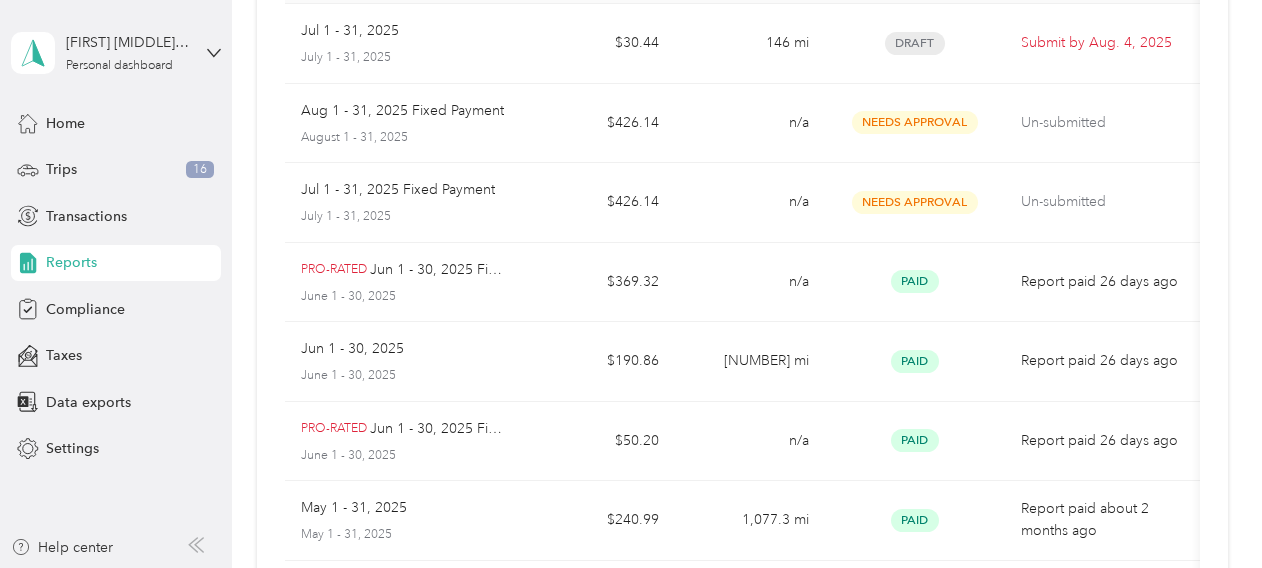 scroll, scrollTop: 0, scrollLeft: 0, axis: both 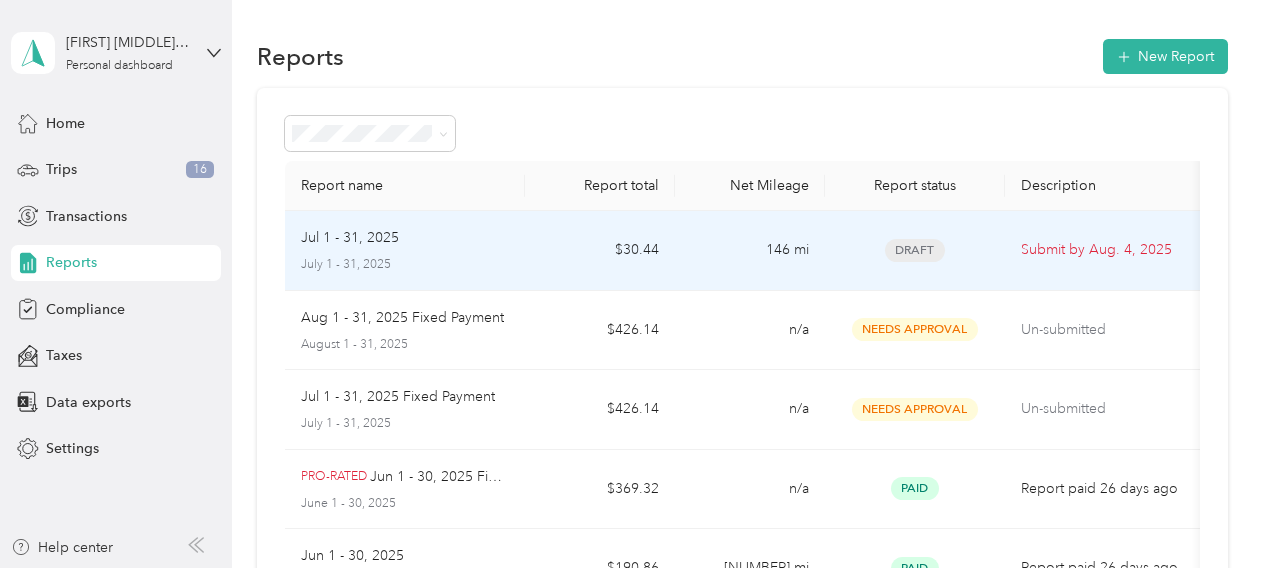 click on "Jul 1 - 31, 2025" at bounding box center [405, 238] 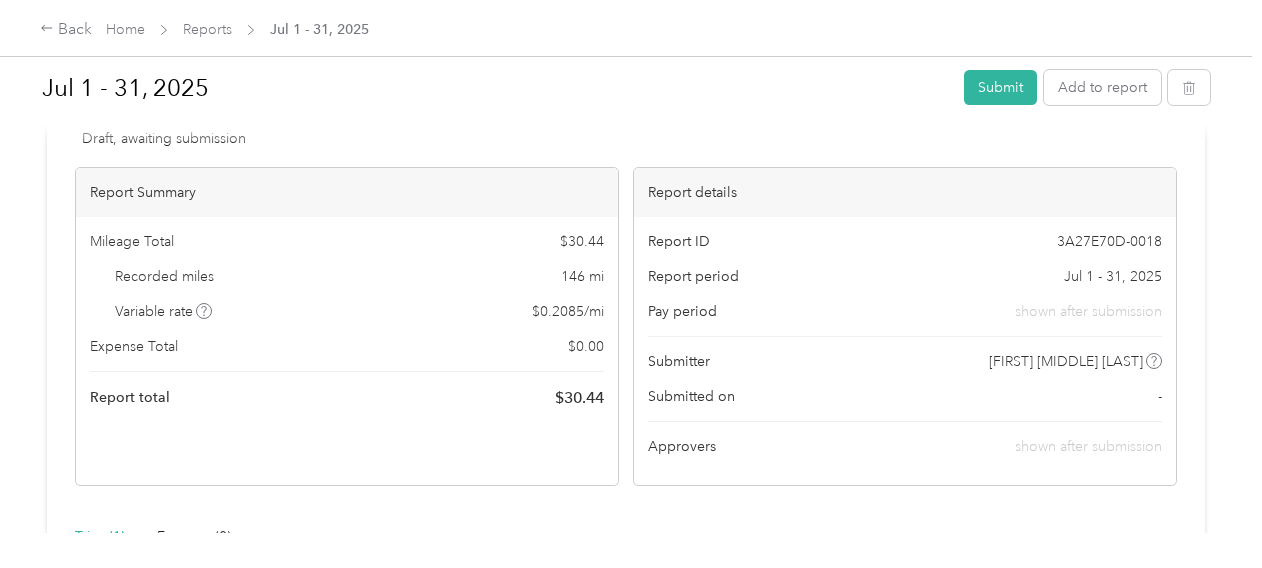 scroll, scrollTop: 0, scrollLeft: 0, axis: both 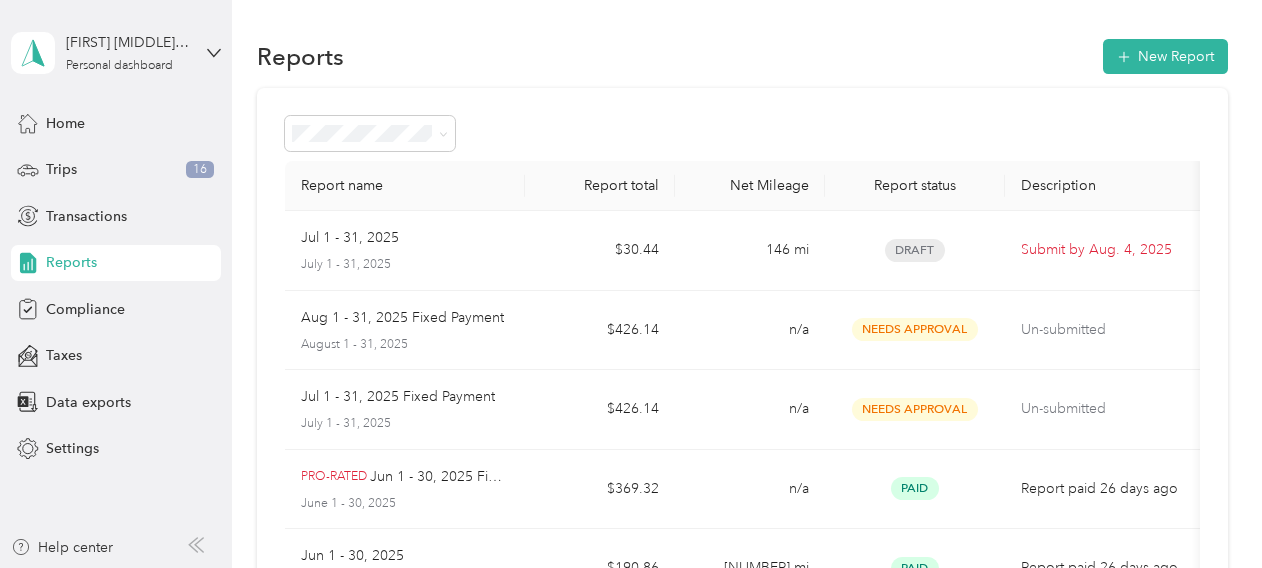 click on "[FIRST] [MIDDLE] [LAST] Personal dashboard Home Trips 16 Transactions Reports Compliance Taxes Data exports Settings" at bounding box center (116, 233) 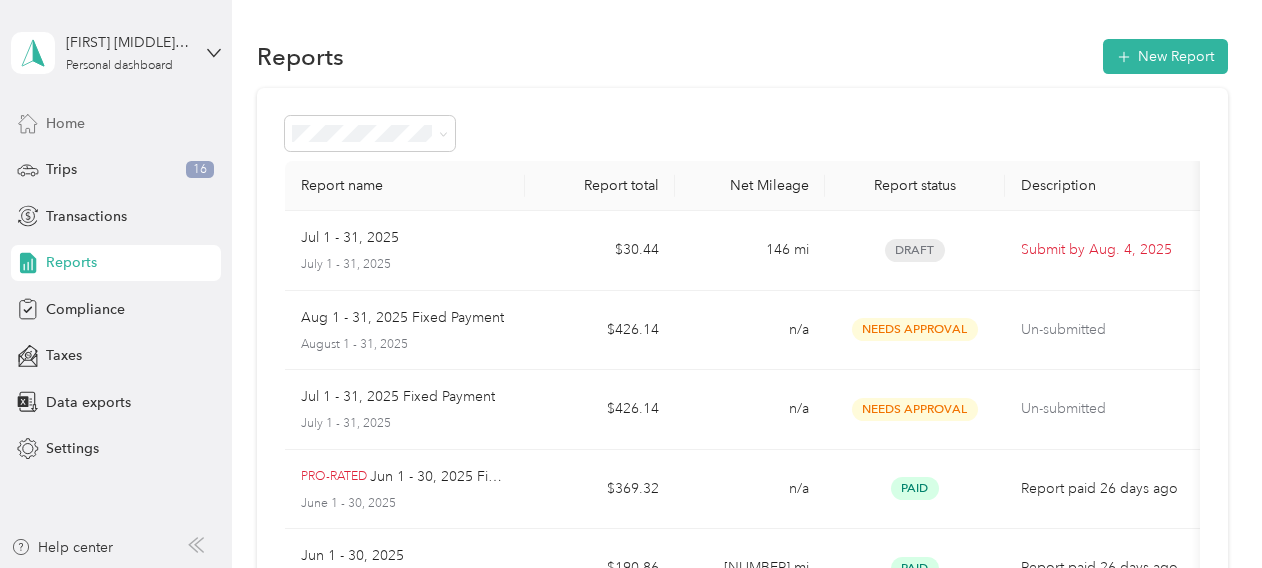 click on "Home" at bounding box center (116, 123) 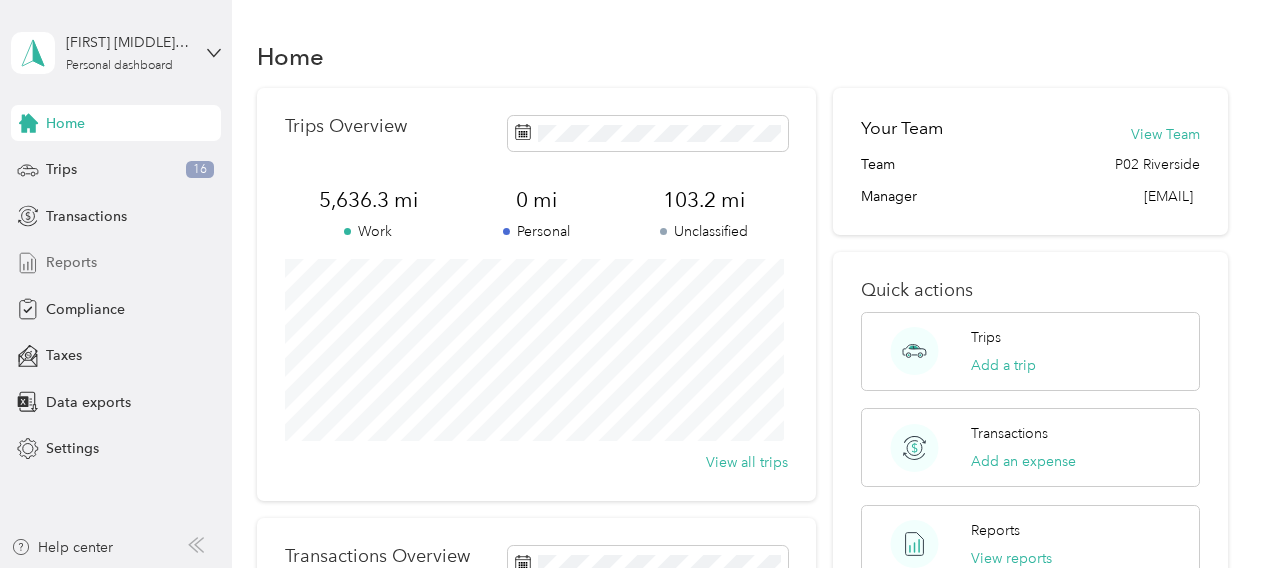 click on "Reports" at bounding box center (71, 262) 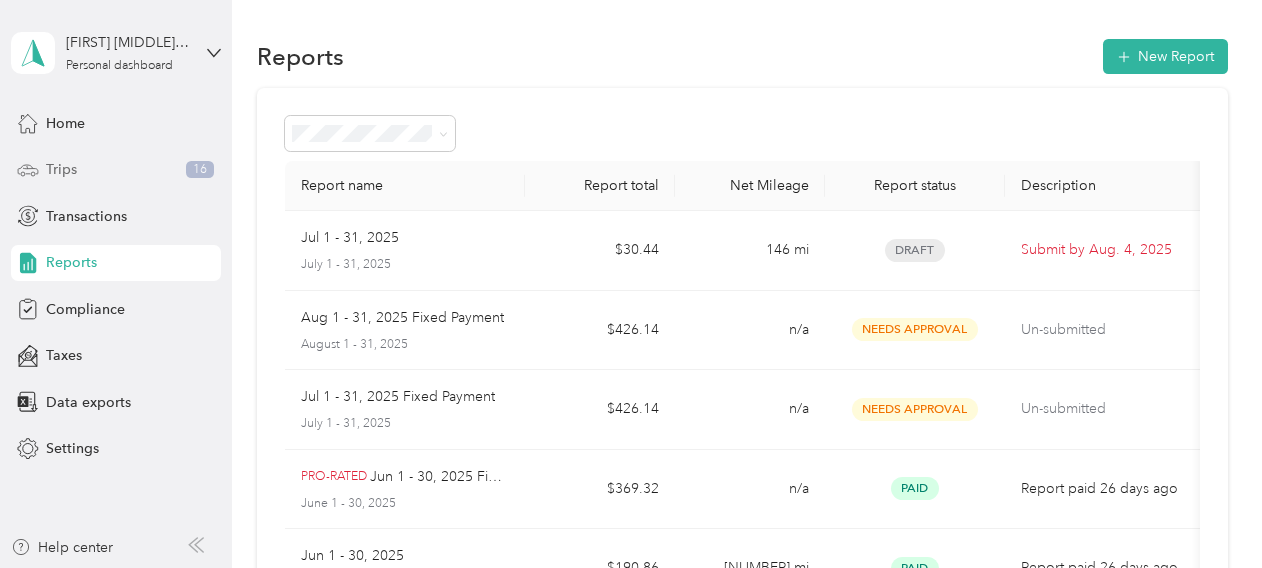 click on "Trips 16" at bounding box center (116, 170) 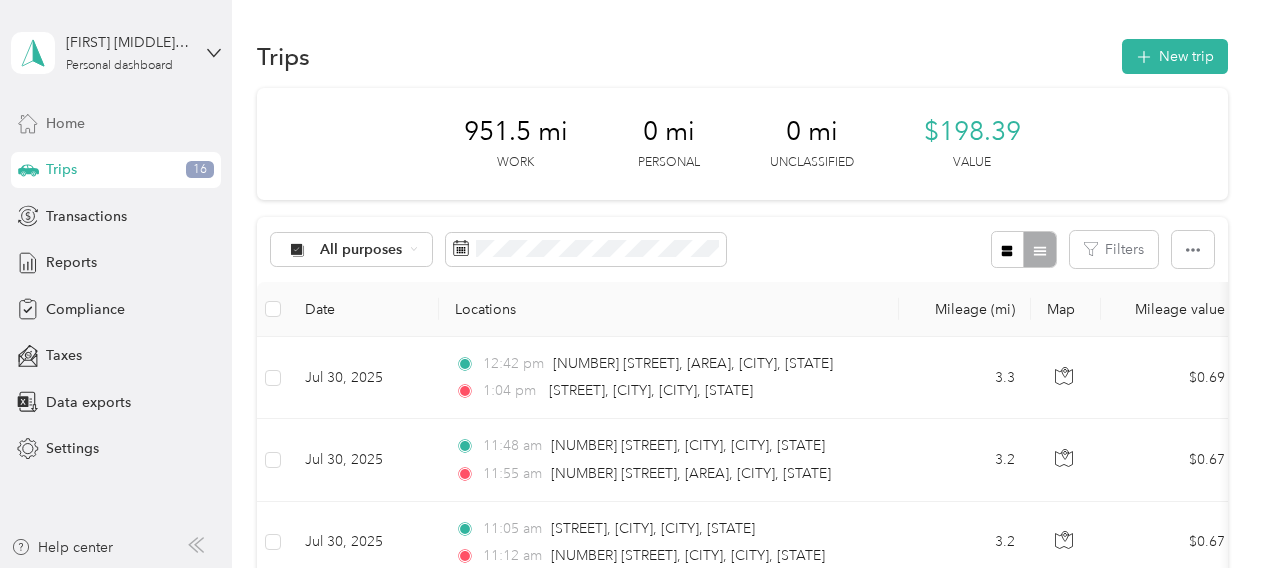 click on "Home" at bounding box center [65, 123] 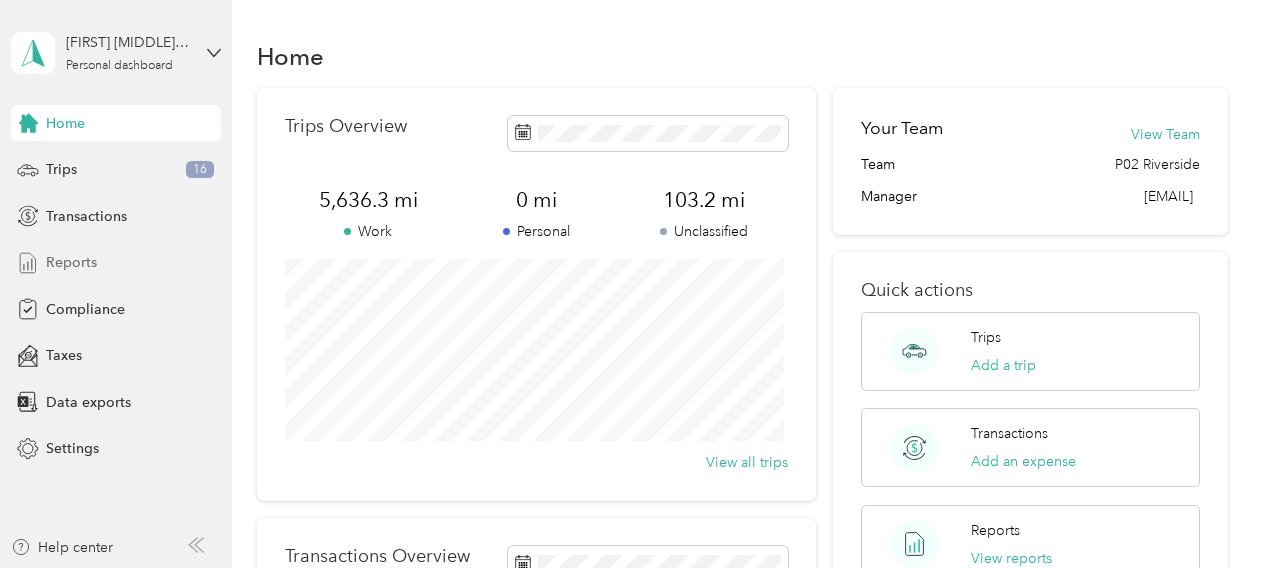 click on "Reports" at bounding box center [71, 262] 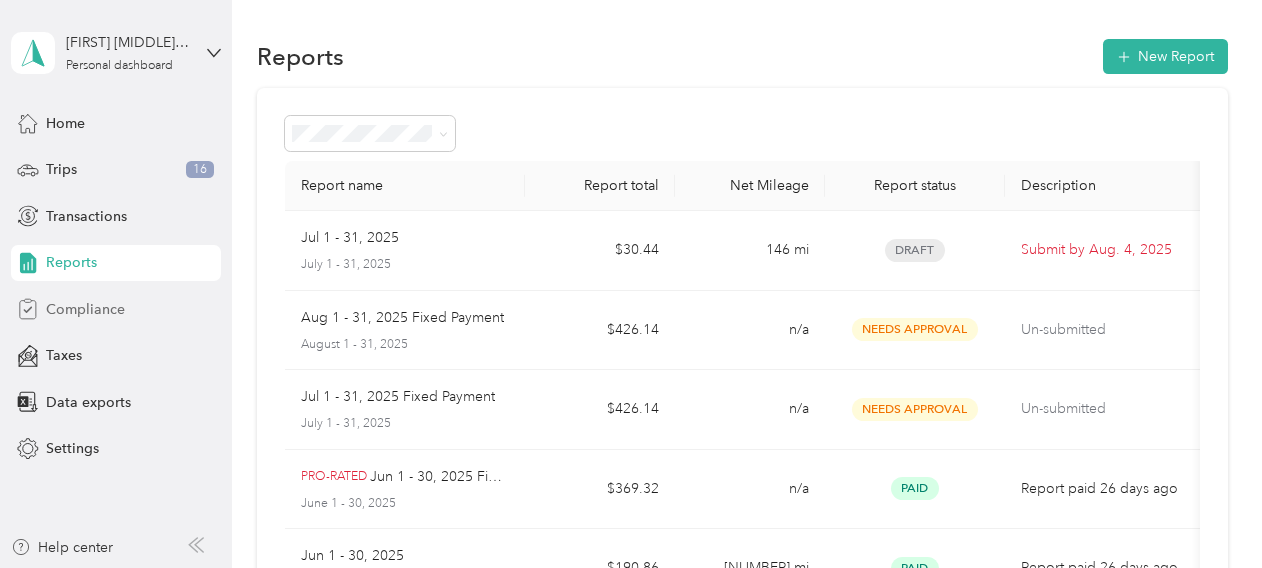 click on "Compliance" at bounding box center (116, 309) 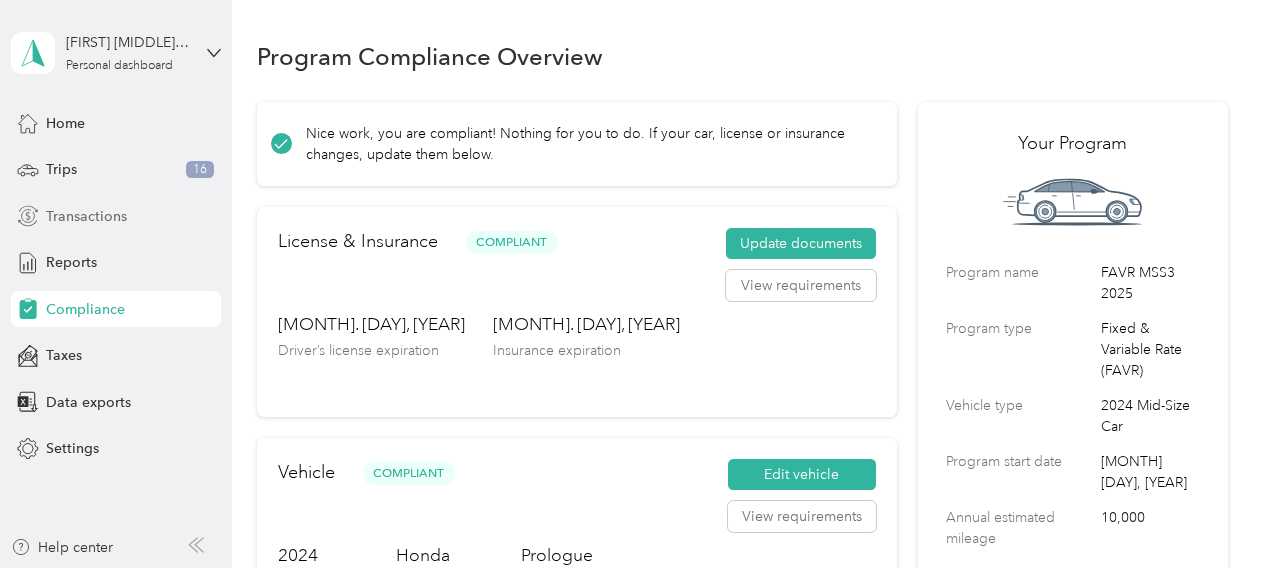 click on "Transactions" at bounding box center (86, 216) 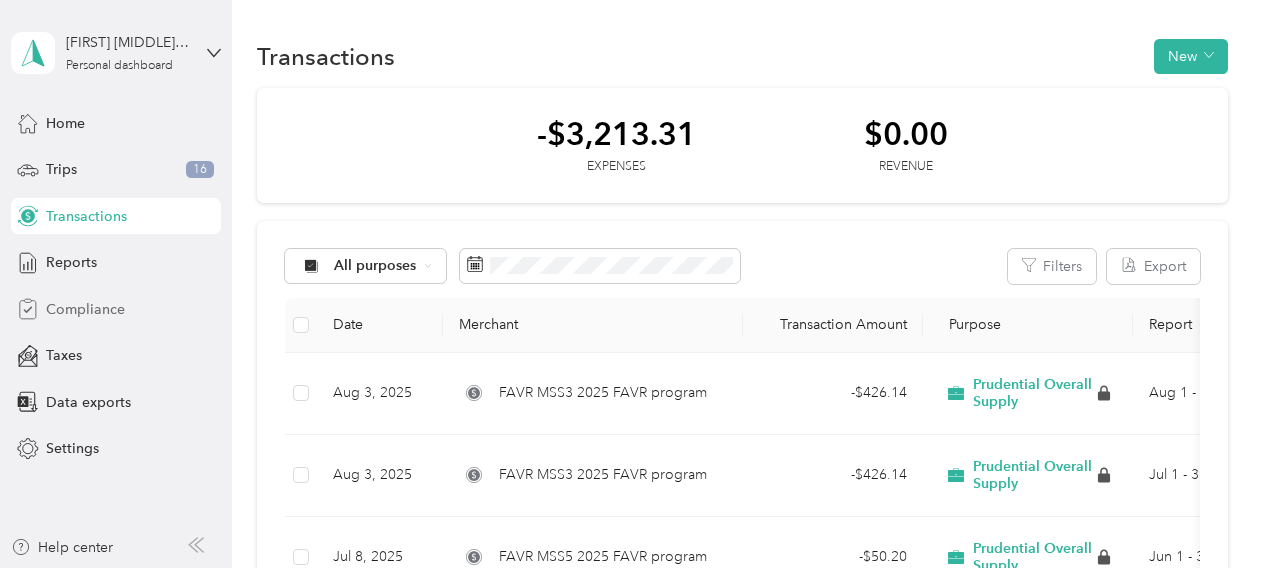 click on "Compliance" at bounding box center (85, 309) 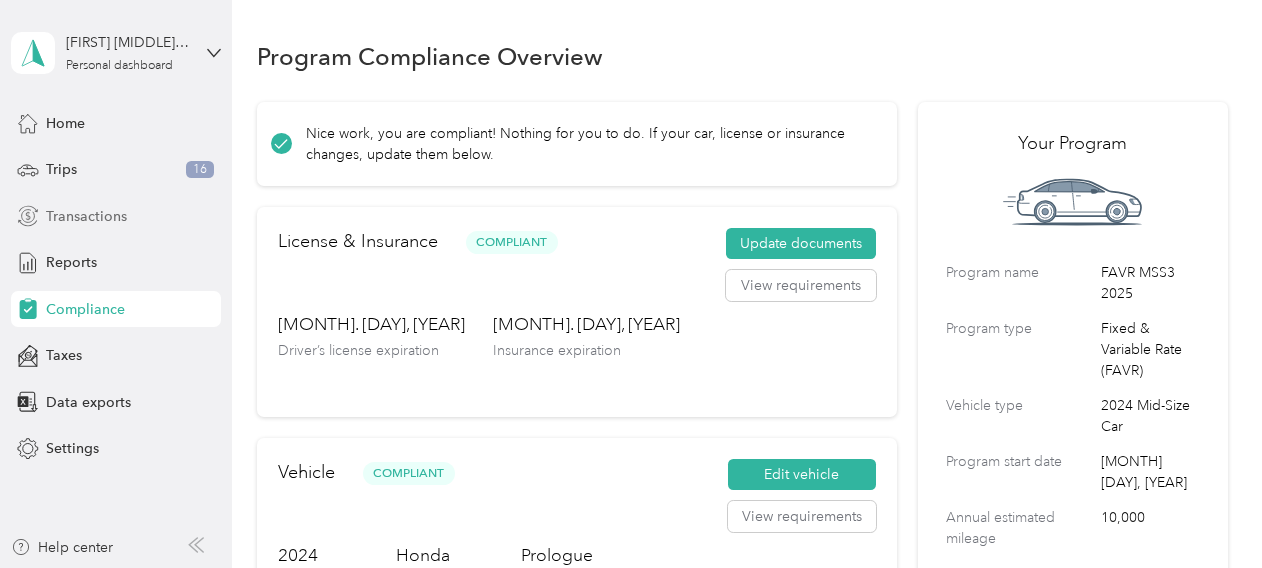 click on "Transactions" at bounding box center (86, 216) 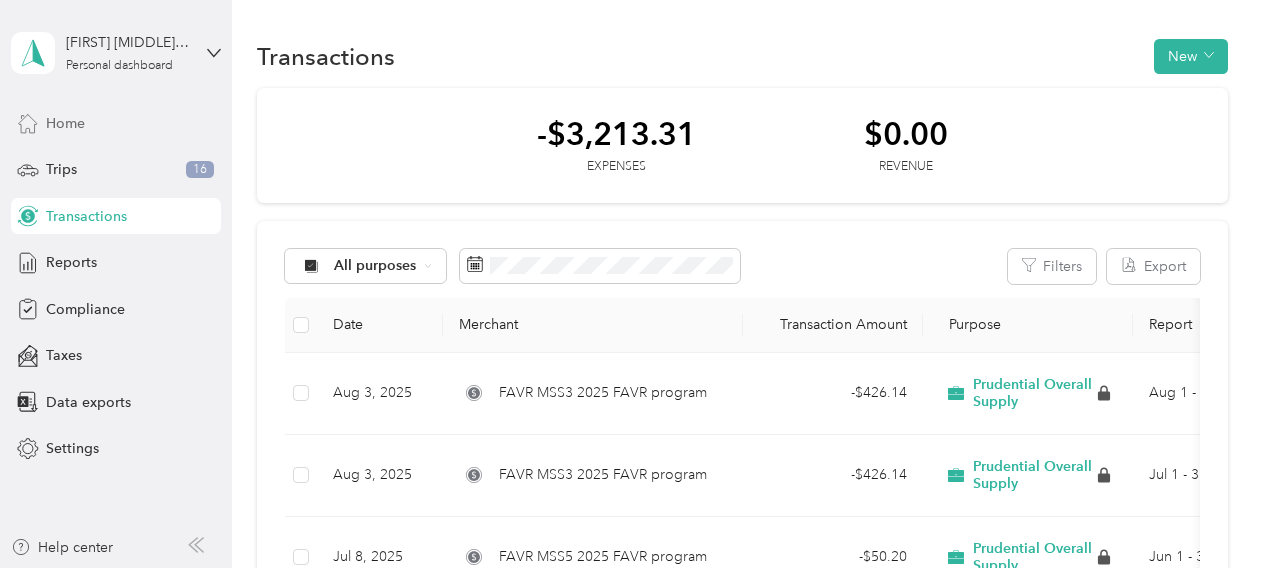 click on "Home" at bounding box center (65, 123) 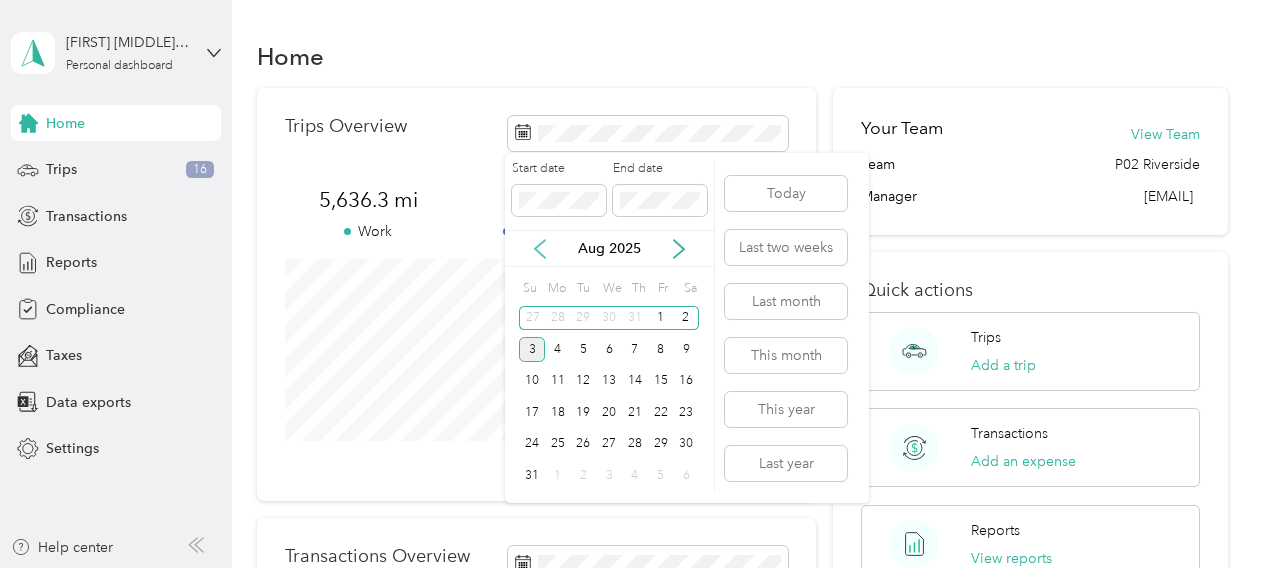 click 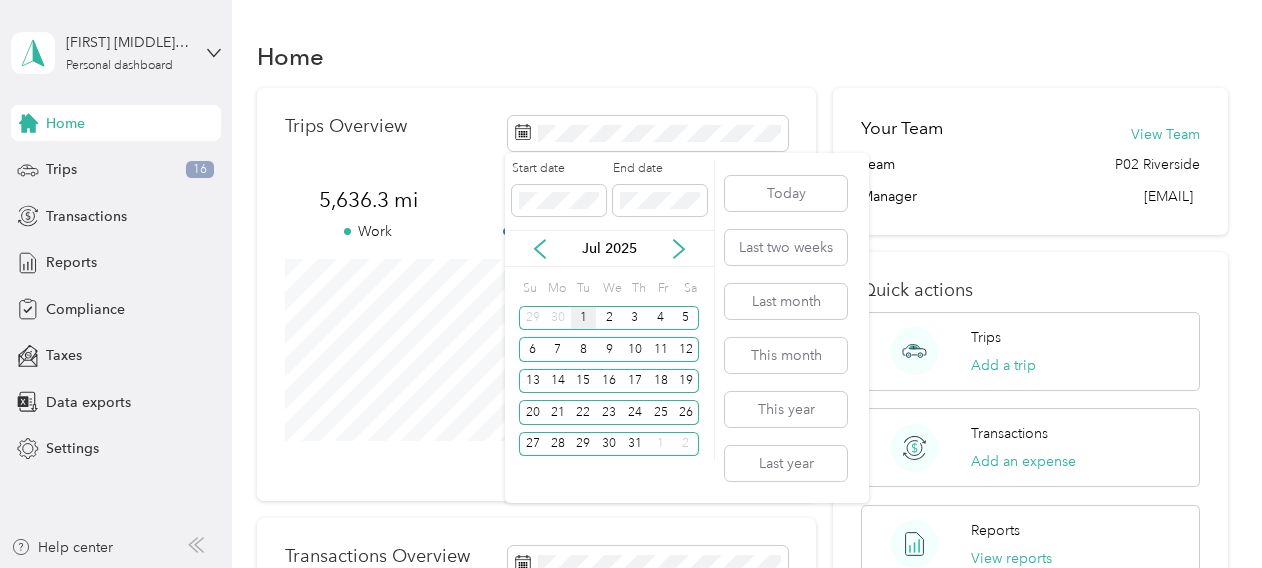 click on "1" at bounding box center (584, 318) 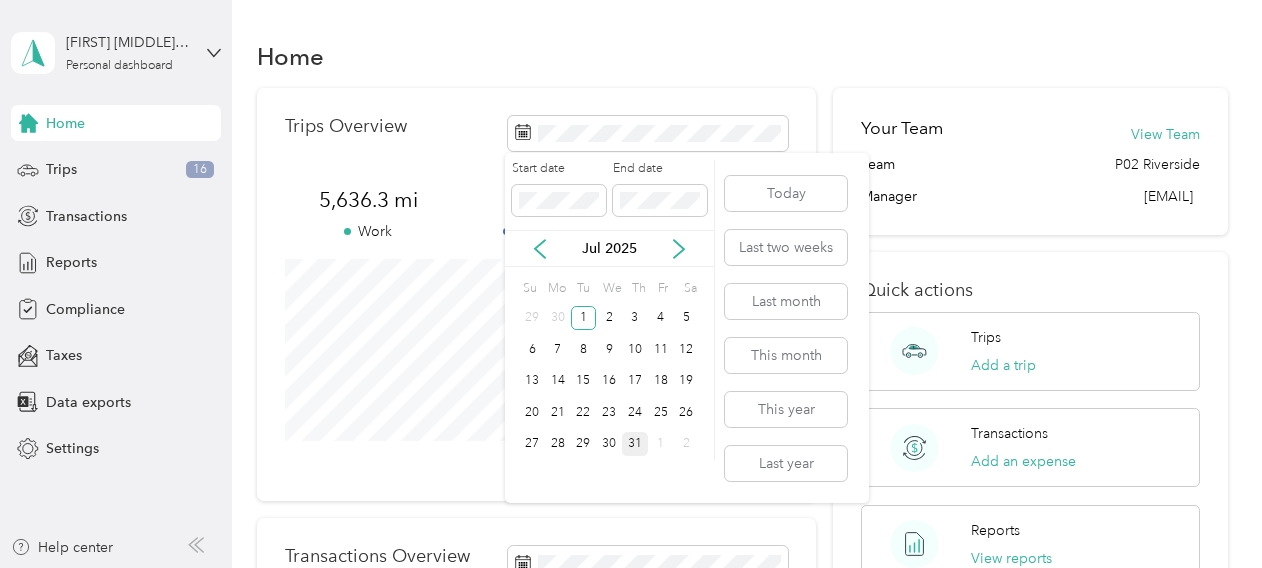 click on "31" at bounding box center [635, 444] 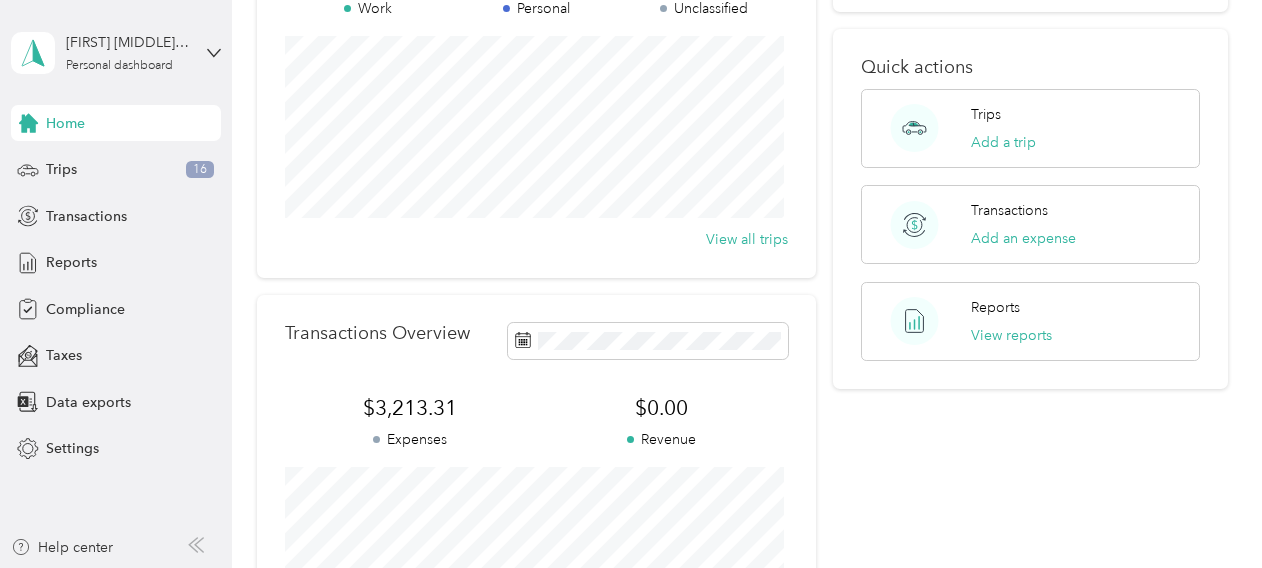 scroll, scrollTop: 224, scrollLeft: 0, axis: vertical 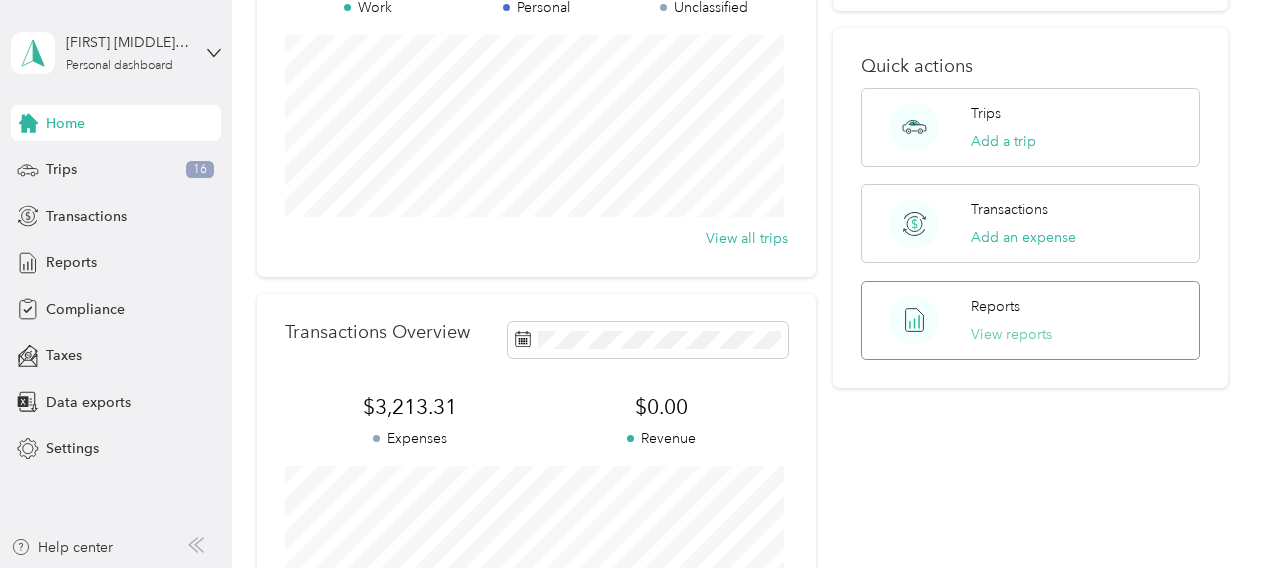 click on "View reports" at bounding box center (1011, 334) 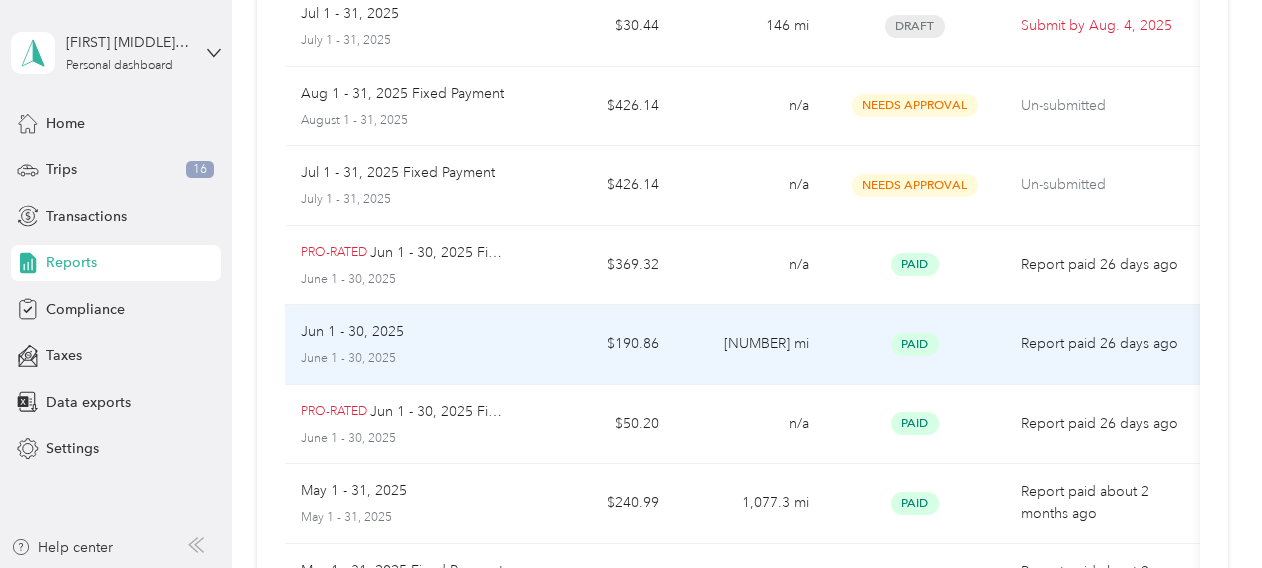click on "Paid" at bounding box center [915, 345] 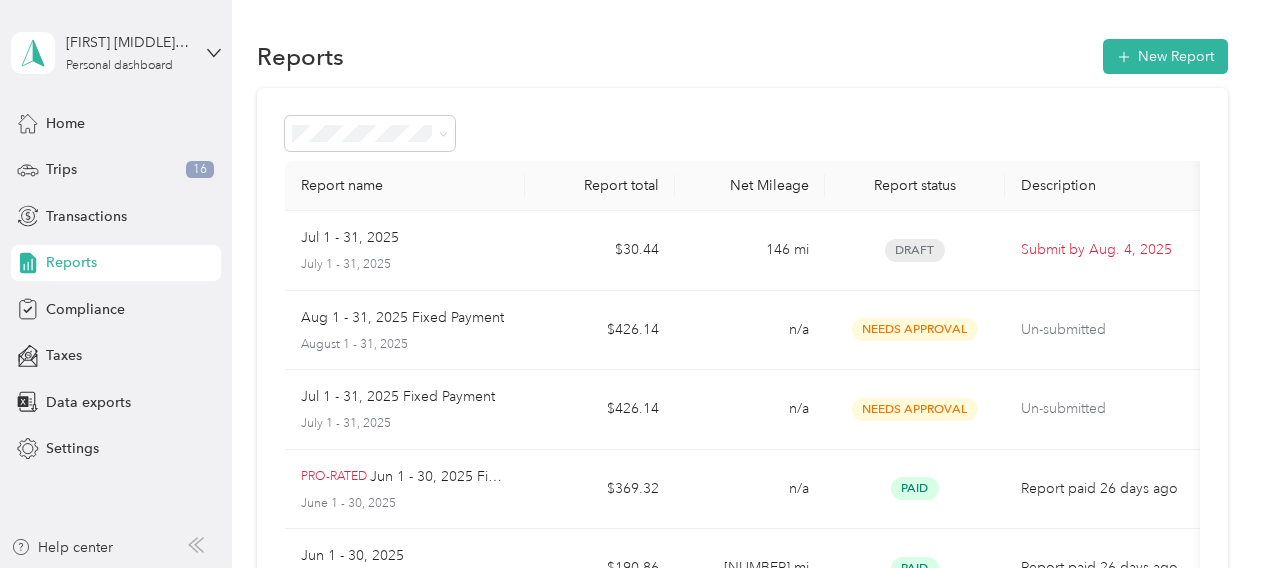 click on "Draft" at bounding box center (370, 197) 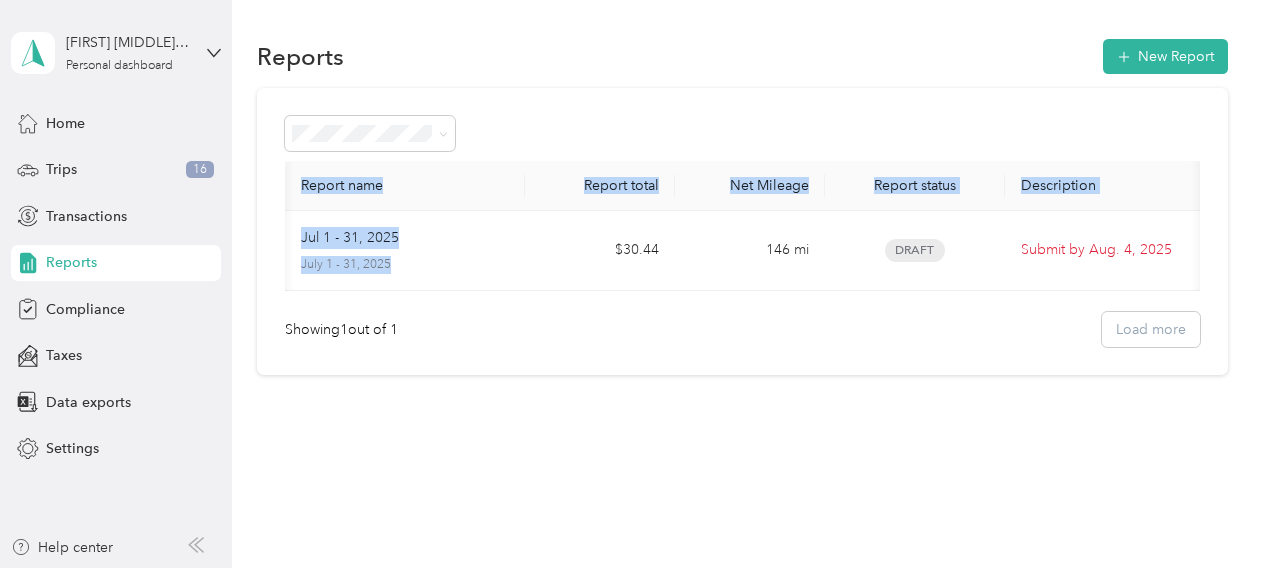 scroll, scrollTop: 0, scrollLeft: 10, axis: horizontal 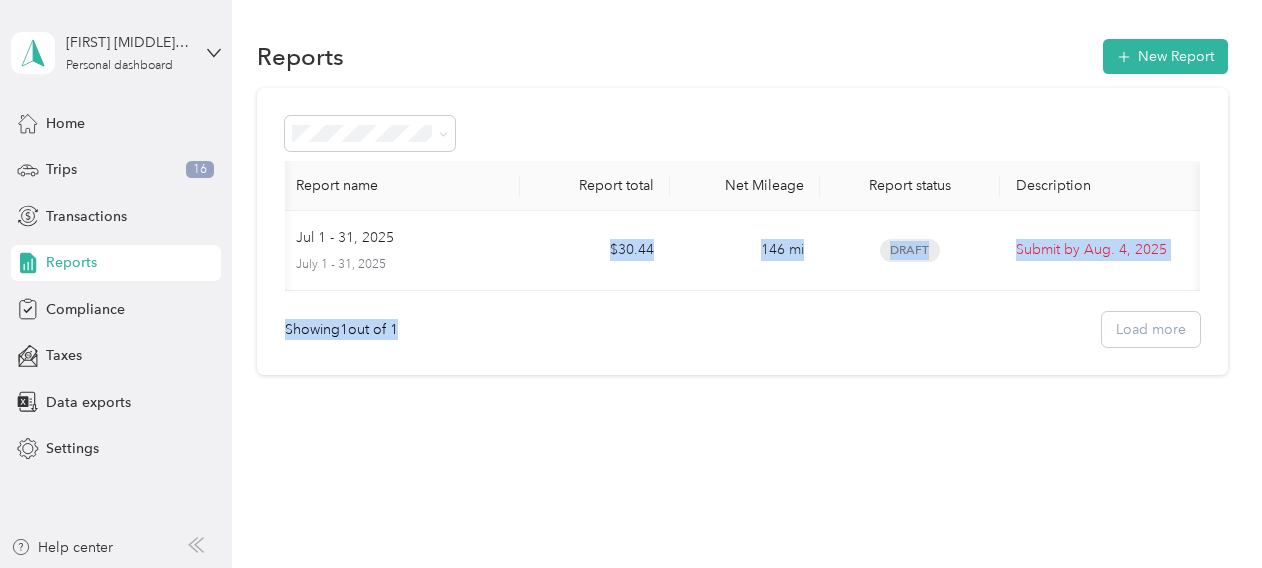drag, startPoint x: 512, startPoint y: 289, endPoint x: 623, endPoint y: 317, distance: 114.47707 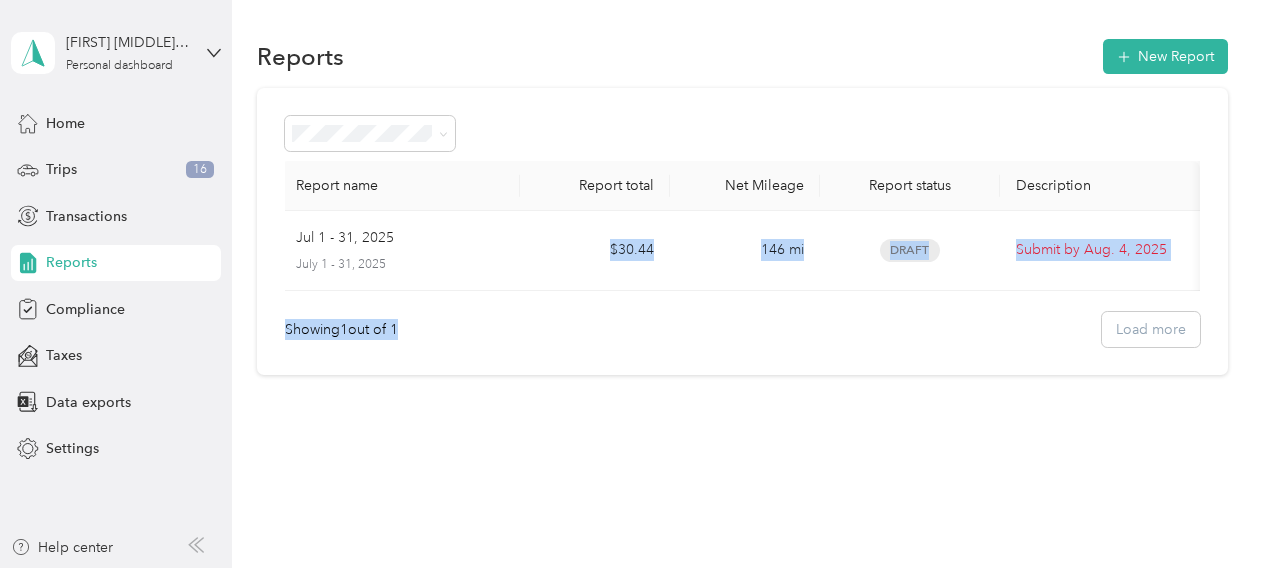 scroll, scrollTop: 0, scrollLeft: 0, axis: both 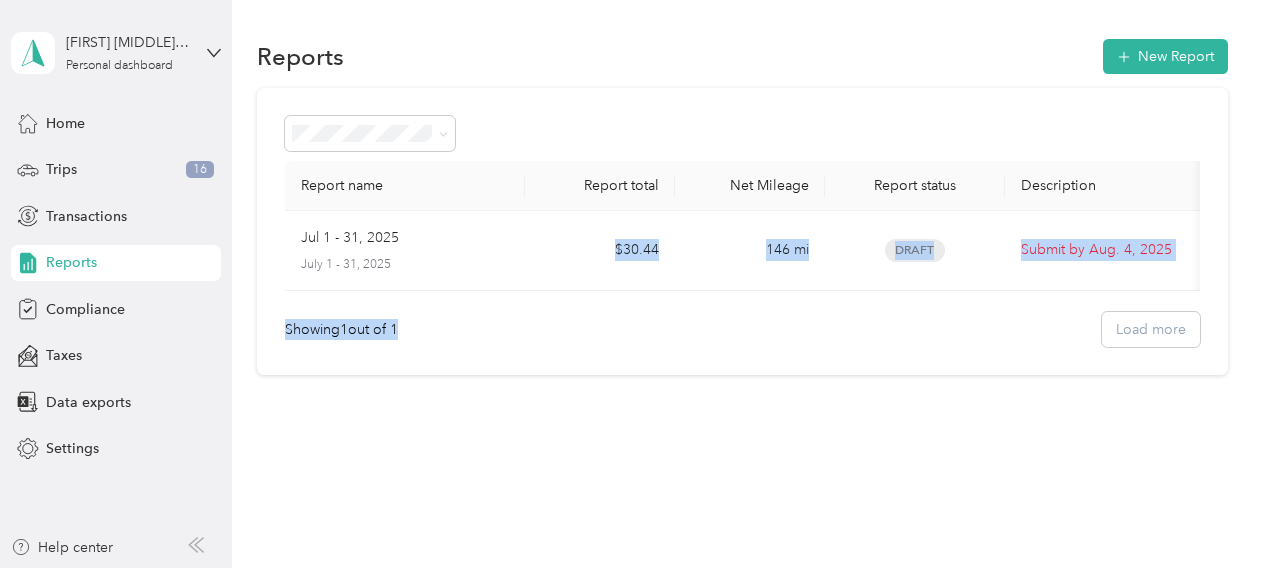 click on "Showing  1  out of   1 Load more" at bounding box center (742, 329) 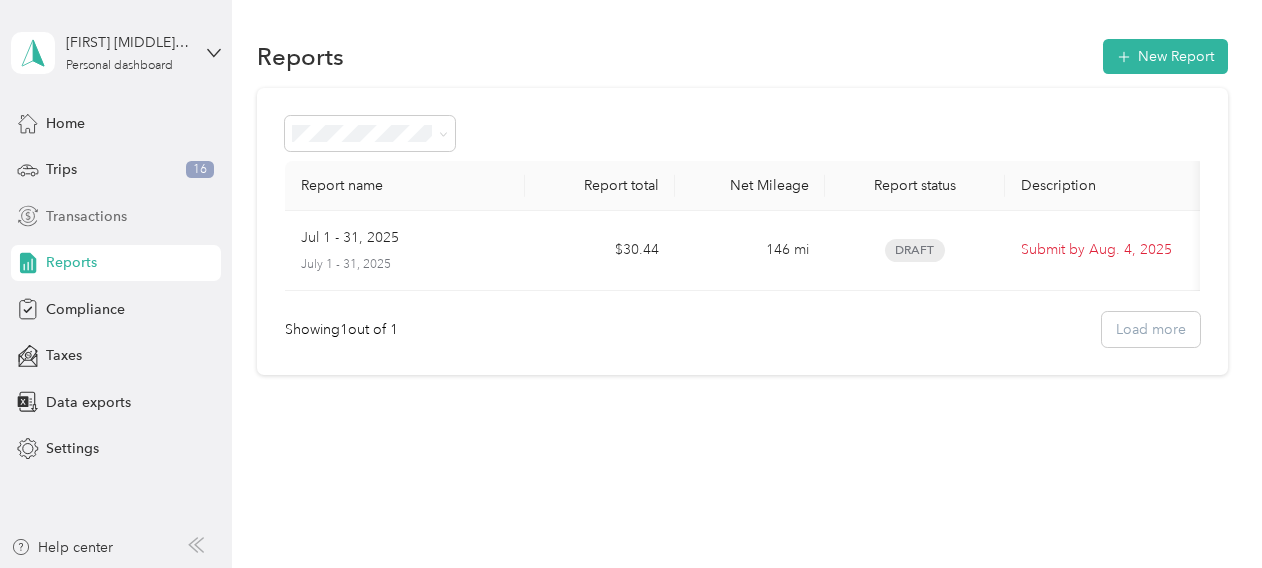 click on "Transactions" at bounding box center (86, 216) 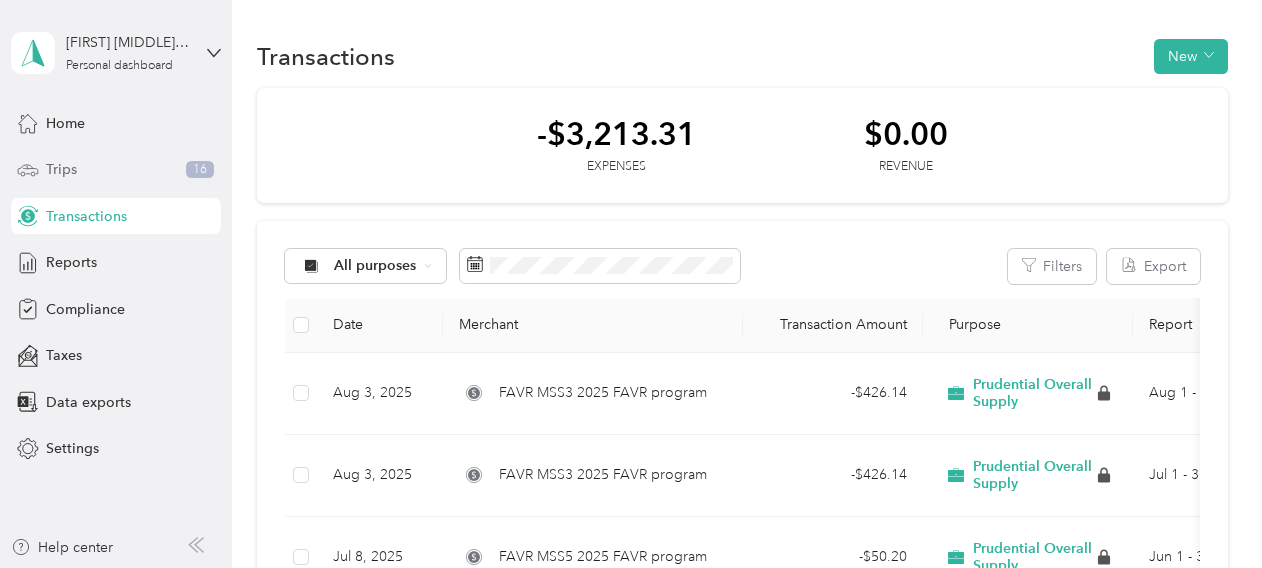 click on "Trips" at bounding box center [61, 169] 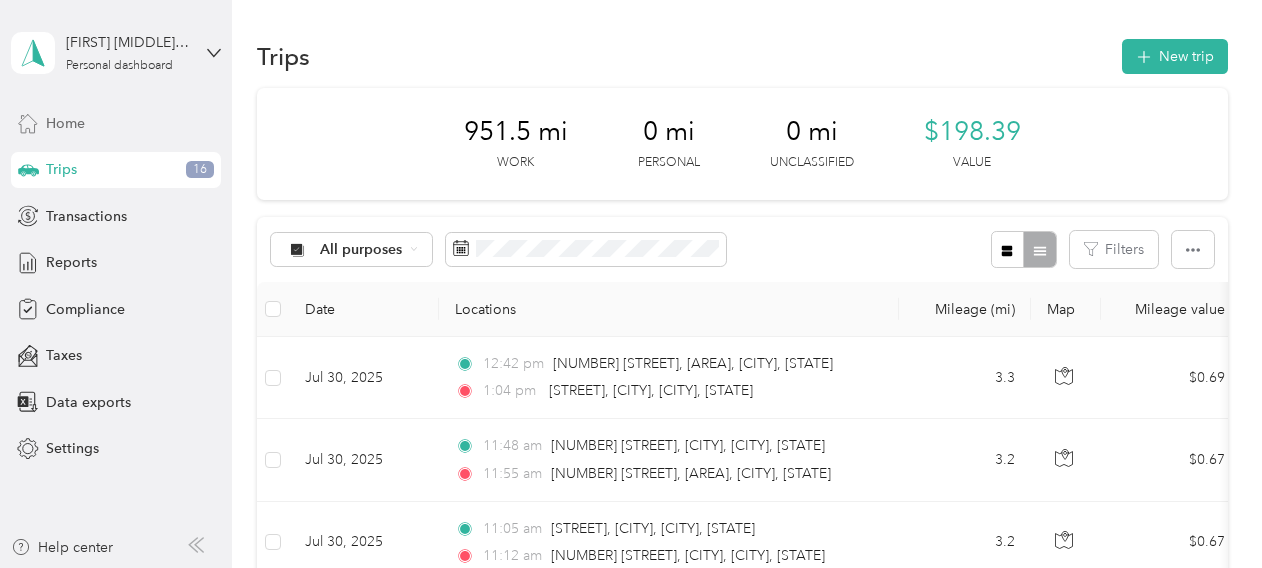 click on "Home" at bounding box center [65, 123] 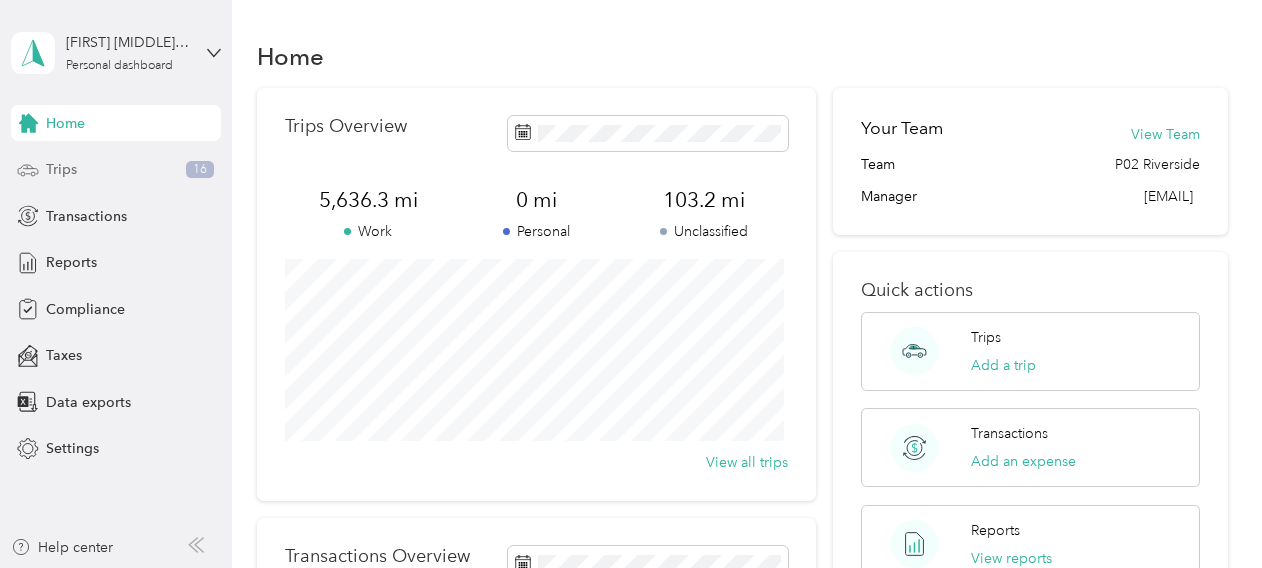 click on "Trips" at bounding box center (61, 169) 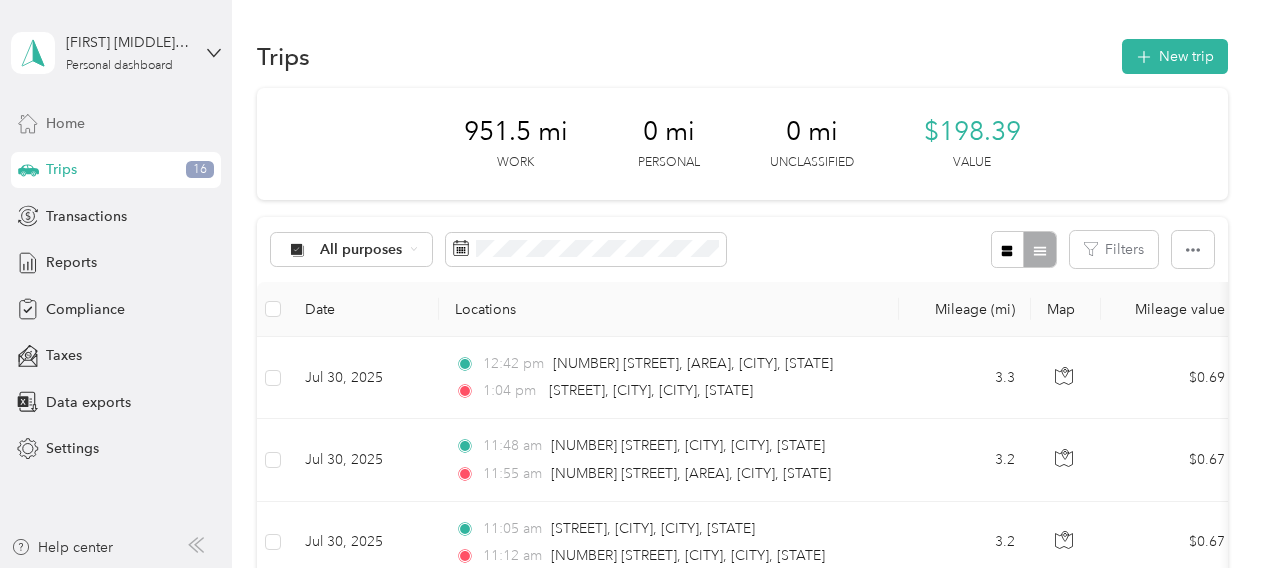 click on "Home" at bounding box center [65, 123] 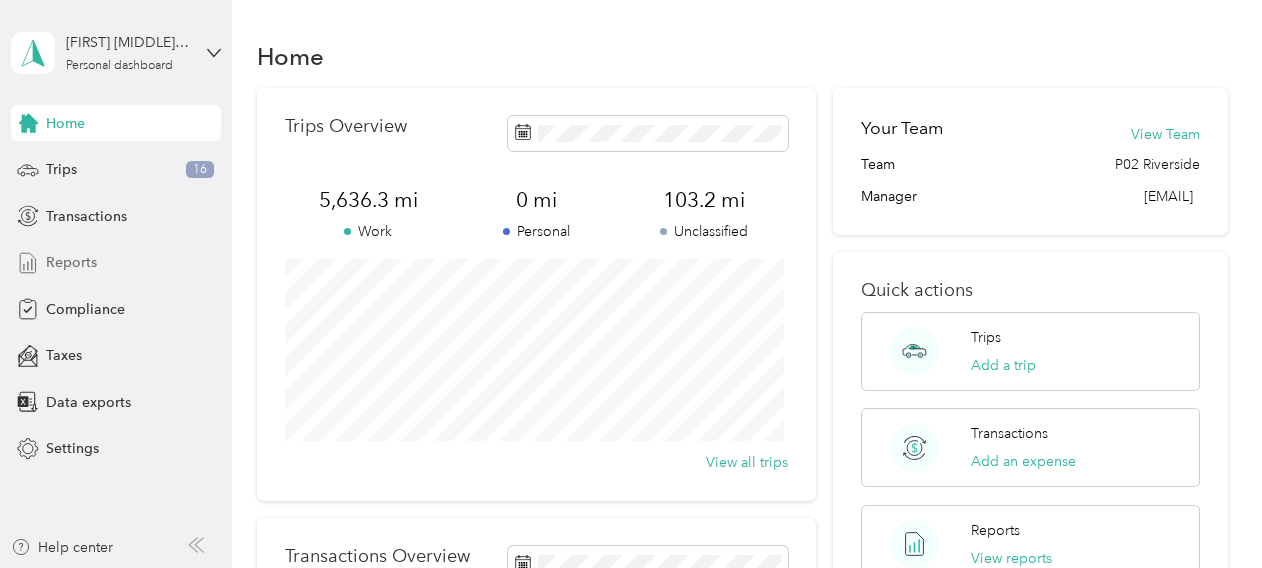 click on "Reports" at bounding box center (71, 262) 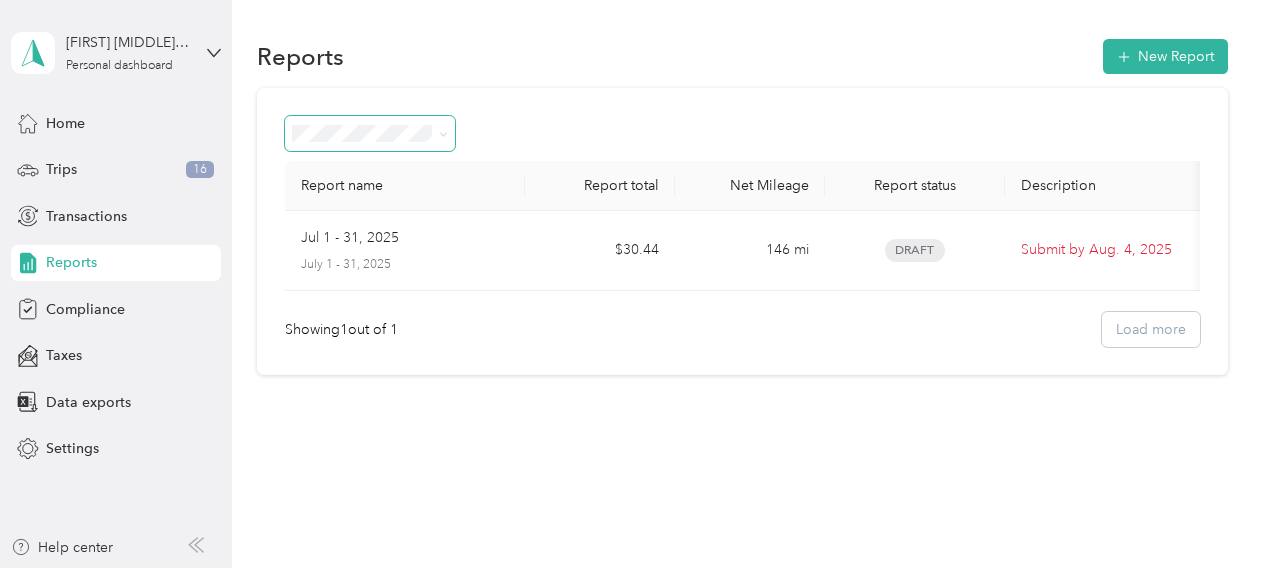 click 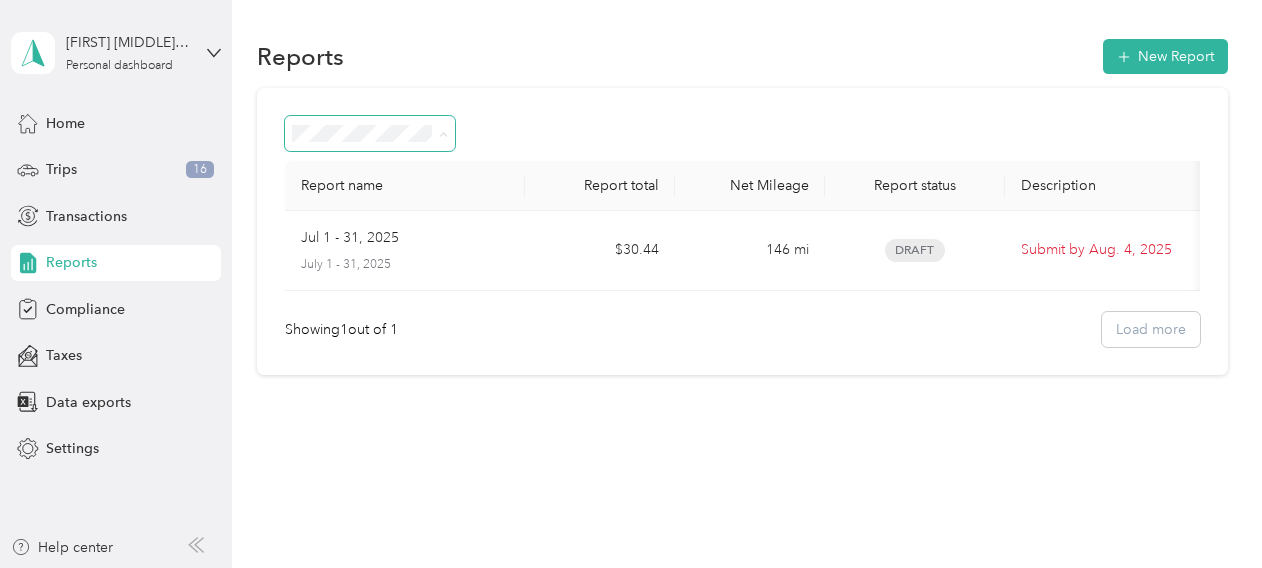 click on "All Reports" at bounding box center [370, 170] 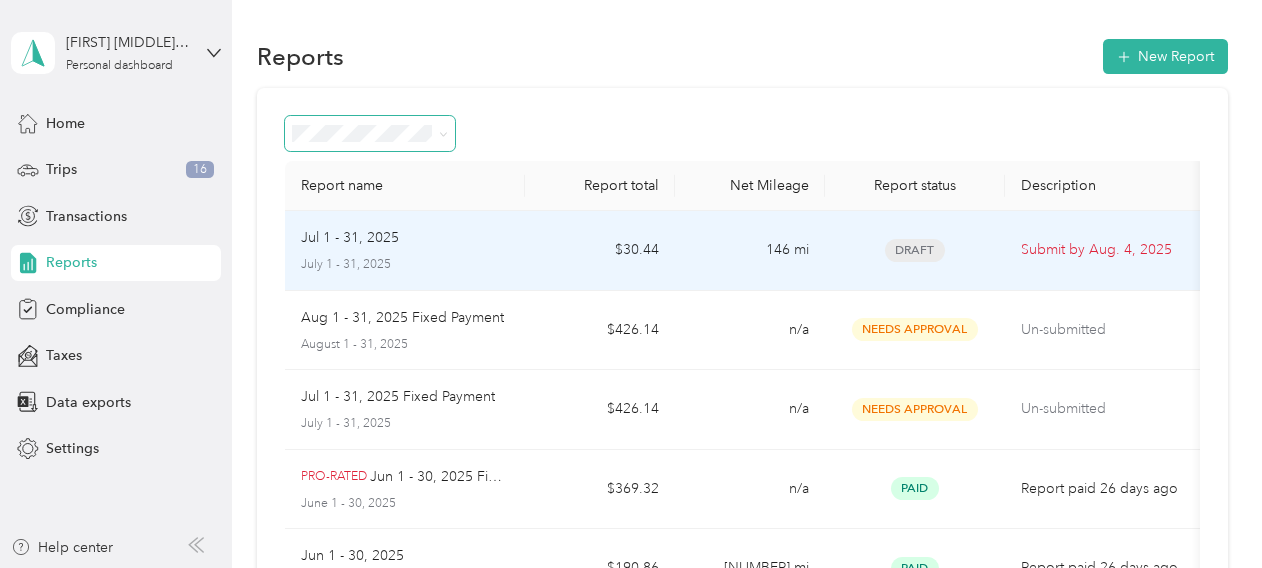 click on "Jul 1 - 31, 2025" at bounding box center (405, 238) 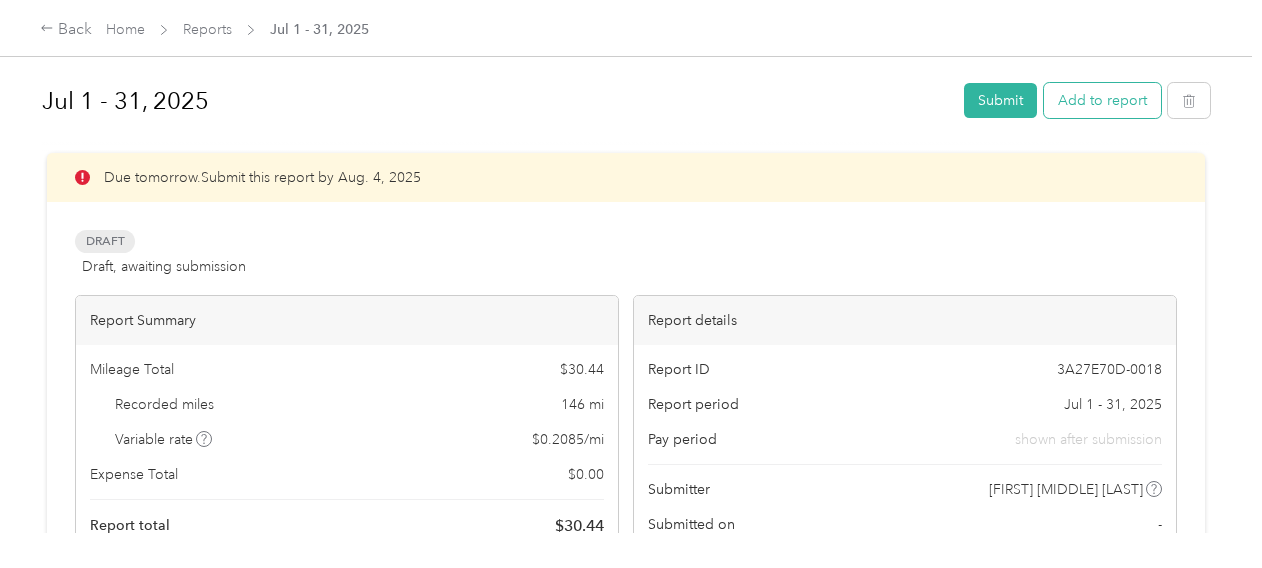 click on "Add to report" at bounding box center (1102, 100) 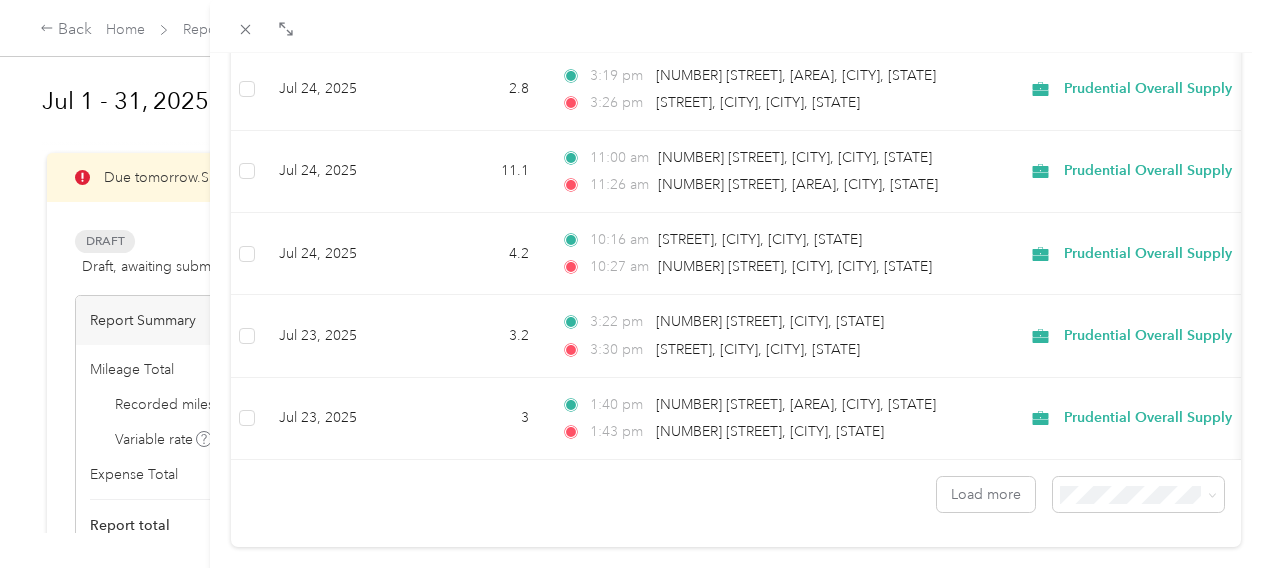 scroll, scrollTop: 1932, scrollLeft: 0, axis: vertical 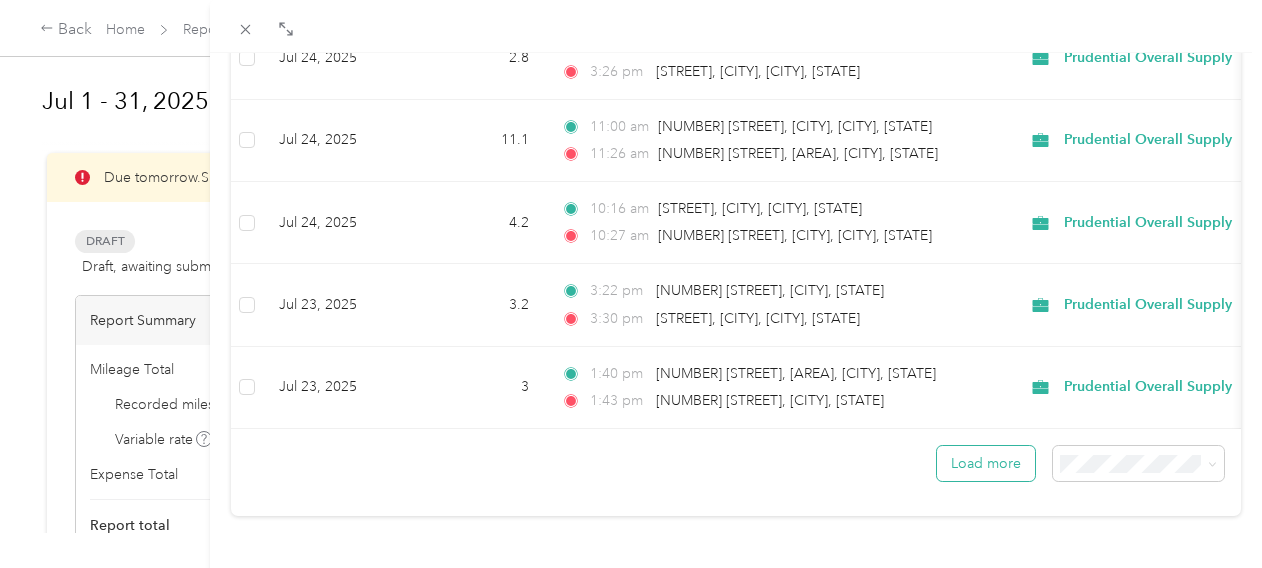 click on "Load more" at bounding box center (986, 463) 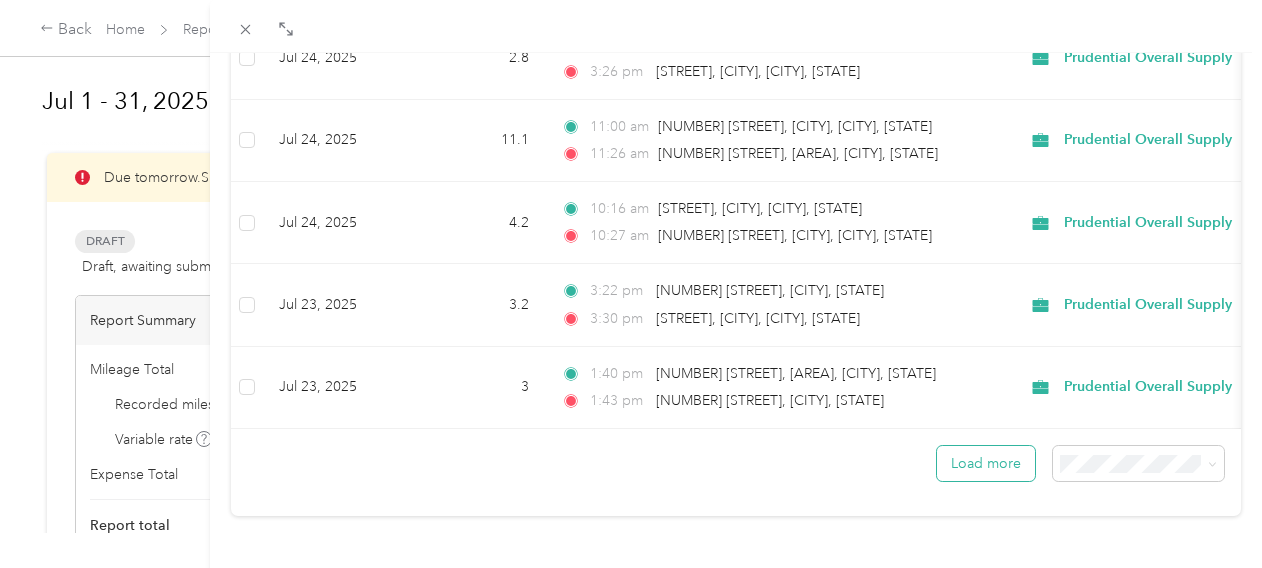 click on "Load more" at bounding box center (986, 463) 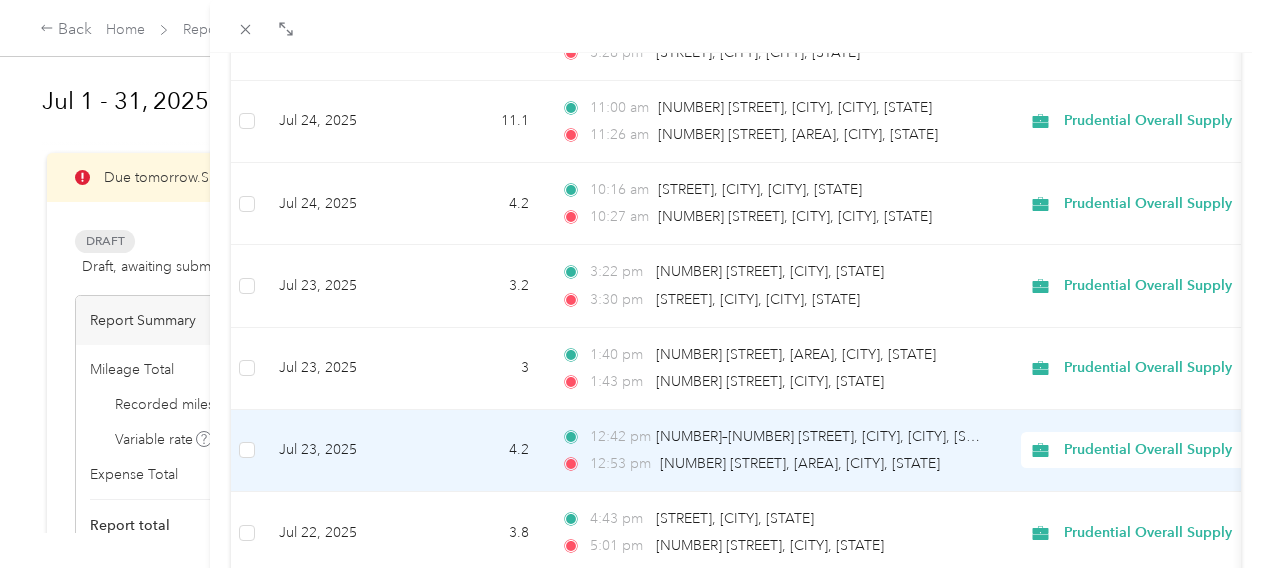 click on "Prudential Overall Supply" at bounding box center (1145, 451) 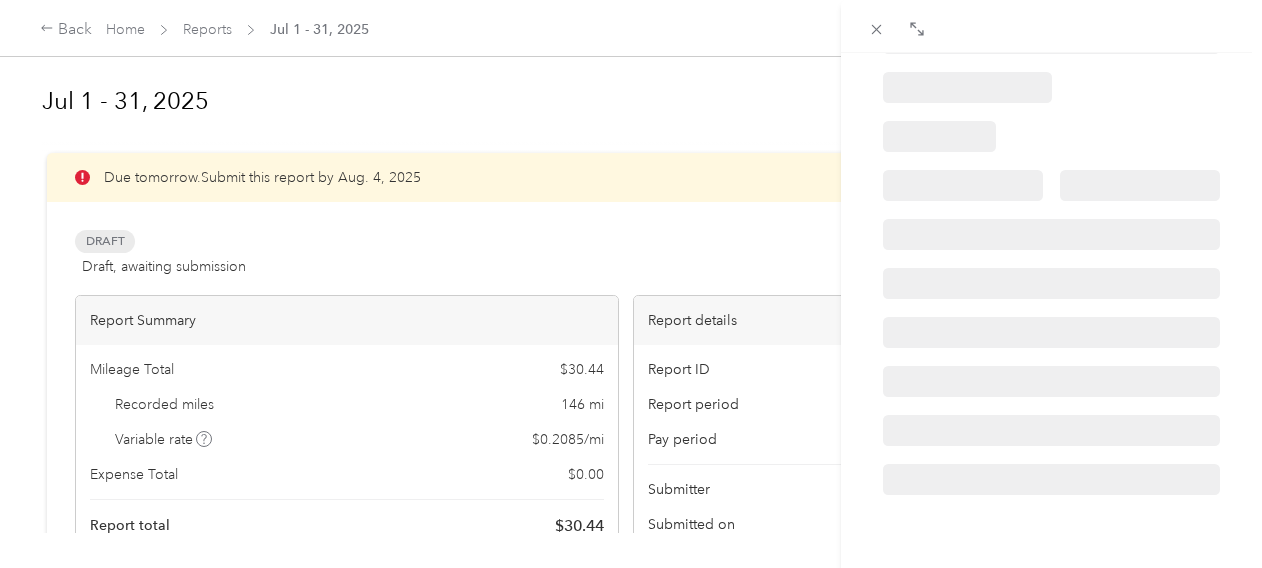 scroll, scrollTop: 565, scrollLeft: 0, axis: vertical 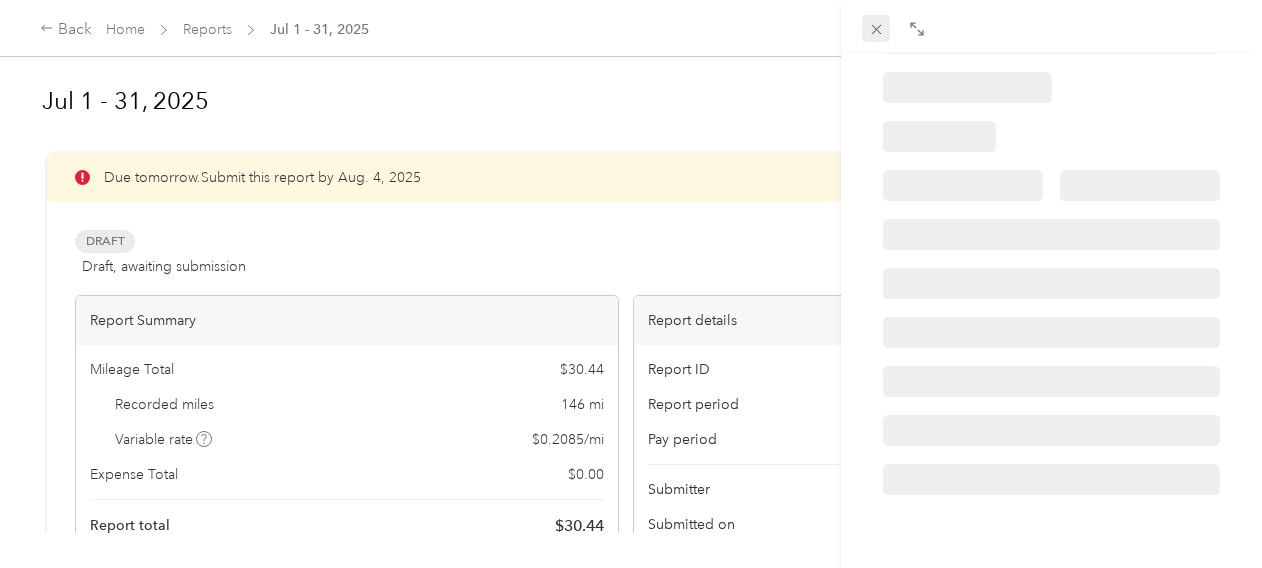 click 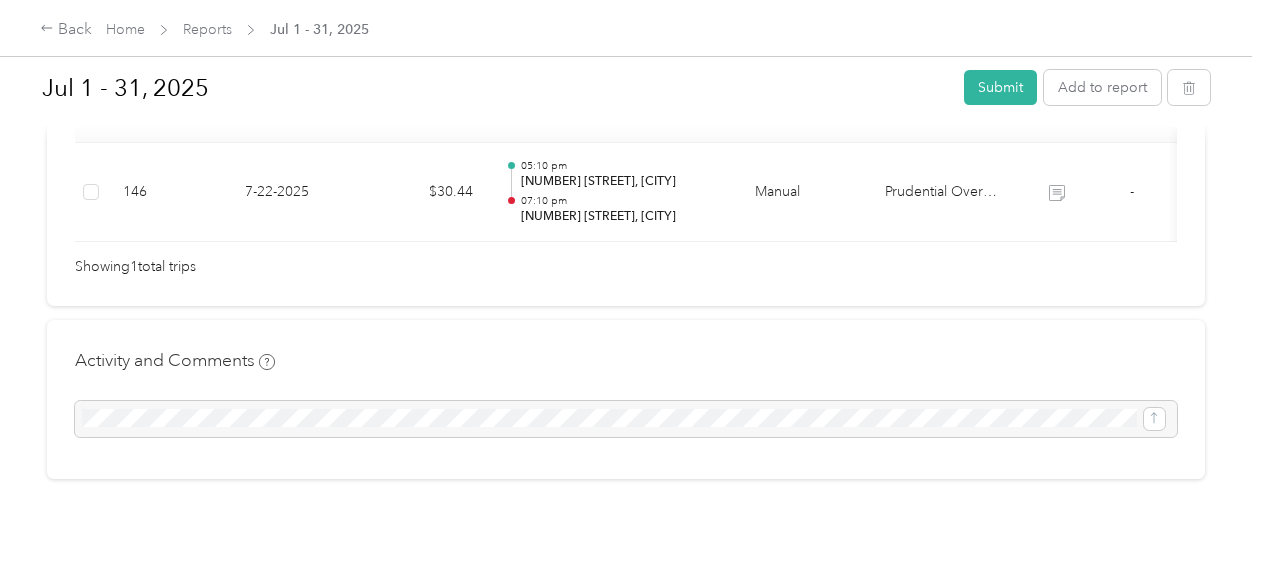 scroll, scrollTop: 661, scrollLeft: 0, axis: vertical 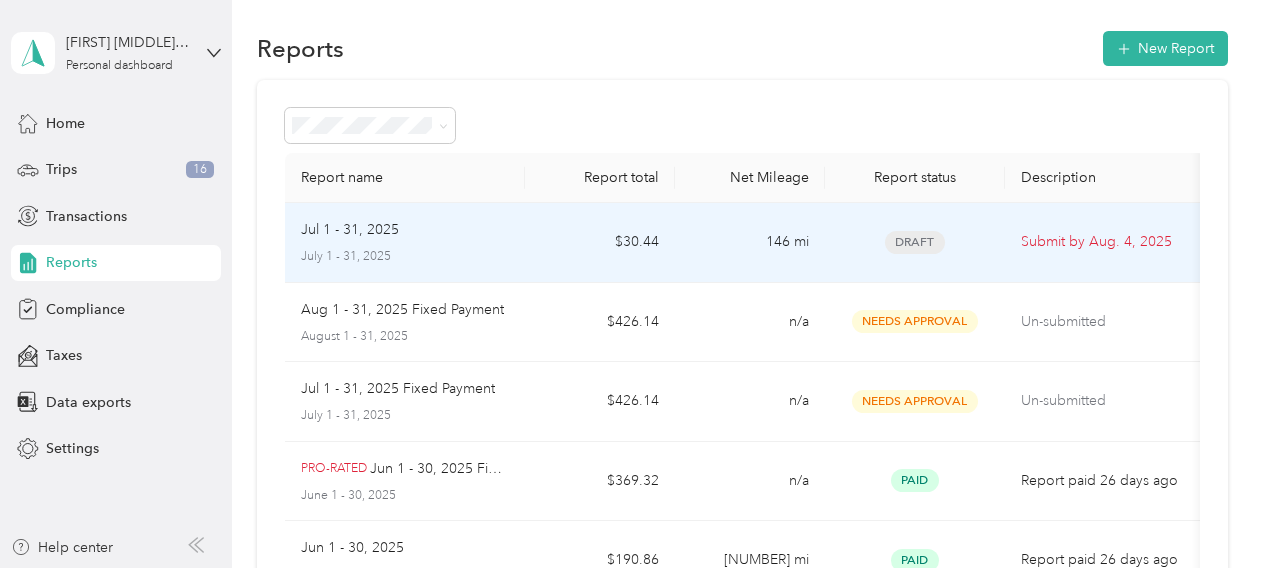 click on "July 1 - 31, 2025" at bounding box center [405, 257] 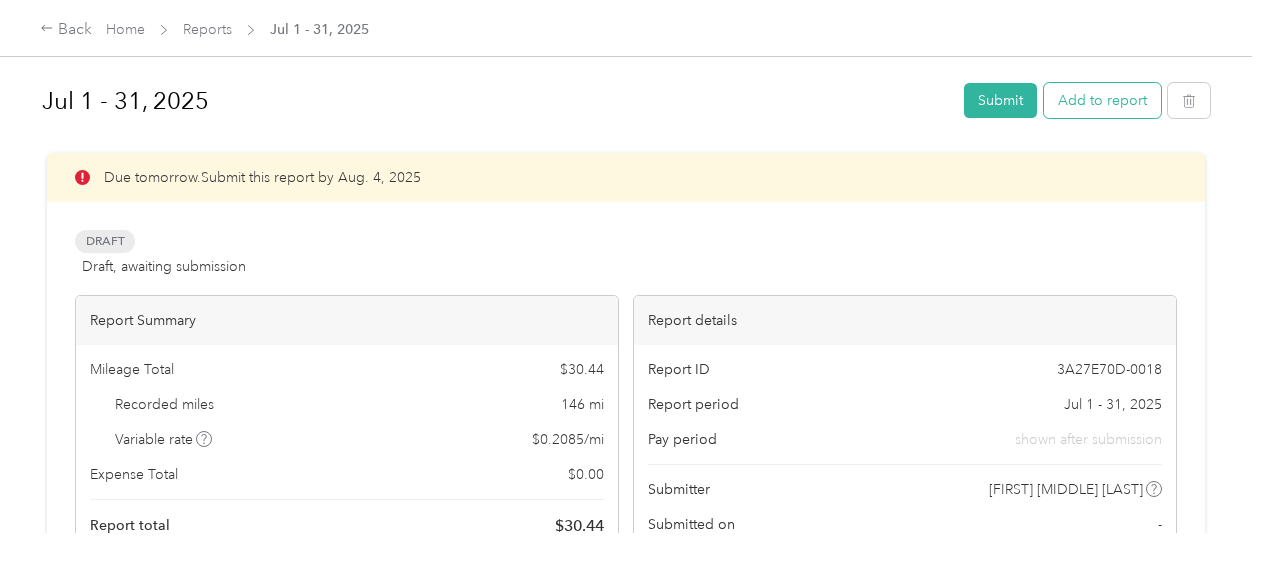 click on "Add to report" at bounding box center (1102, 100) 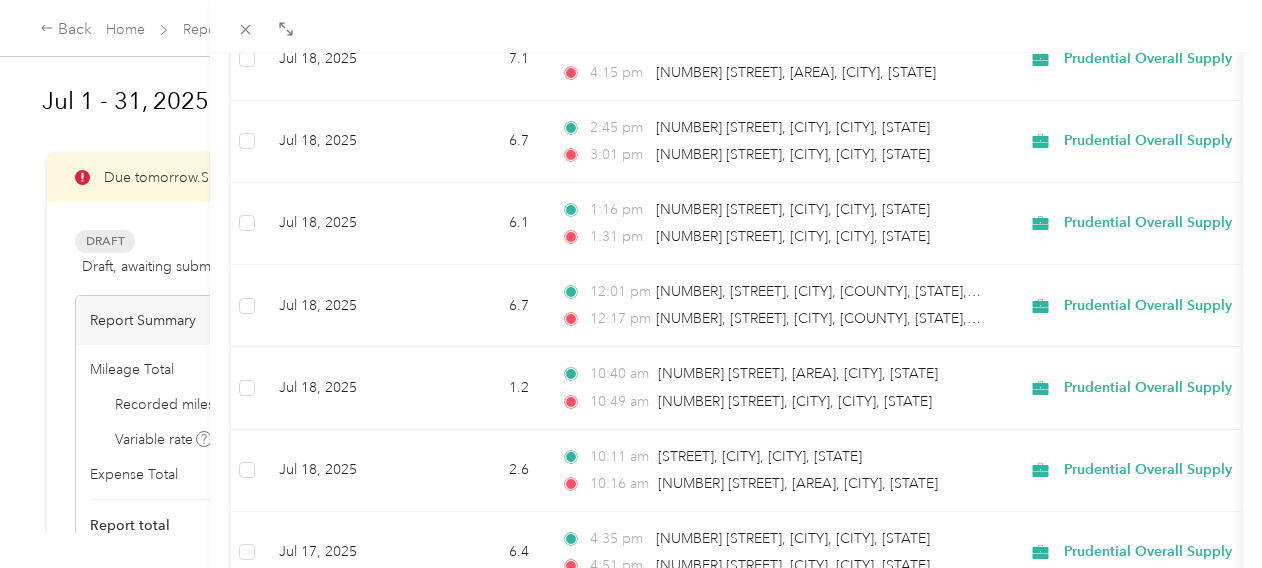 scroll, scrollTop: 3898, scrollLeft: 0, axis: vertical 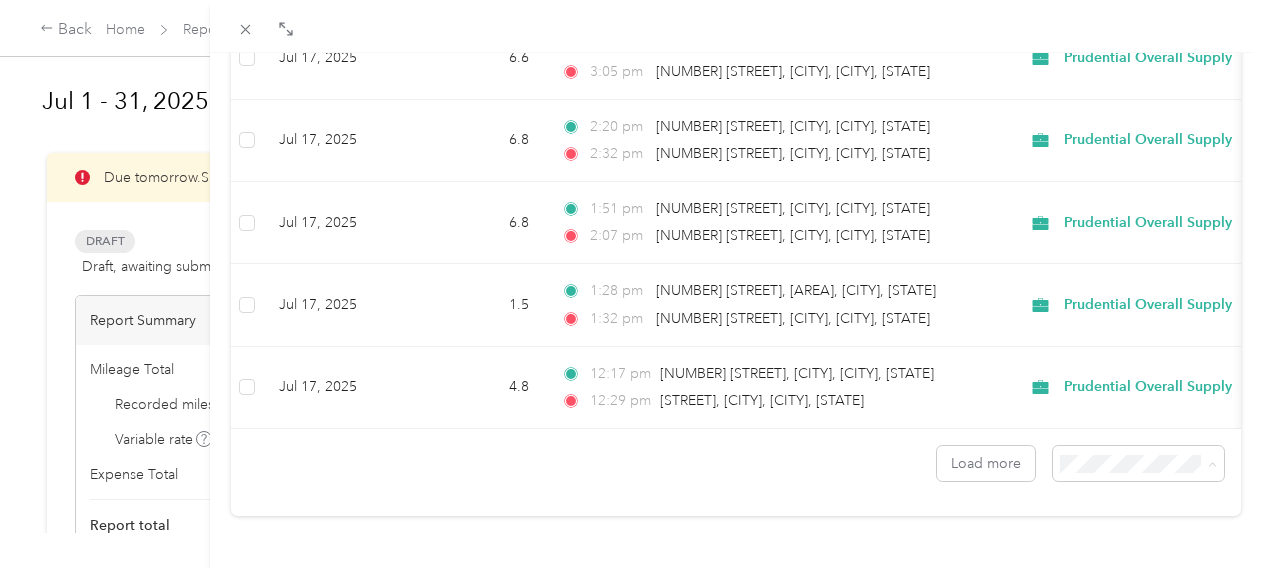 click on "100 per load" at bounding box center (1093, 410) 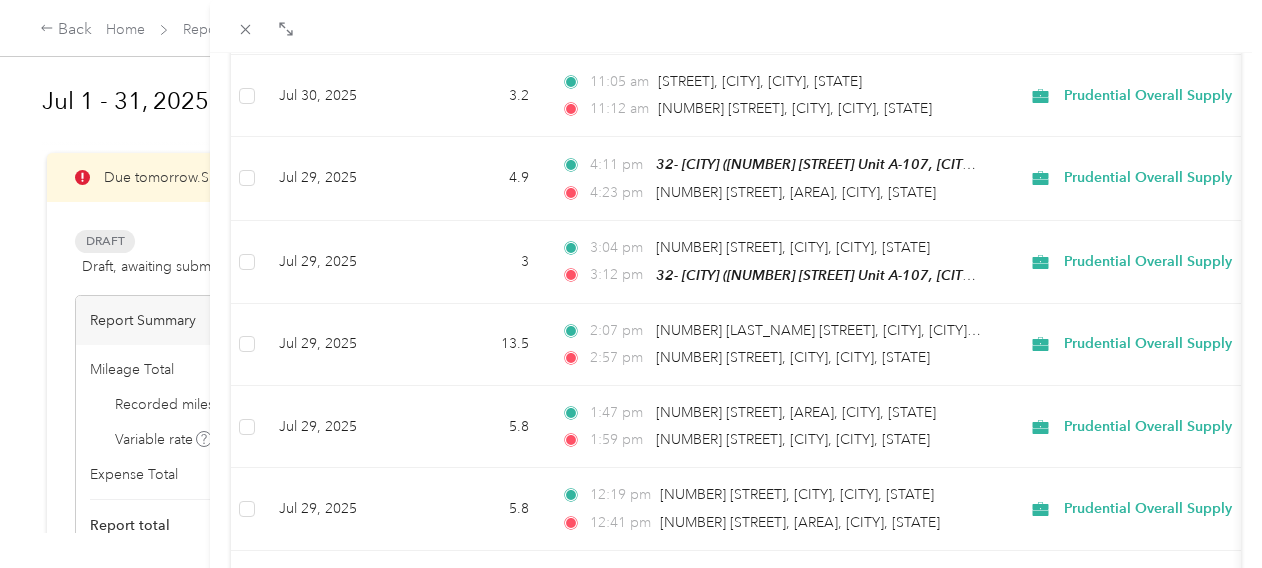 scroll, scrollTop: 3898, scrollLeft: 0, axis: vertical 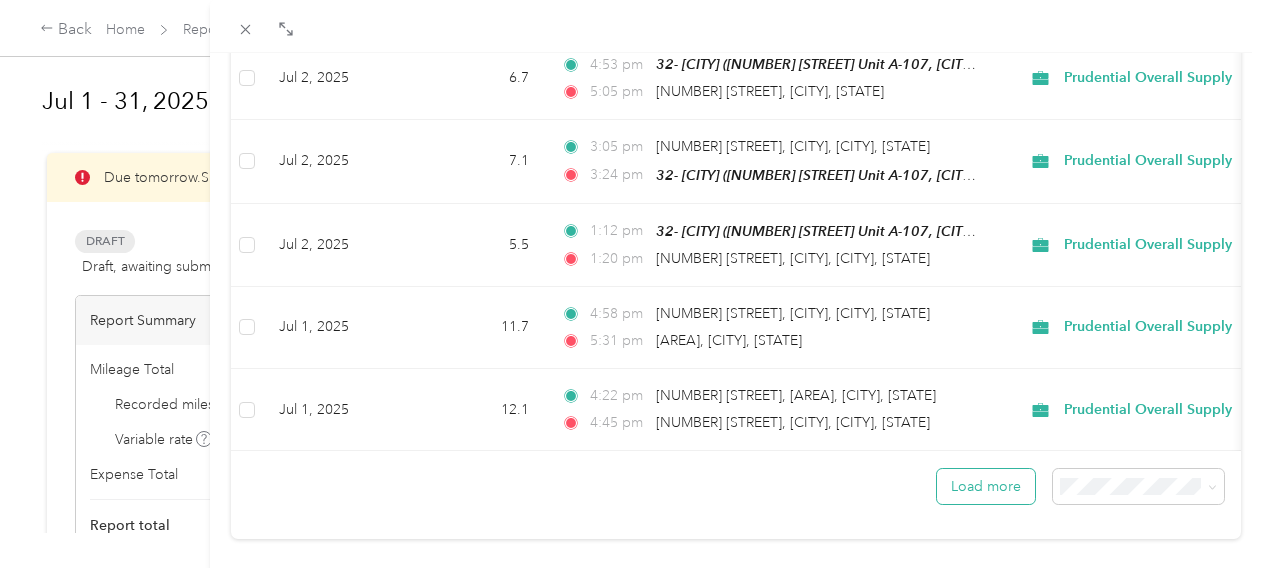 click on "Load more" at bounding box center (986, 486) 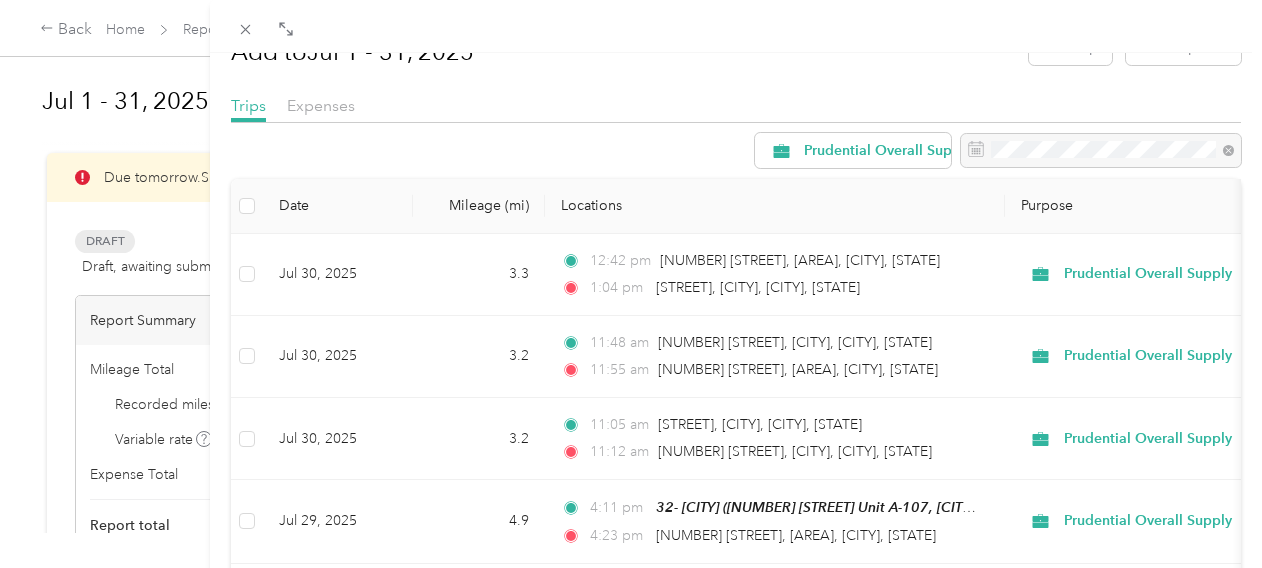 scroll, scrollTop: 0, scrollLeft: 0, axis: both 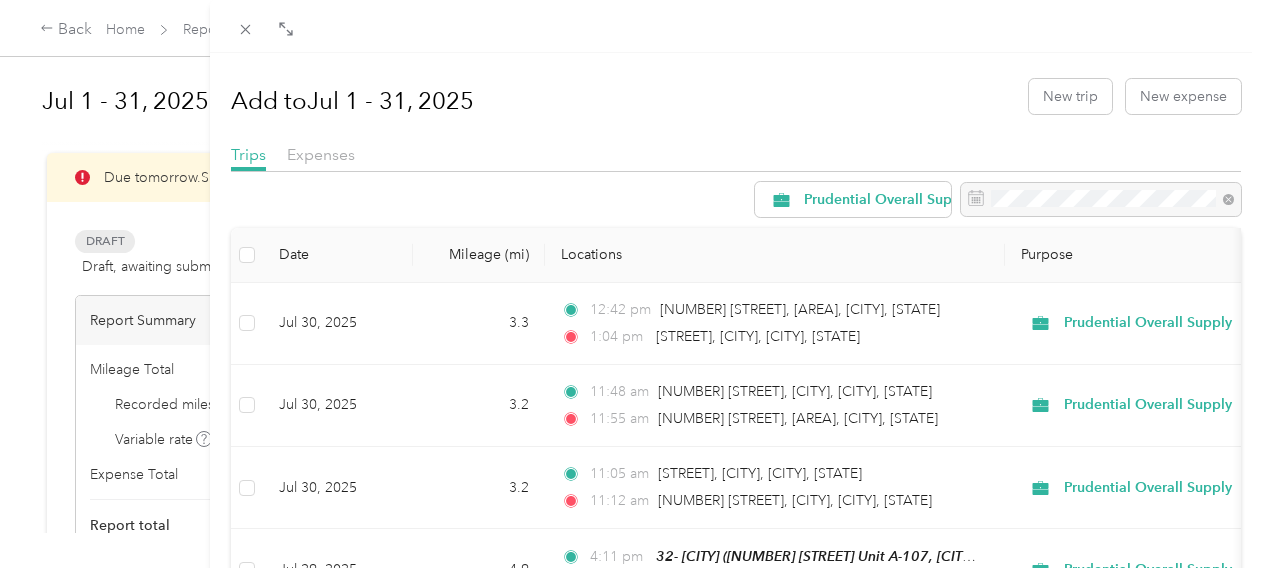 click at bounding box center (247, 255) 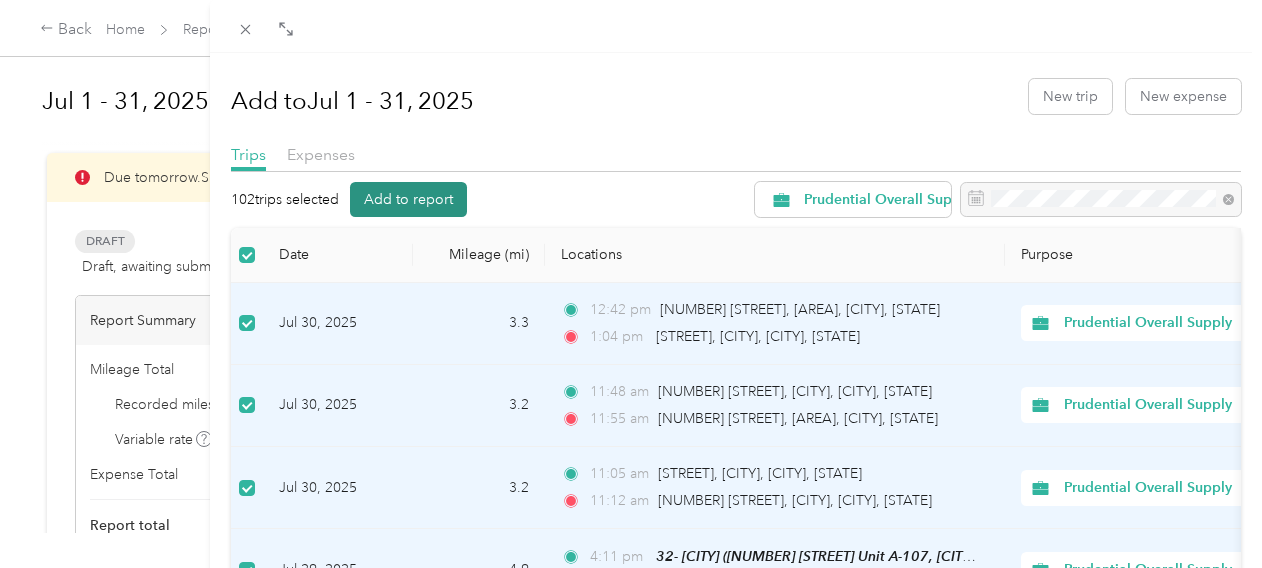 click on "Add to report" at bounding box center (408, 199) 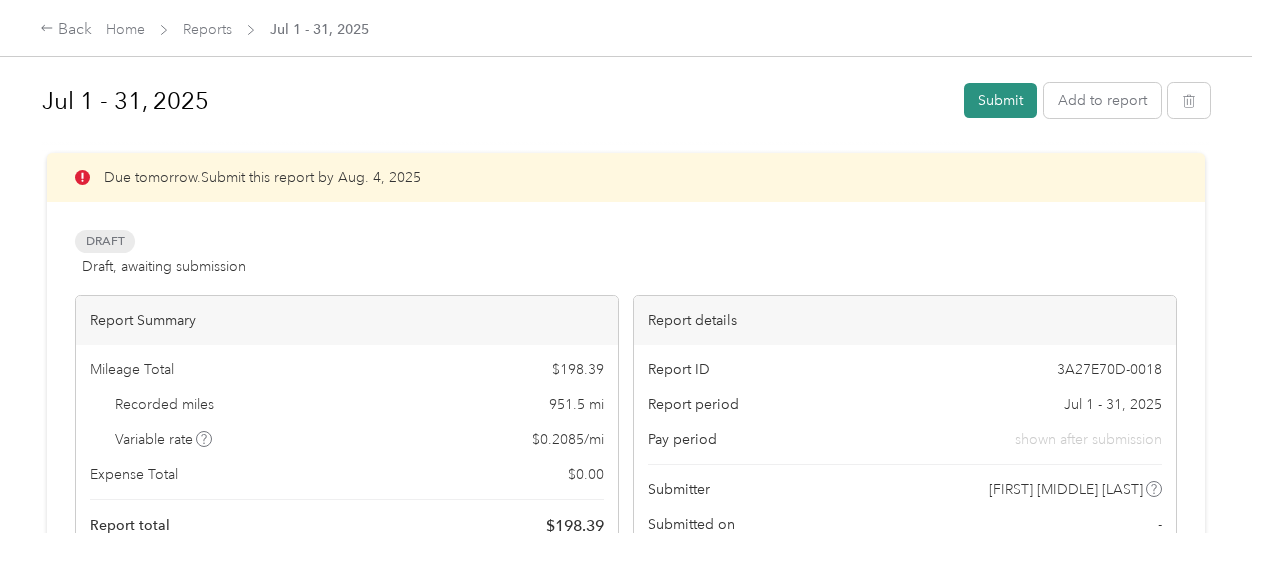 click on "Submit" at bounding box center (1000, 100) 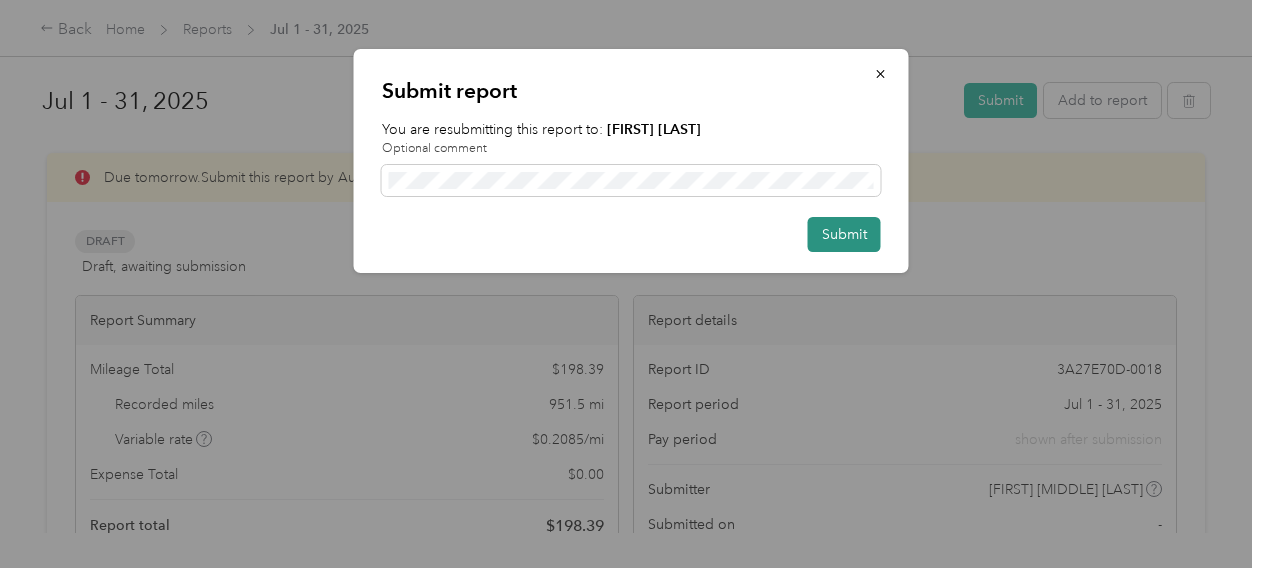 click on "Submit" at bounding box center (844, 234) 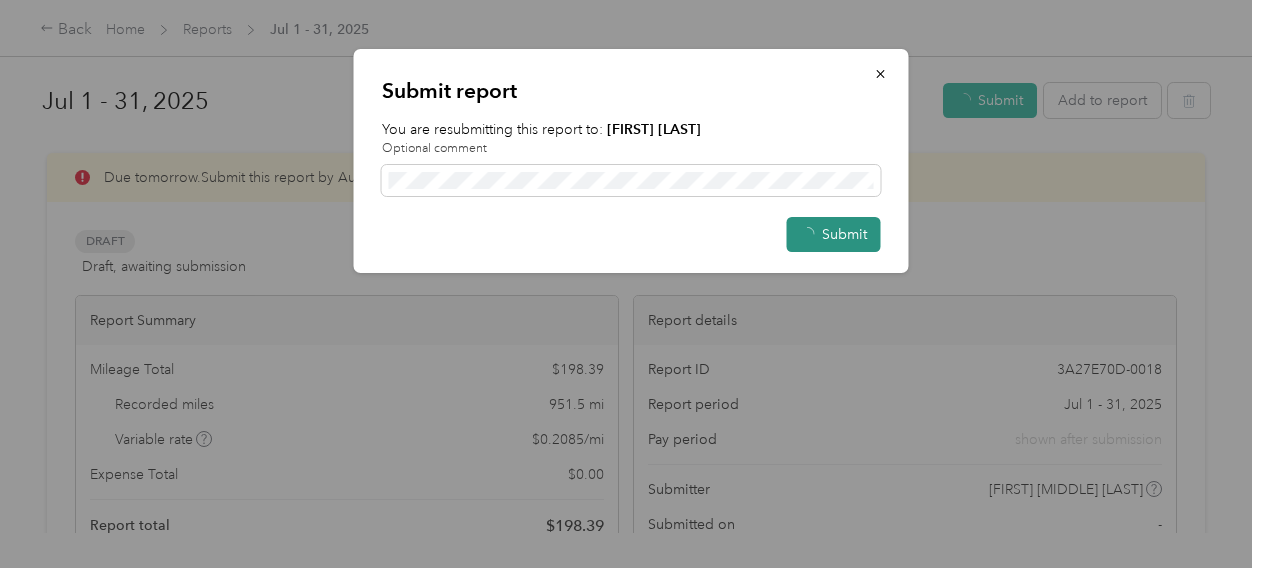 click on "Submit" at bounding box center (834, 234) 